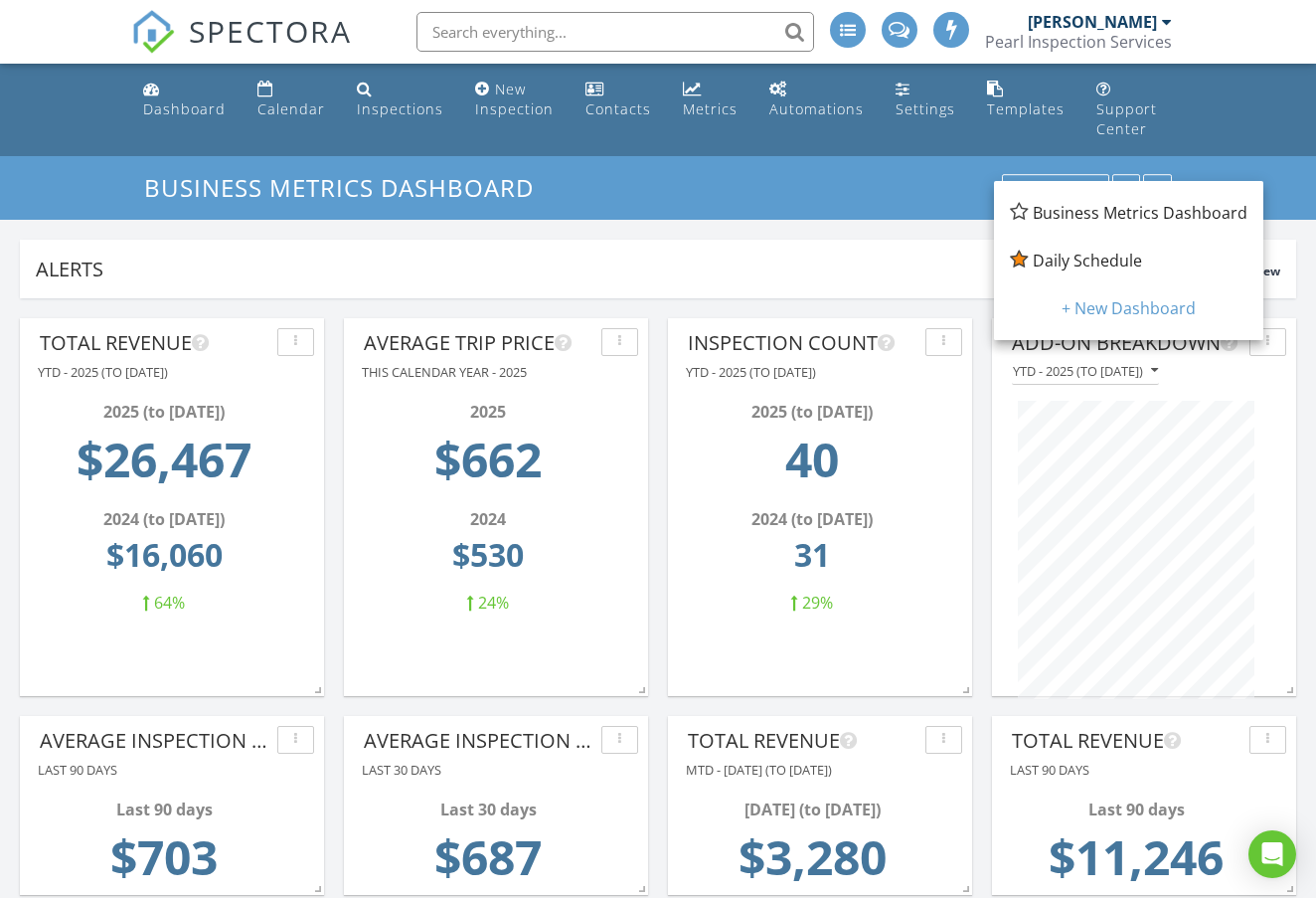 scroll, scrollTop: 0, scrollLeft: 0, axis: both 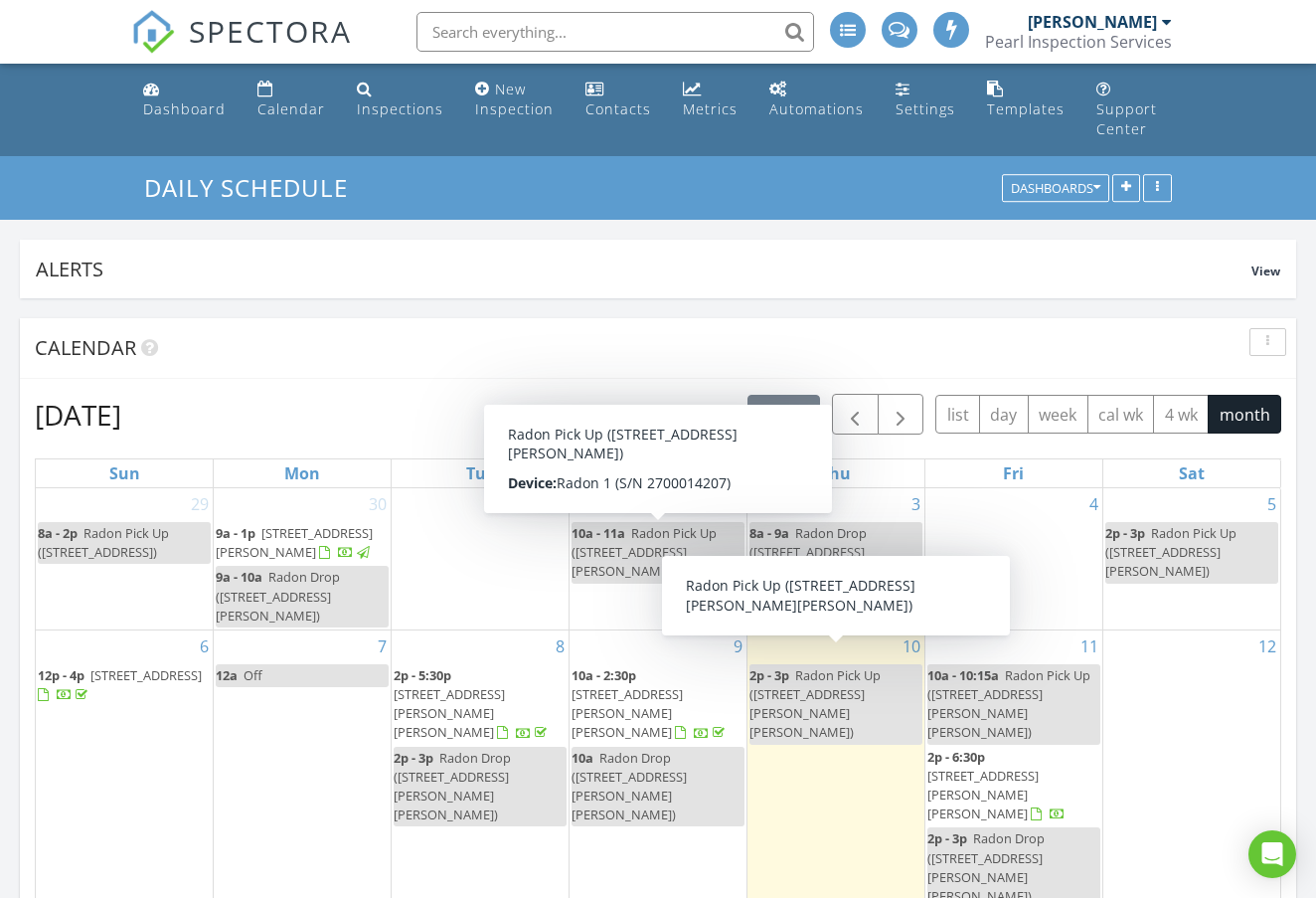 click on "10
2p - 3p
Radon Pick Up ([STREET_ADDRESS][PERSON_NAME][PERSON_NAME])" at bounding box center (836, 770) 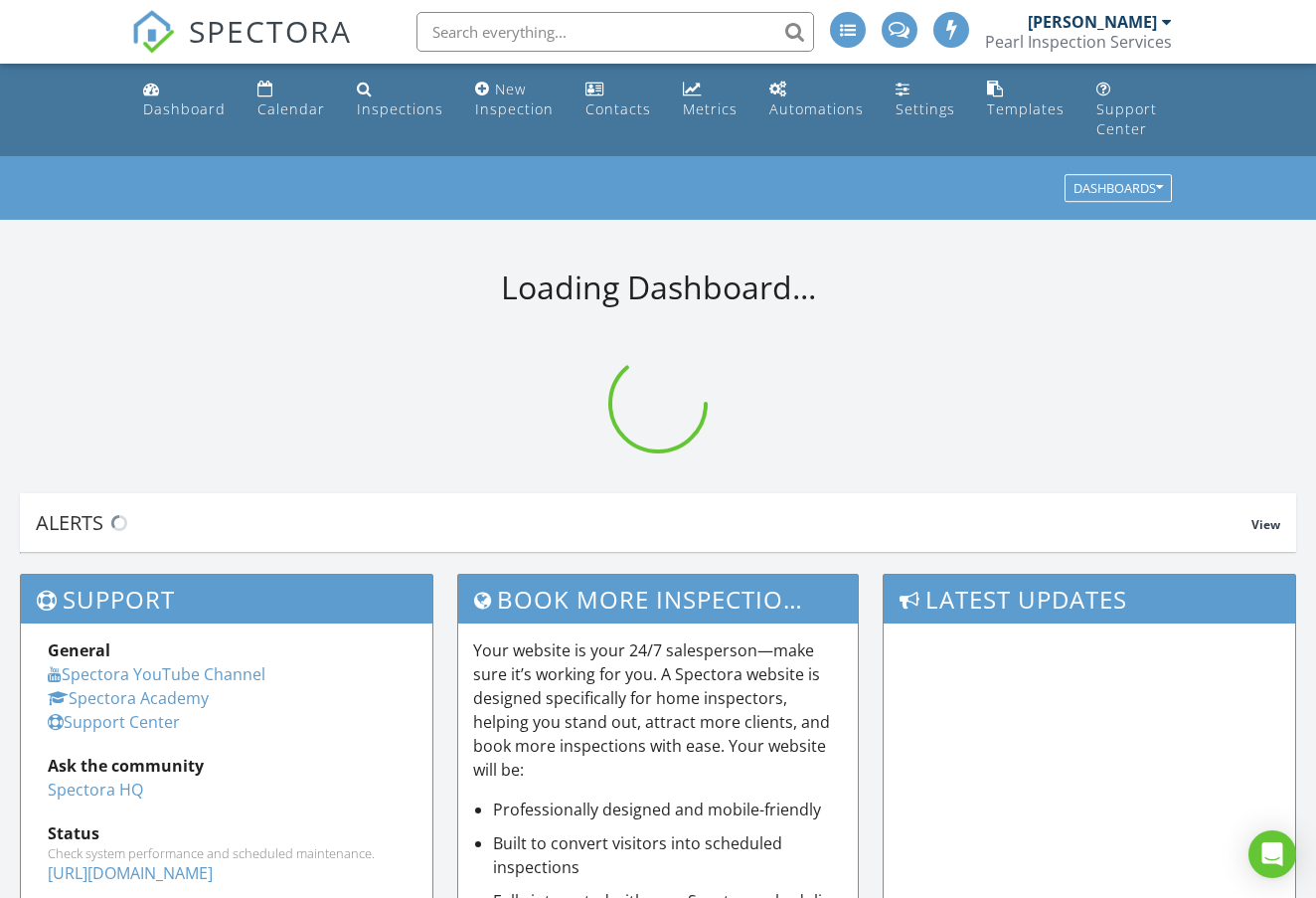 scroll, scrollTop: 0, scrollLeft: 0, axis: both 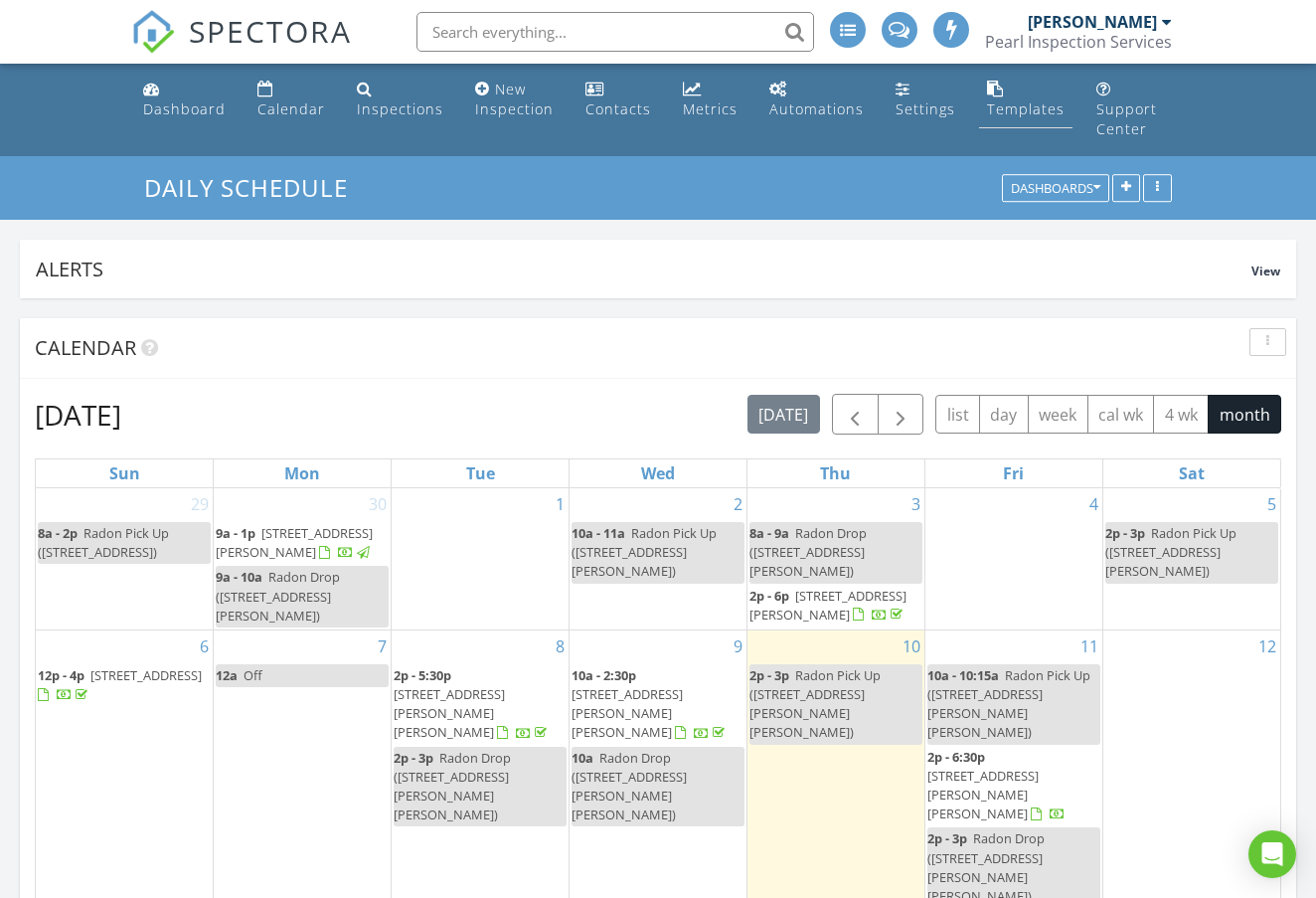 click on "Templates" at bounding box center (1026, 108) 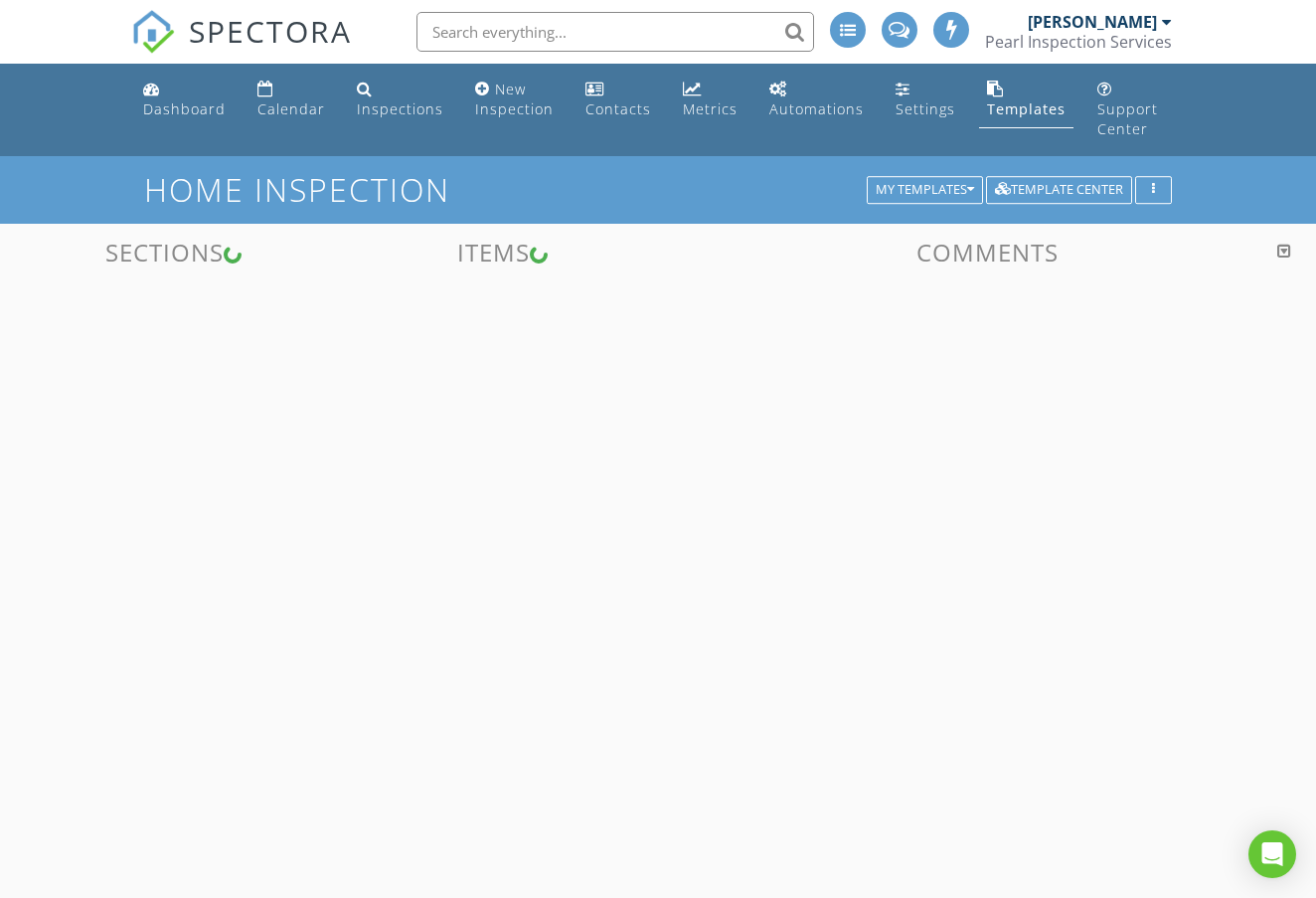scroll, scrollTop: 0, scrollLeft: 0, axis: both 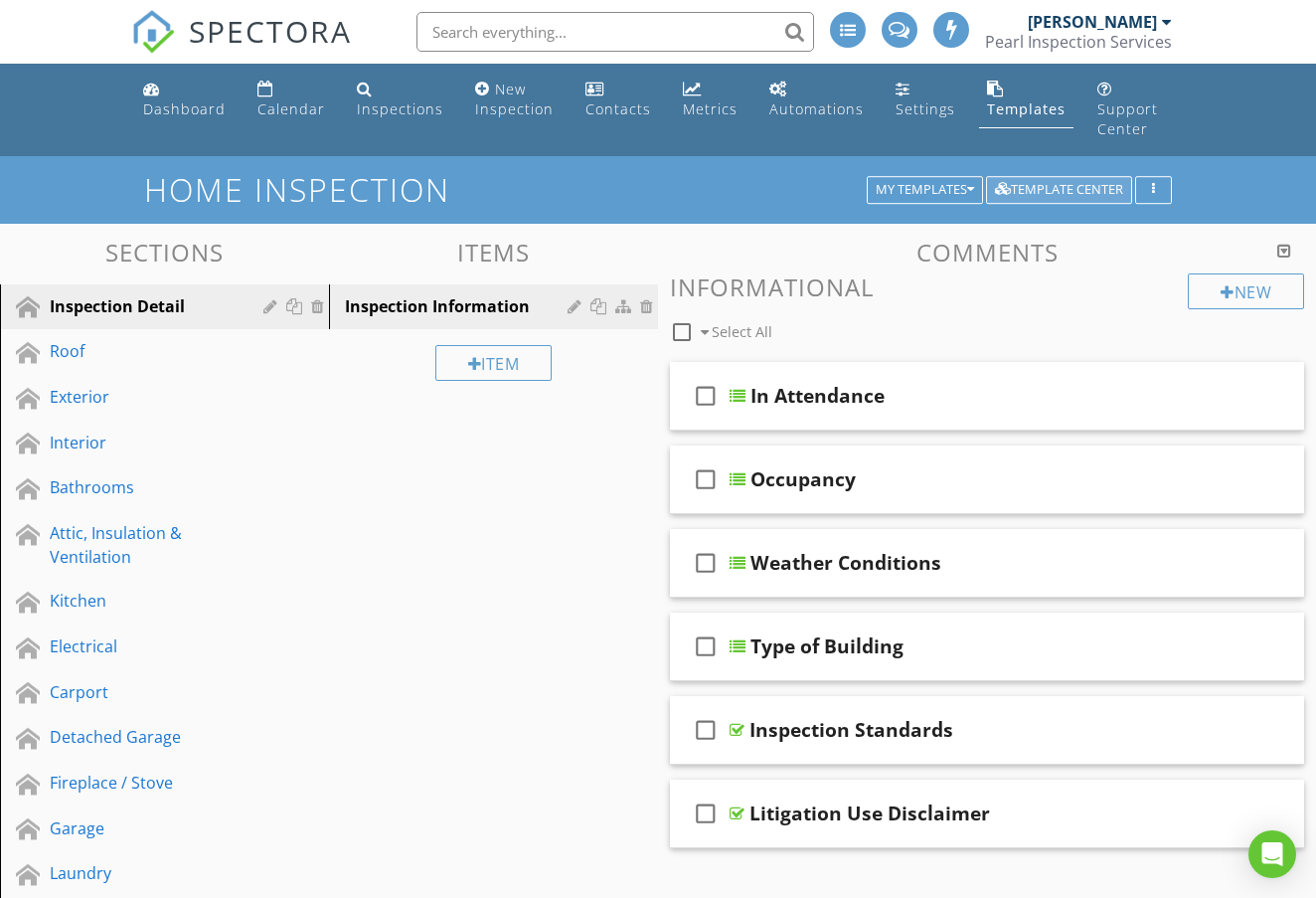 click on "Template Center" at bounding box center [1059, 190] 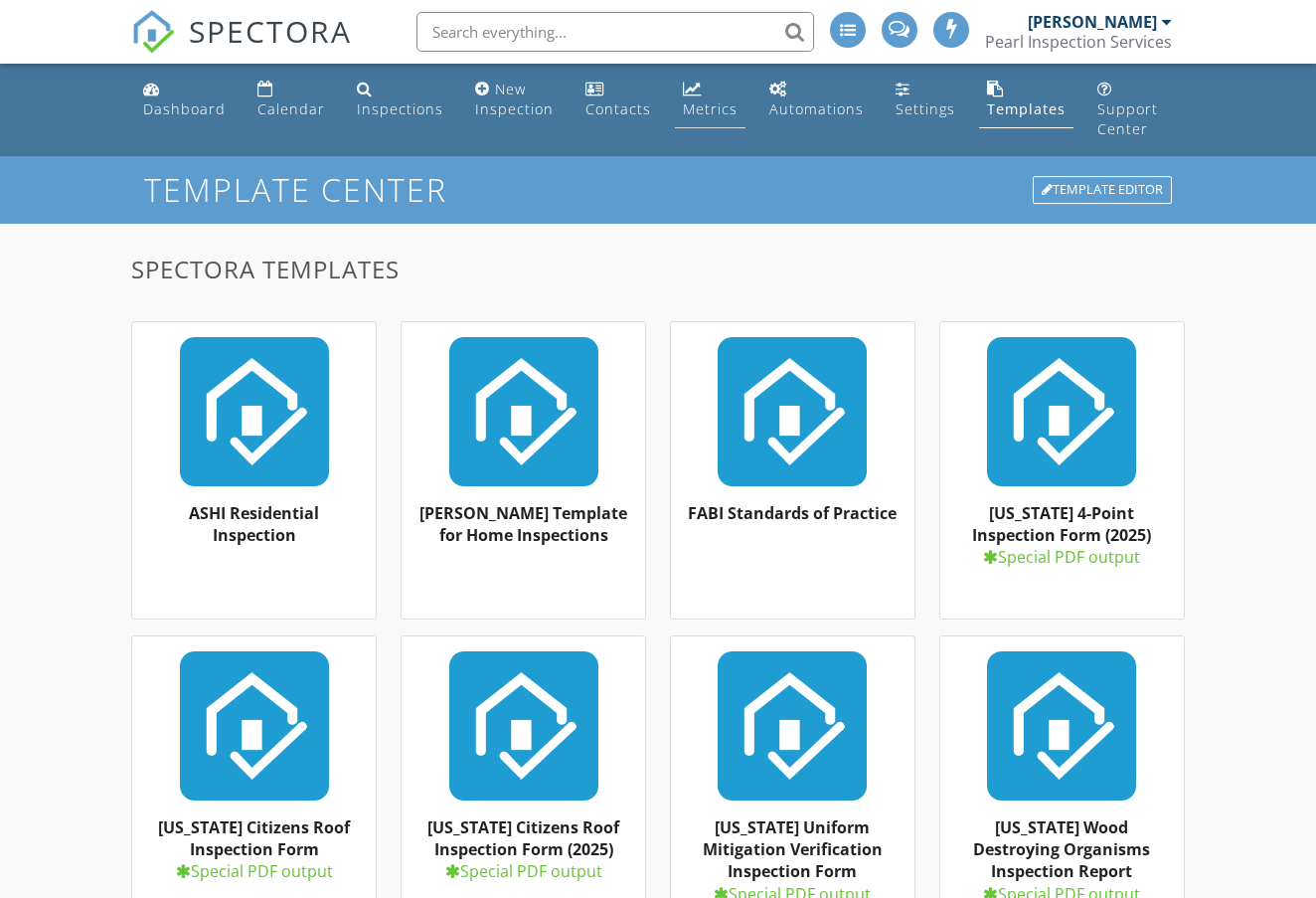 scroll, scrollTop: 0, scrollLeft: 0, axis: both 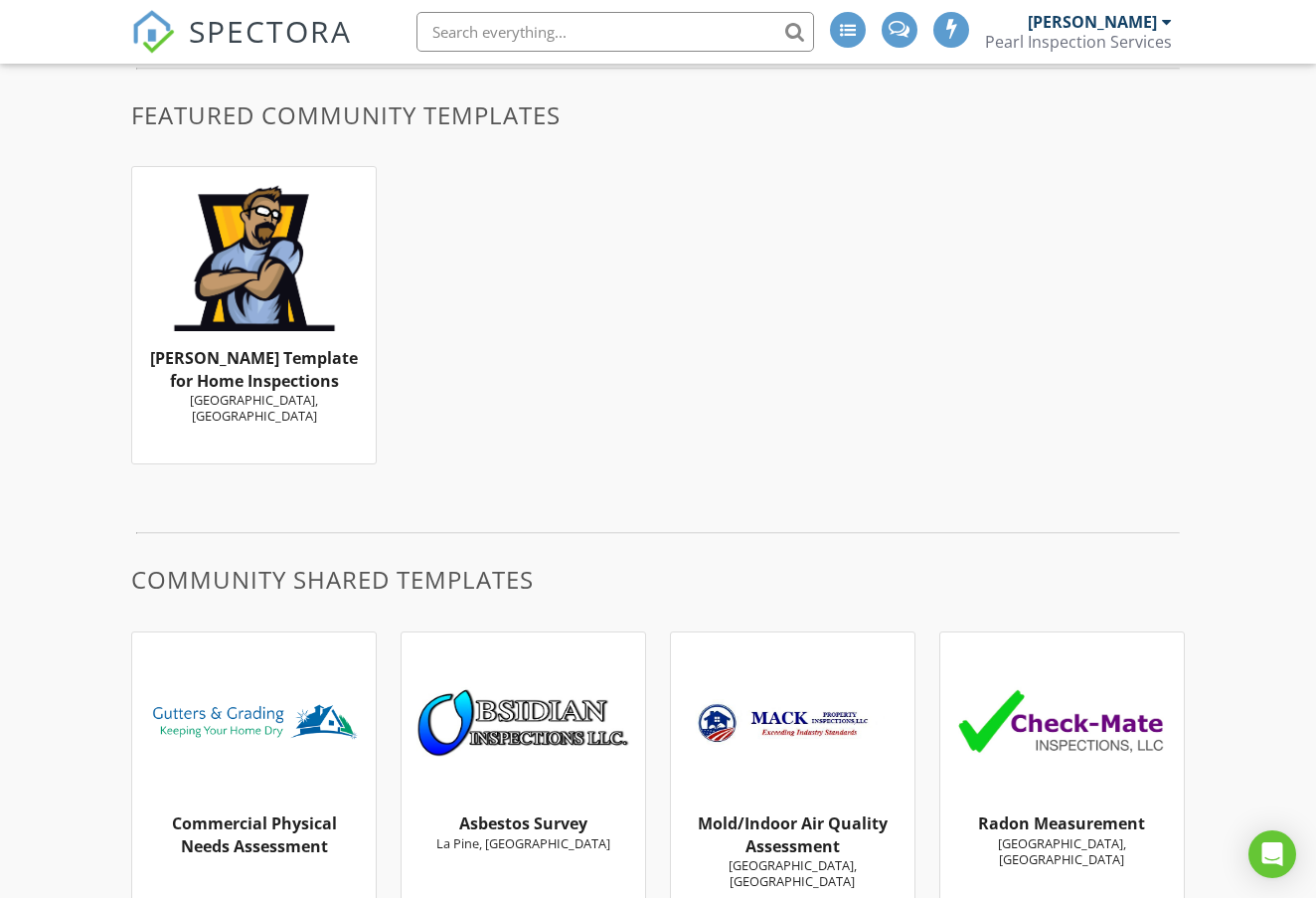 click on "[PERSON_NAME] Template for Home Inspections
[GEOGRAPHIC_DATA], [GEOGRAPHIC_DATA]" at bounding box center (253, 315) 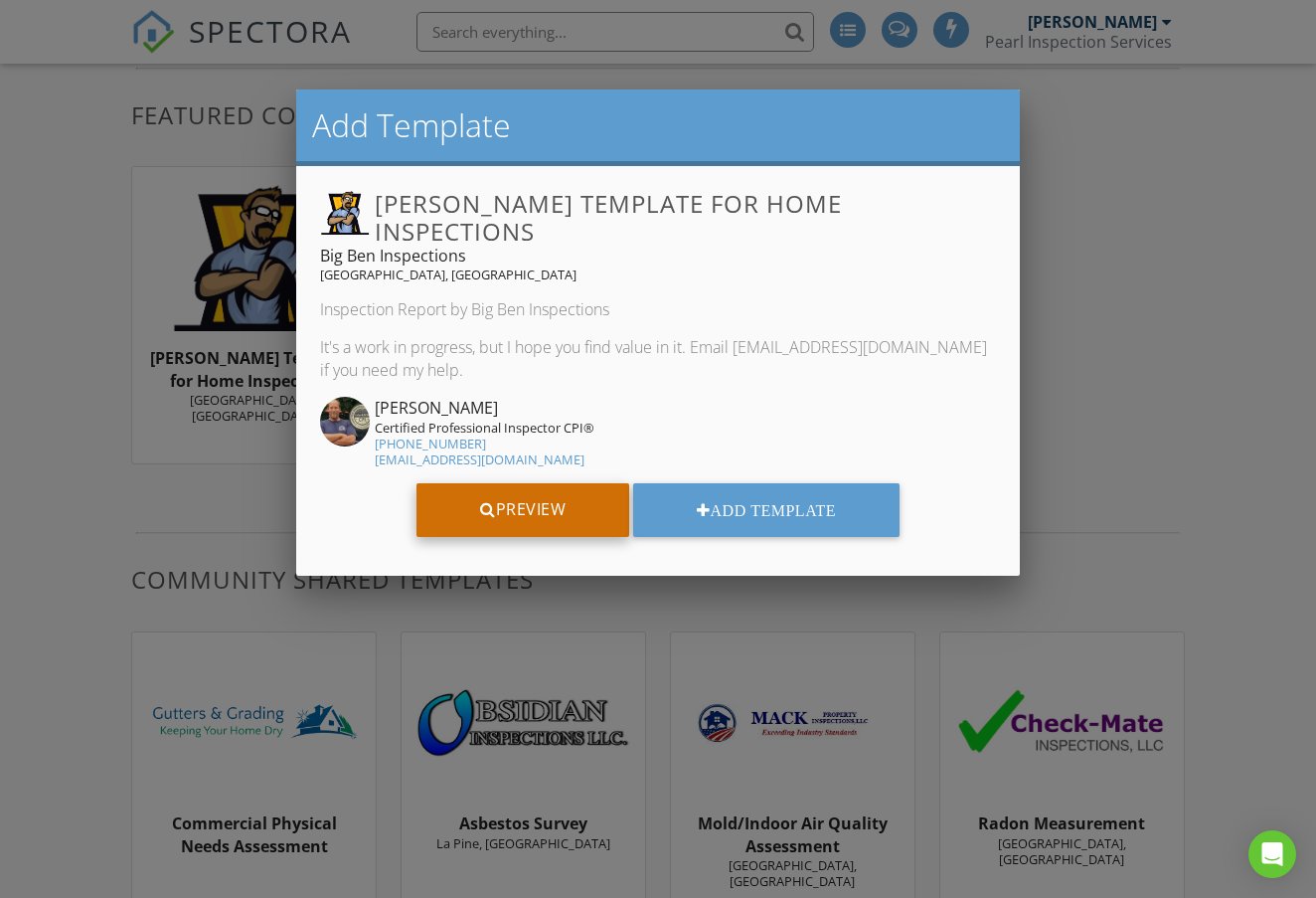 click on "Preview" at bounding box center (523, 510) 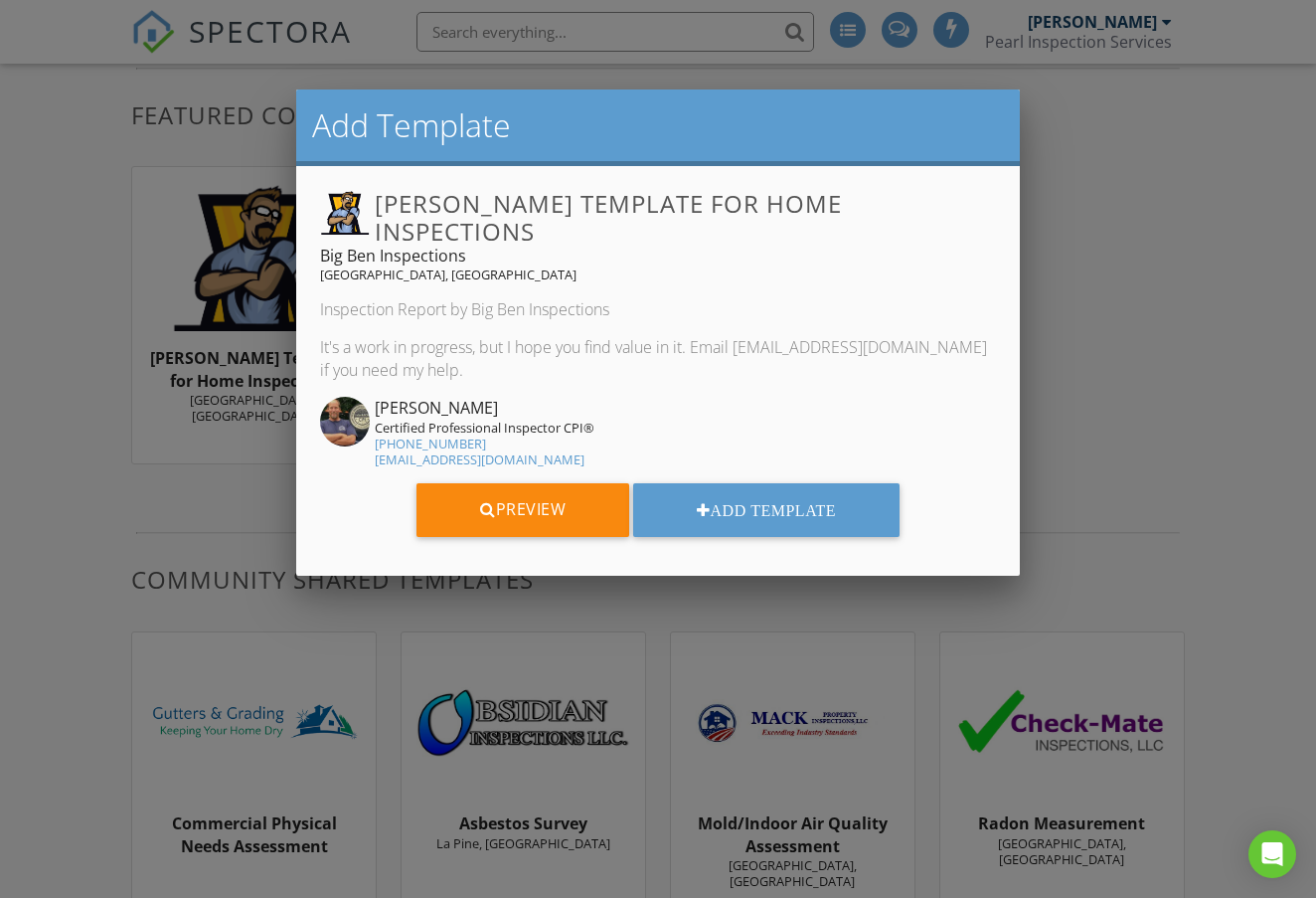click at bounding box center (658, 461) 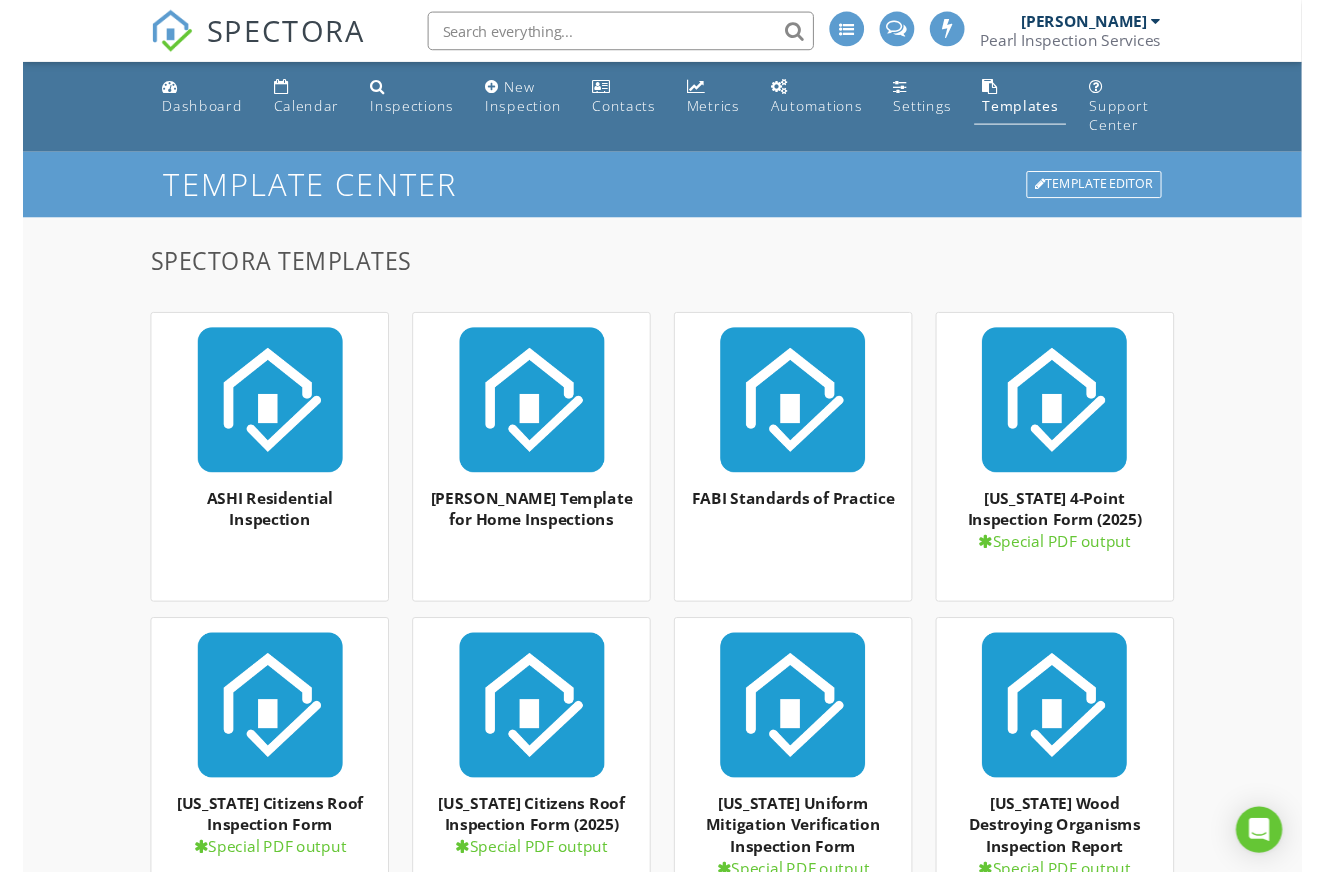 scroll, scrollTop: 0, scrollLeft: 0, axis: both 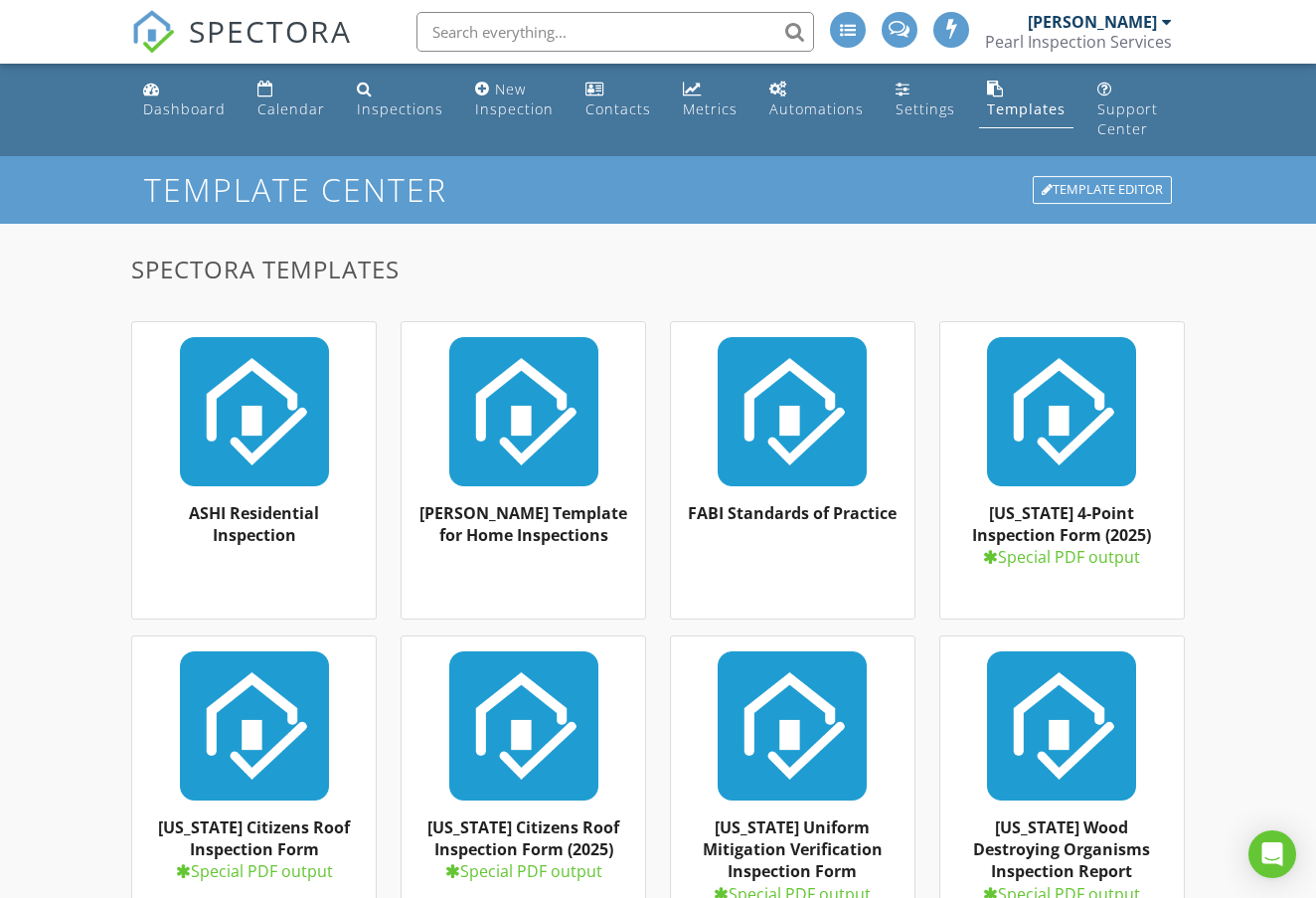 click on "Spectora Templates
ASHI Residential Inspection
Add Template
ASHI Residential Inspection
Spectora Inc.
Residential Report
A template based on the ASHI Standards of Practice.
[GEOGRAPHIC_DATA]
Add Template
[PERSON_NAME] Template for Home Inspections
Add Template
[PERSON_NAME] Template for Home Inspections
Spectora Inc.
[GEOGRAPHIC_DATA]
Add Template
FABI Standards of Practice
Add Template
FABI Standards of Practice
Spectora Inc.
FABI Report
[GEOGRAPHIC_DATA]
Add Template
[US_STATE] 4-Point Inspection Form (2025)
Special PDF output
Add Template
[US_STATE] 4-Point Inspection Form (2025)
Spectora Inc.
Special PDF output
[US_STATE] Citizens 4-Point Inspection Form
[GEOGRAPHIC_DATA]
Add Template
Special PDF output" at bounding box center (657, 8620) 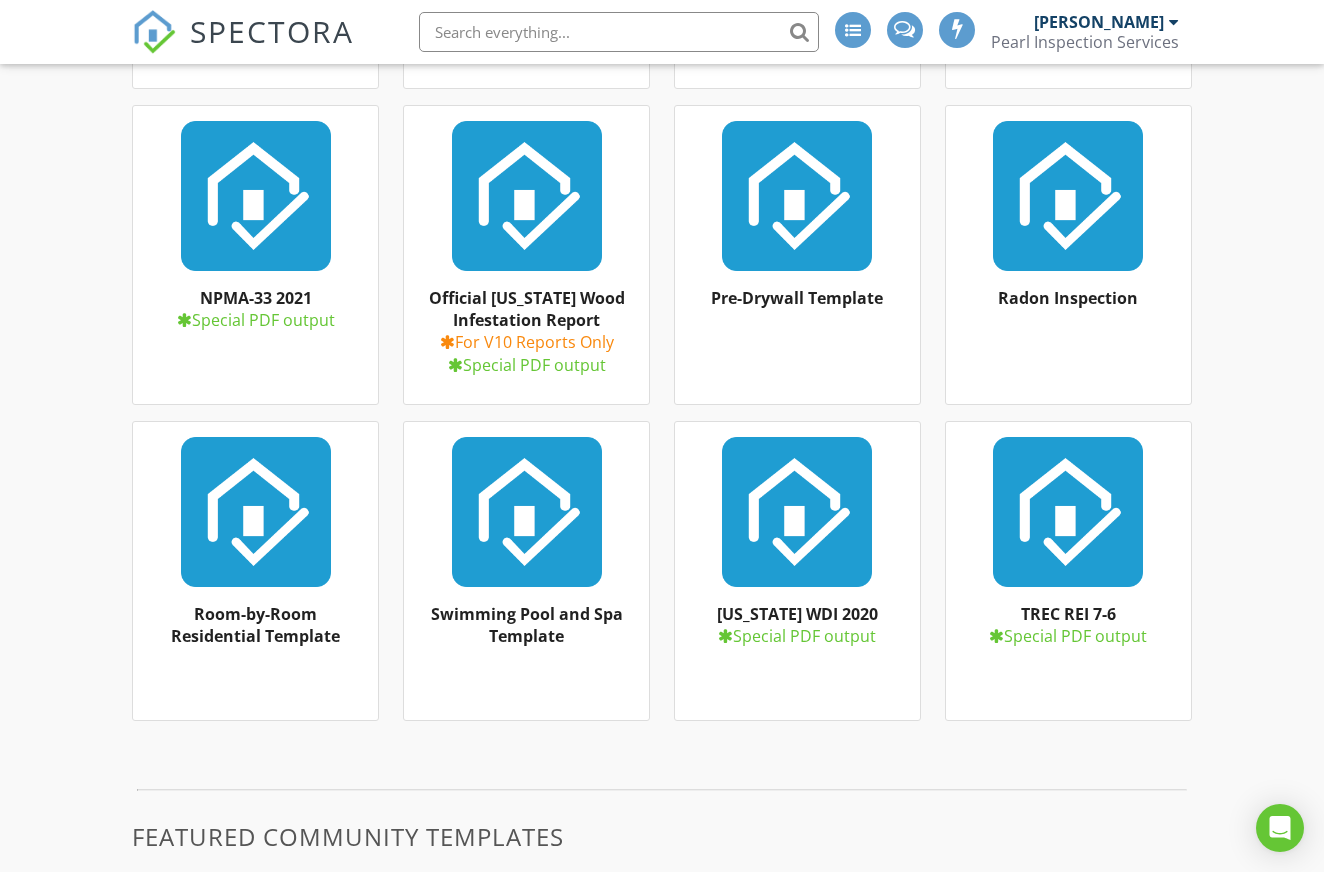 scroll, scrollTop: 1475, scrollLeft: 0, axis: vertical 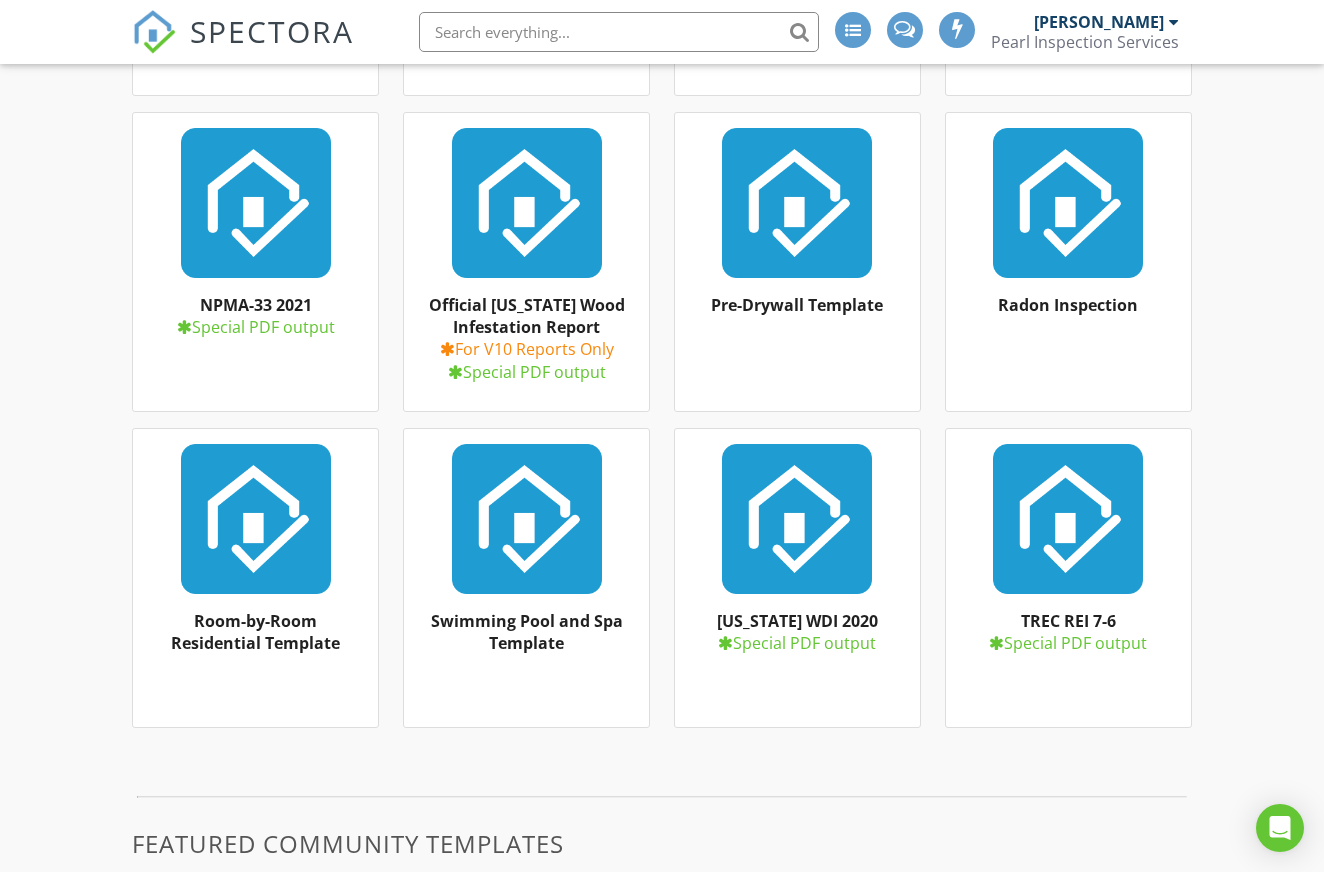click on "NPMA-33 2021" at bounding box center (256, 305) 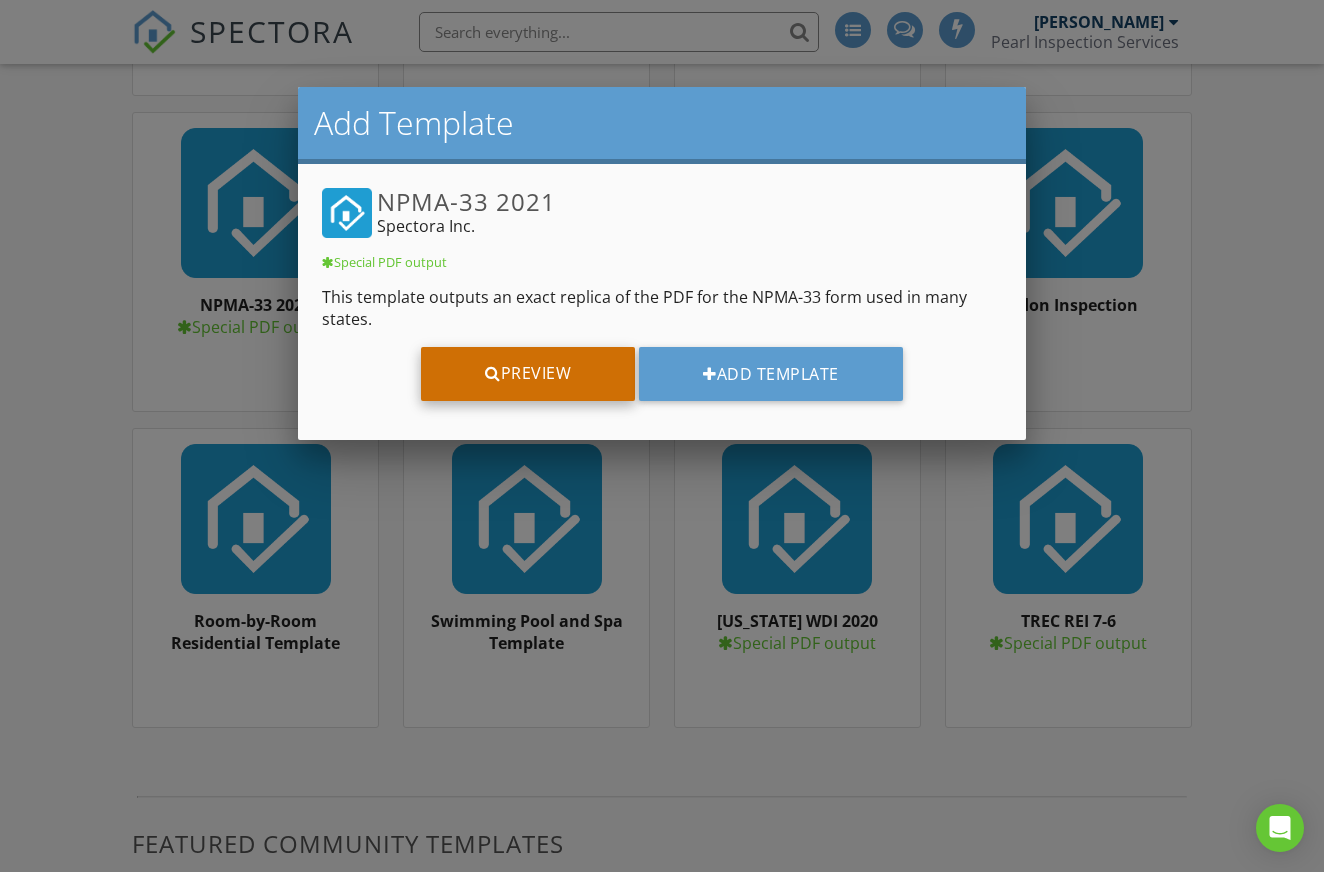 click on "Preview" at bounding box center [528, 374] 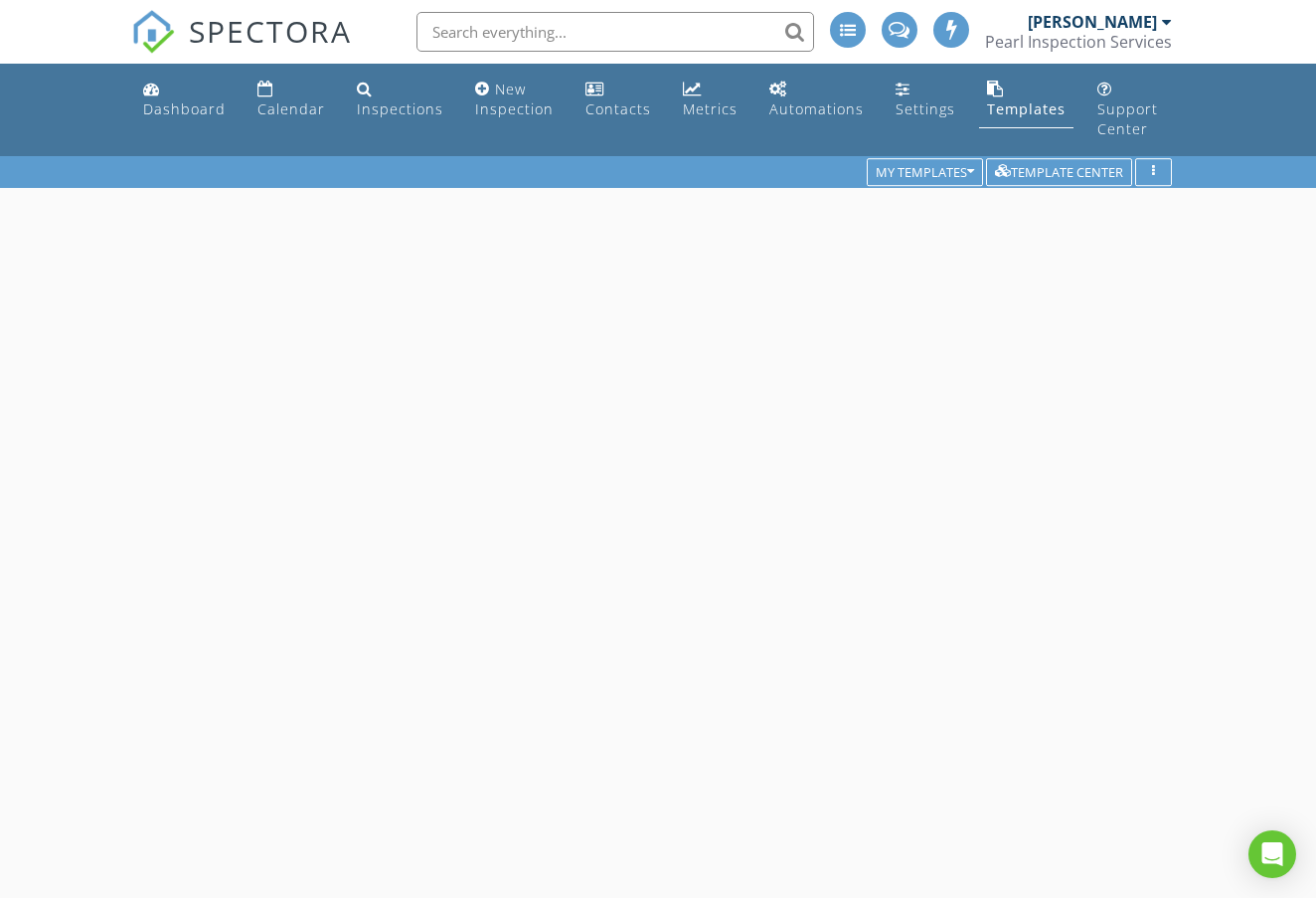 scroll, scrollTop: 0, scrollLeft: 0, axis: both 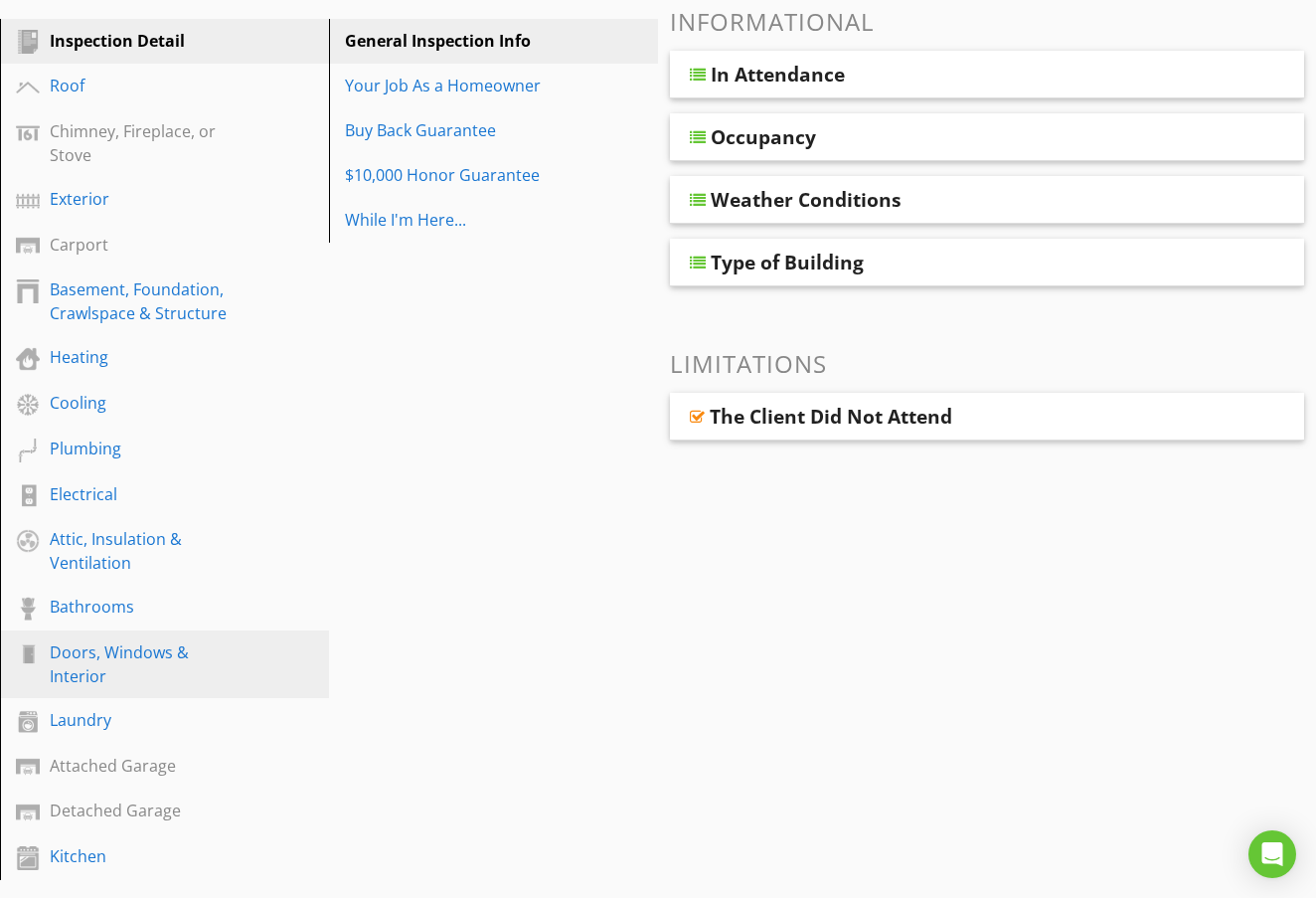 click on "Doors, Windows & Interior" at bounding box center (142, 664) 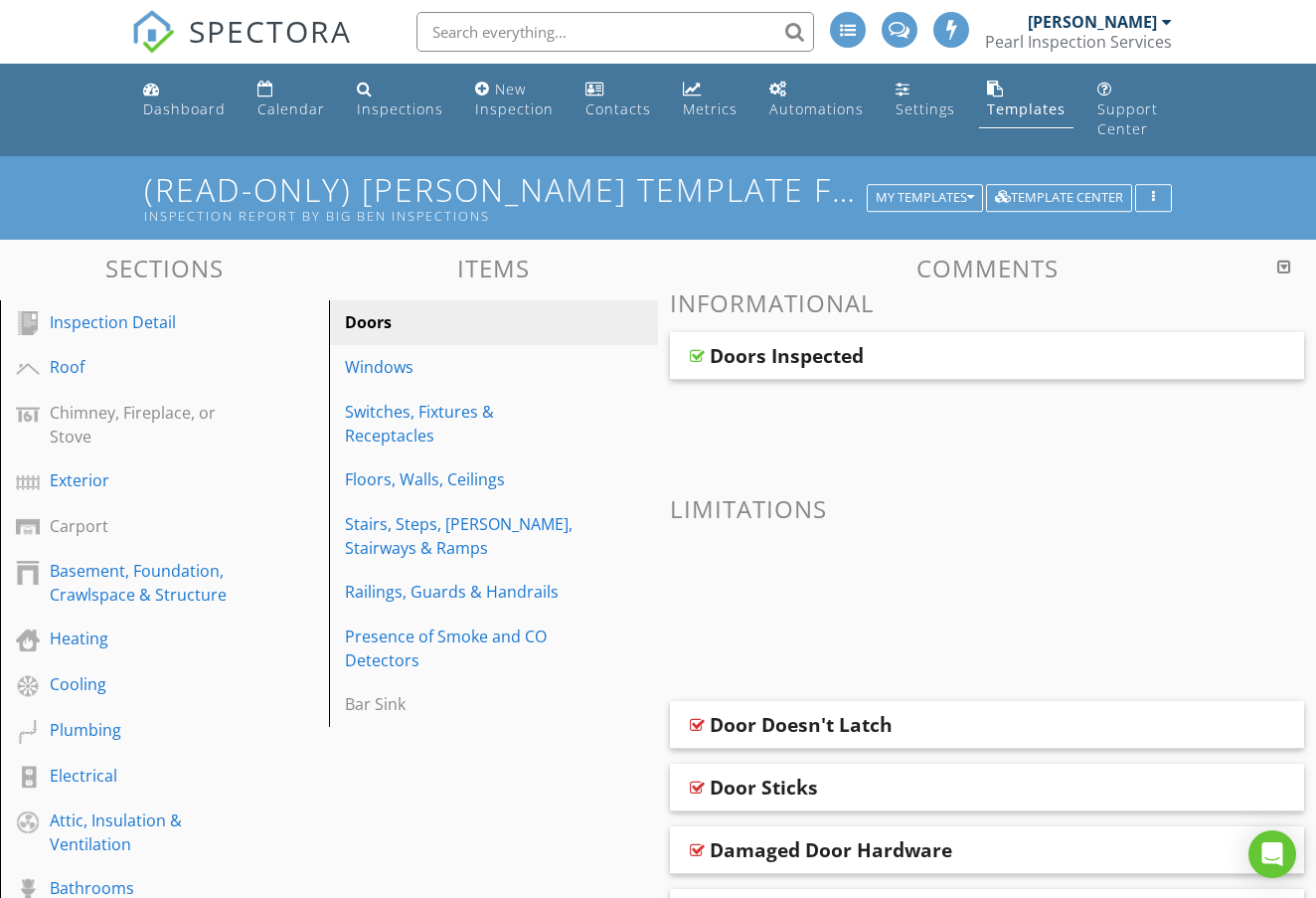 scroll, scrollTop: 0, scrollLeft: 0, axis: both 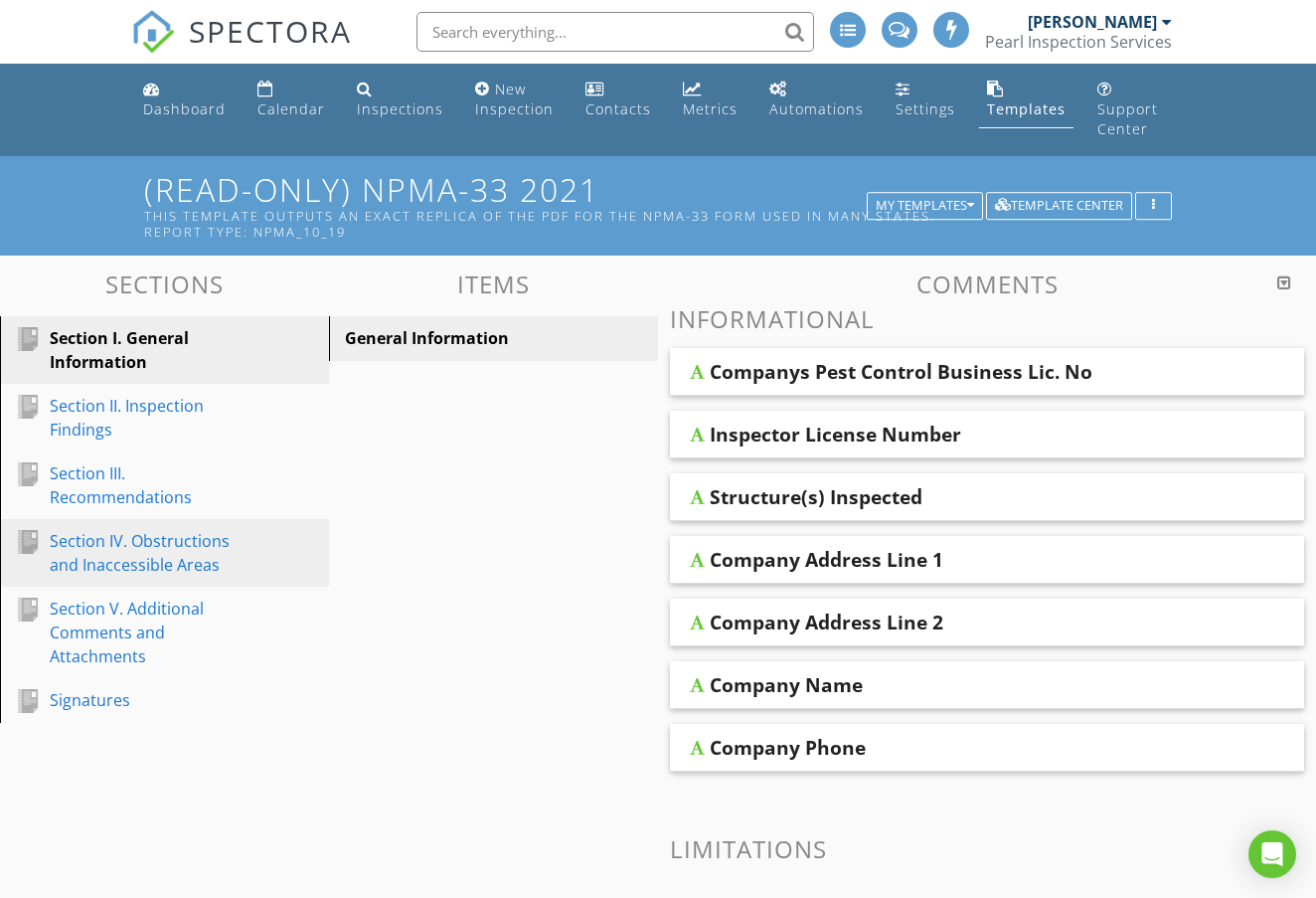 click on "Section IV. Obstructions and Inaccessible Areas" at bounding box center [142, 553] 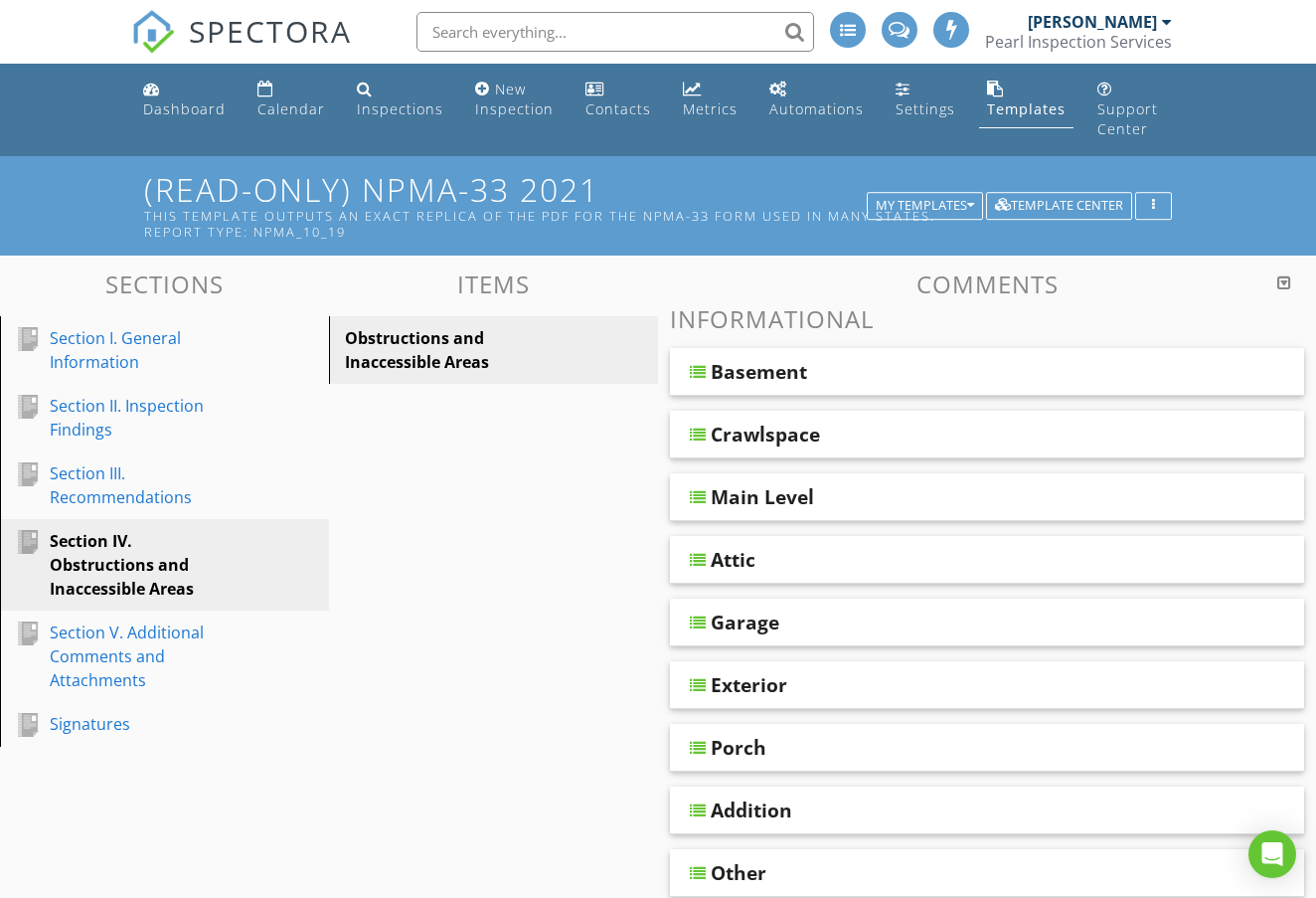 click on "Basement" at bounding box center (987, 372) 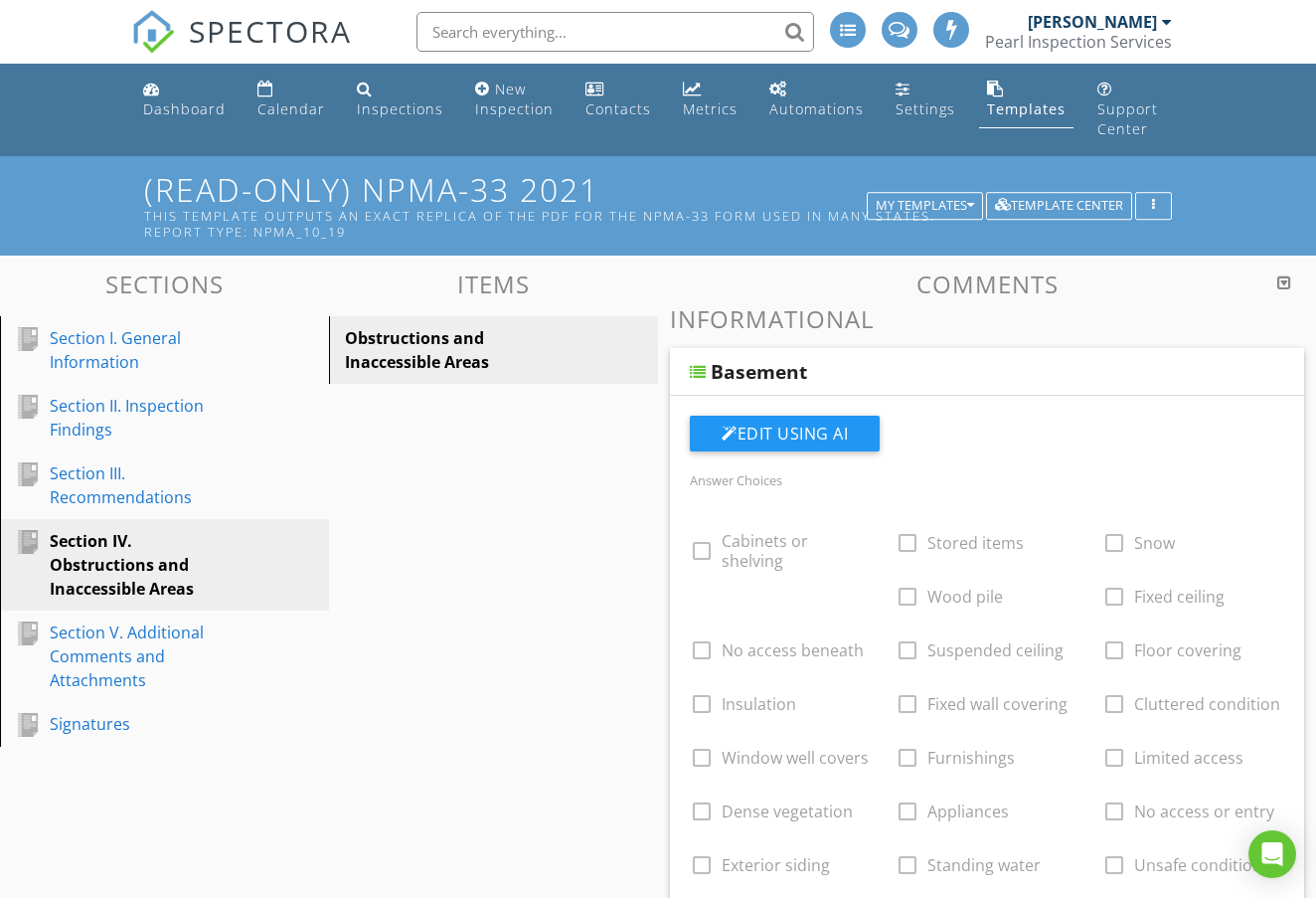click on "Basement" at bounding box center [933, 372] 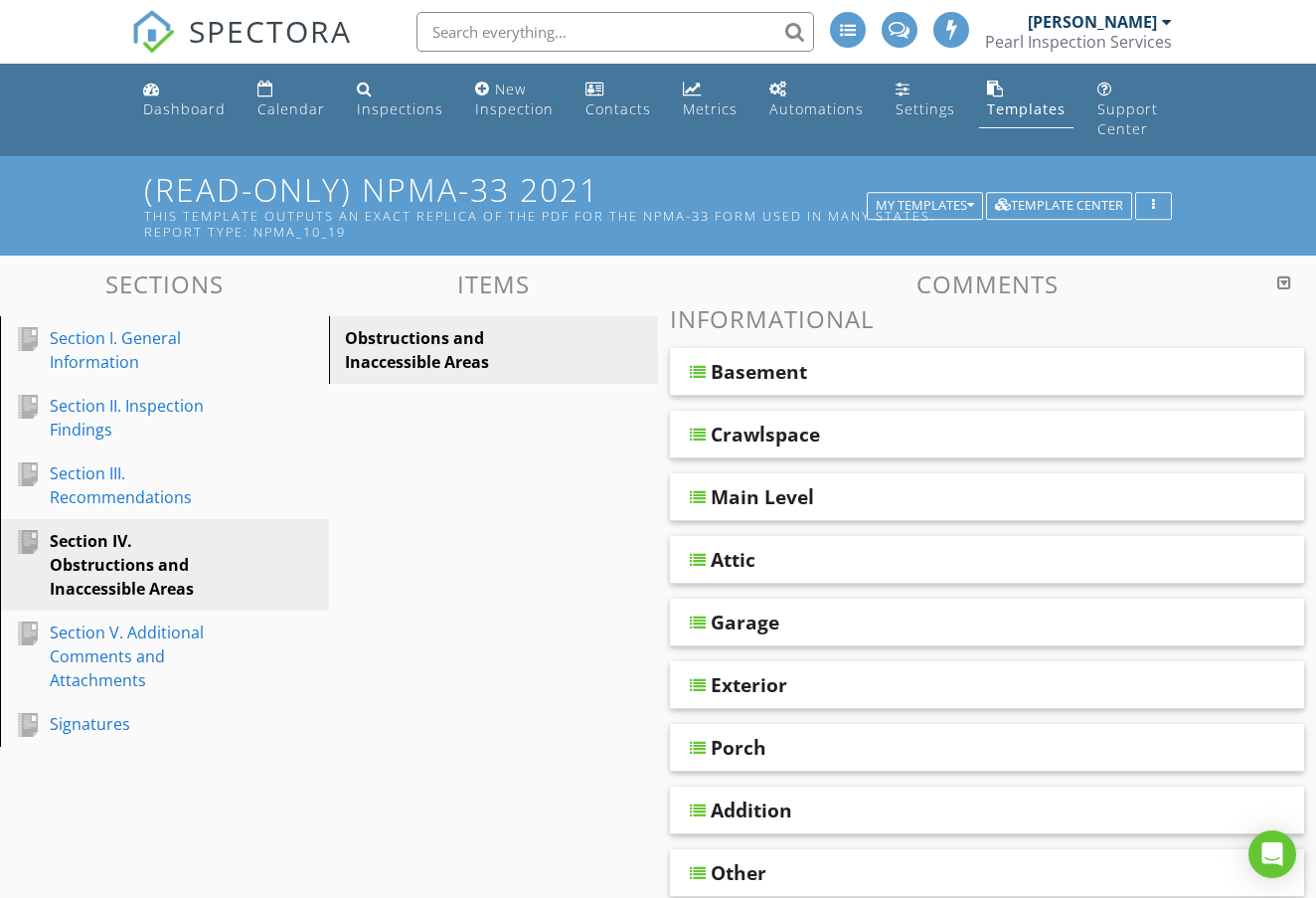 scroll, scrollTop: 0, scrollLeft: 0, axis: both 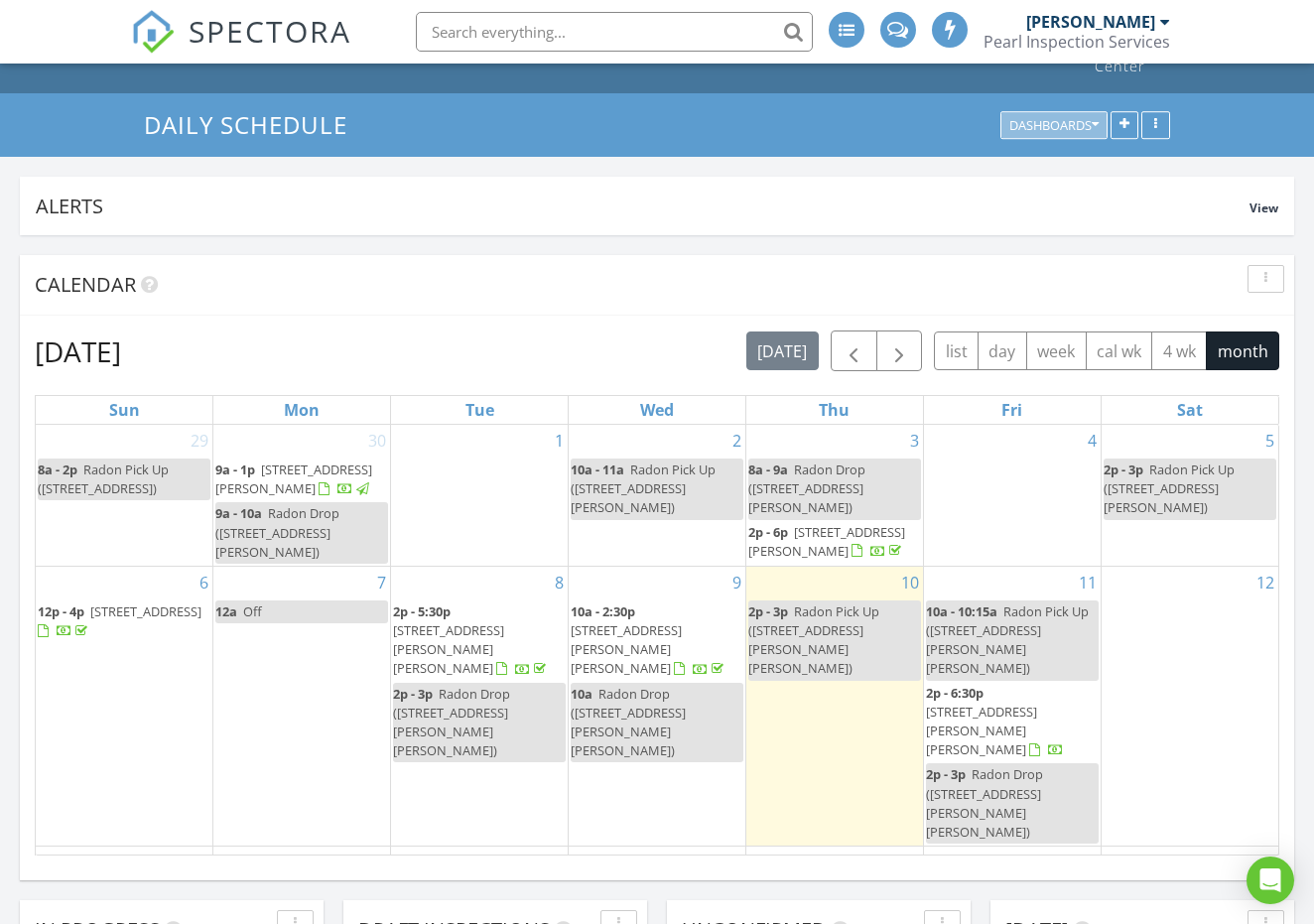 click on "Dashboards" at bounding box center [1054, 126] 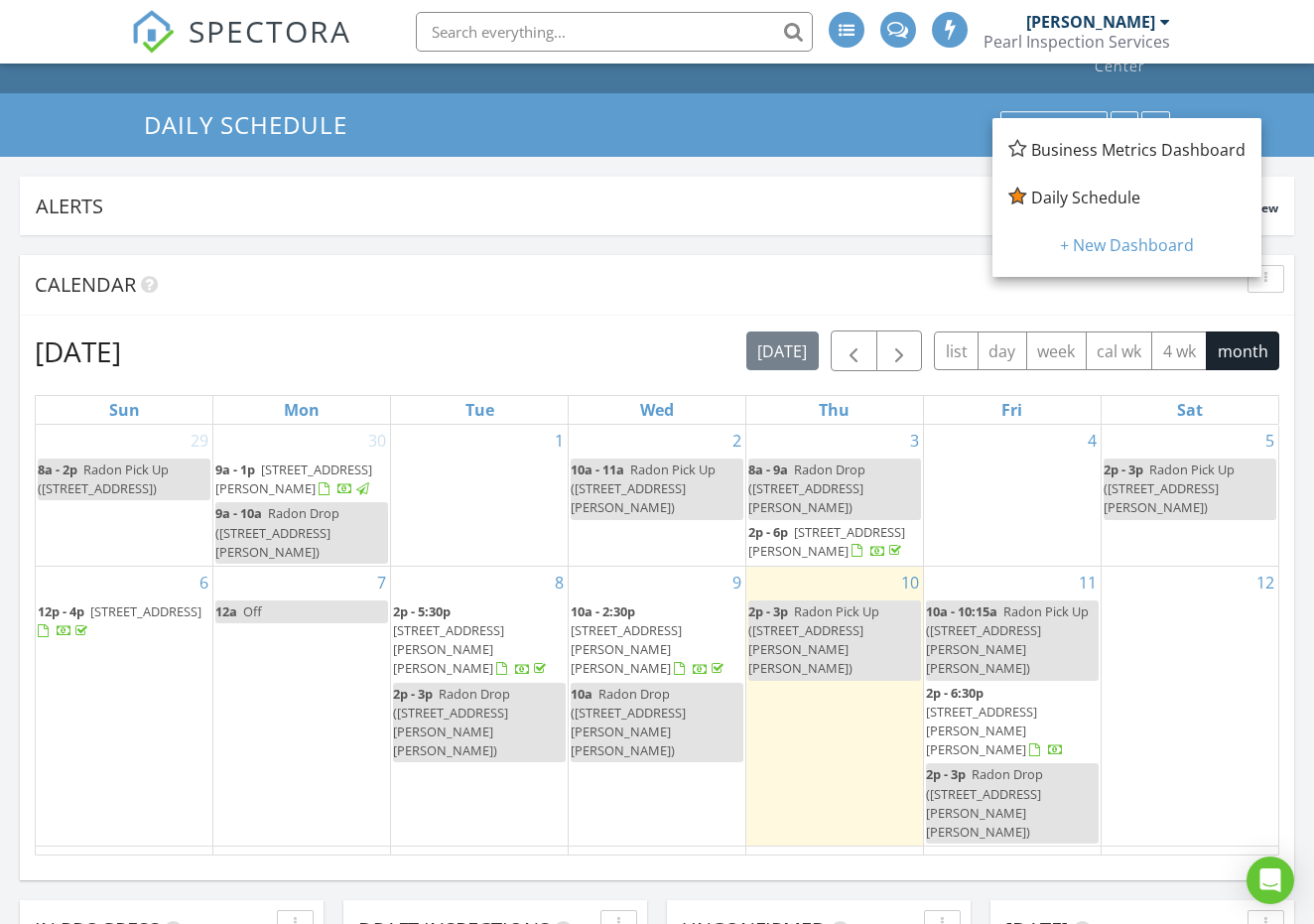 click on "Business Metrics Dashboard" at bounding box center [1138, 150] 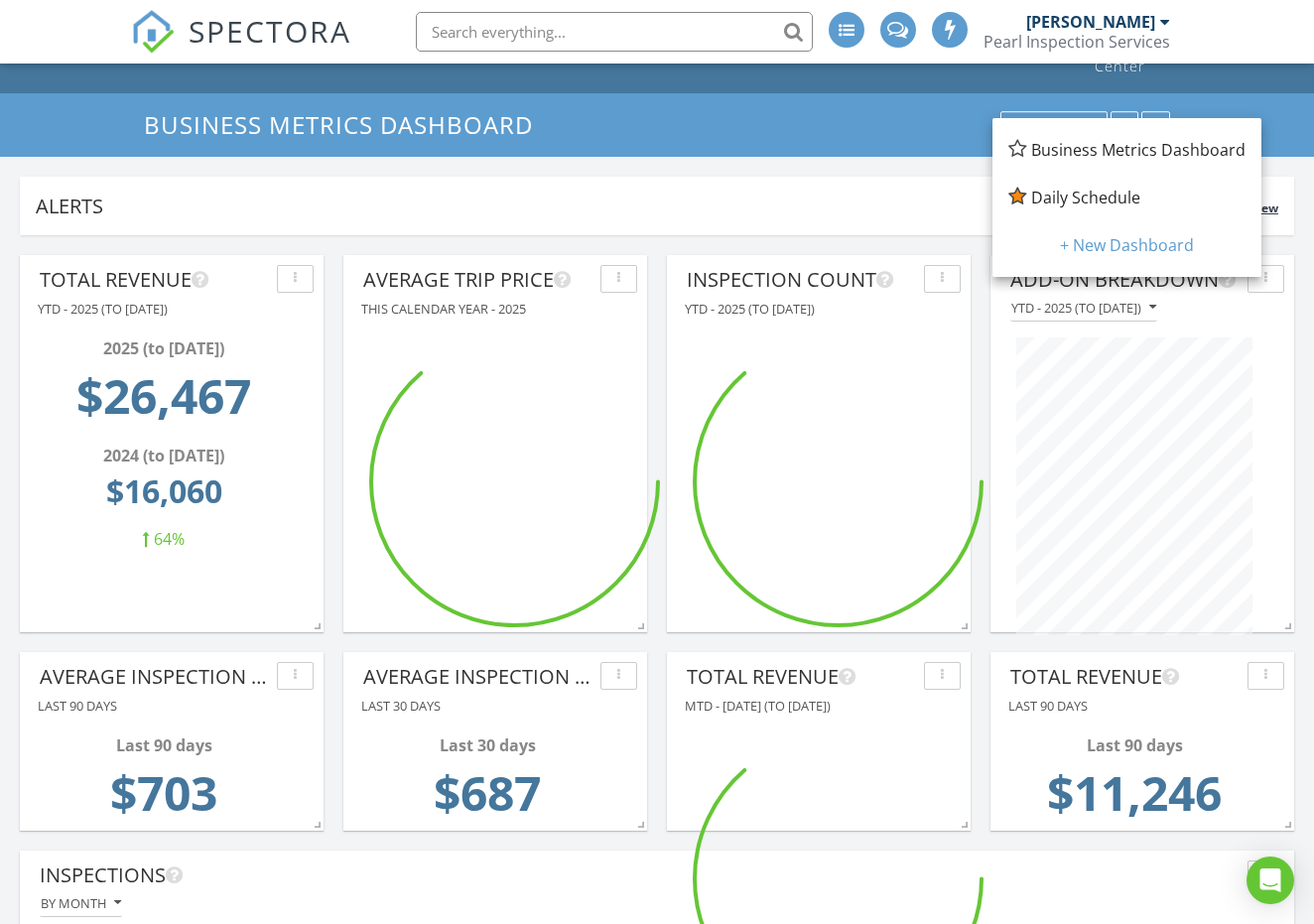 scroll, scrollTop: 10, scrollLeft: 10, axis: both 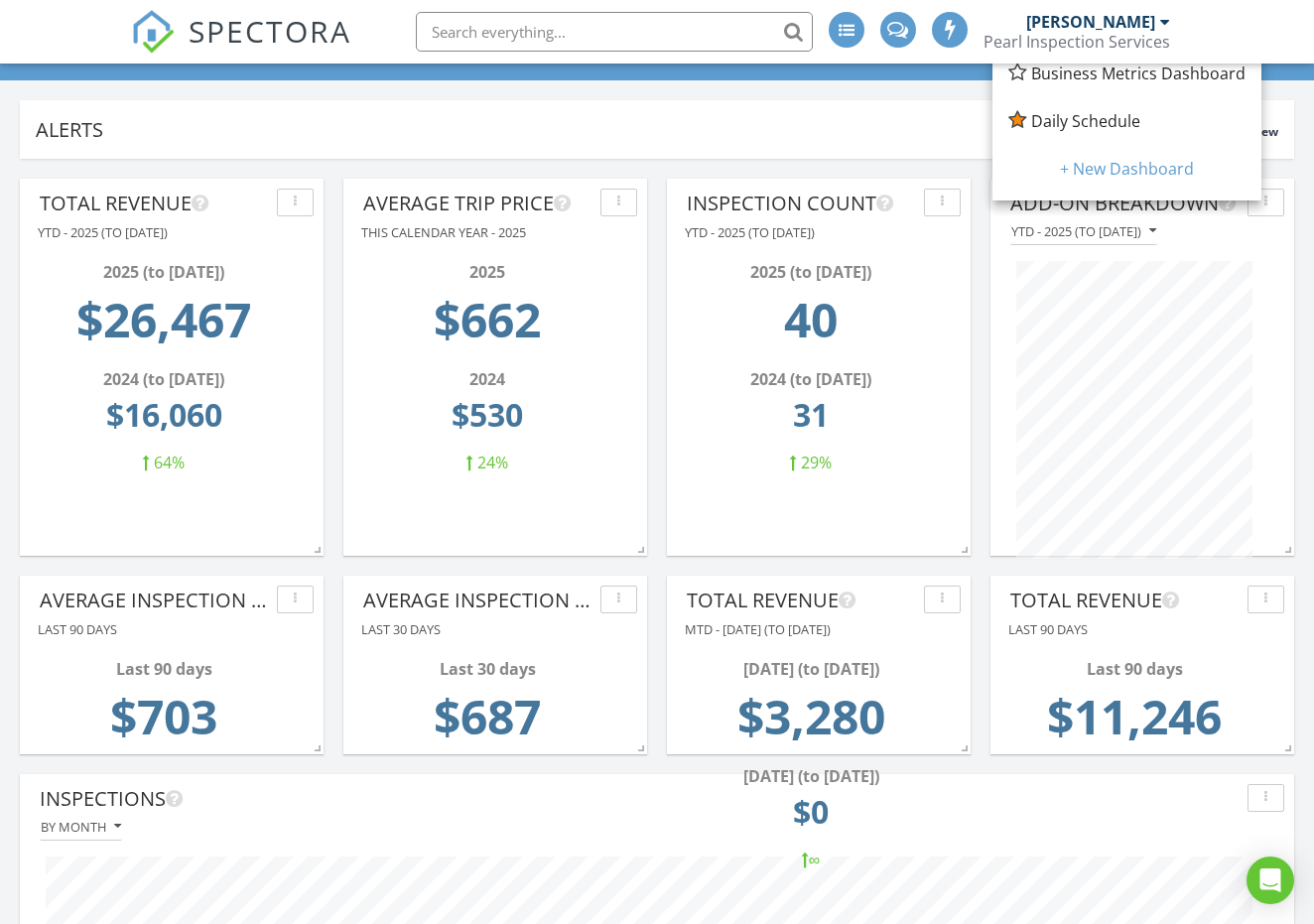 click on "Business Metrics Dashboard" at bounding box center (1138, 73) 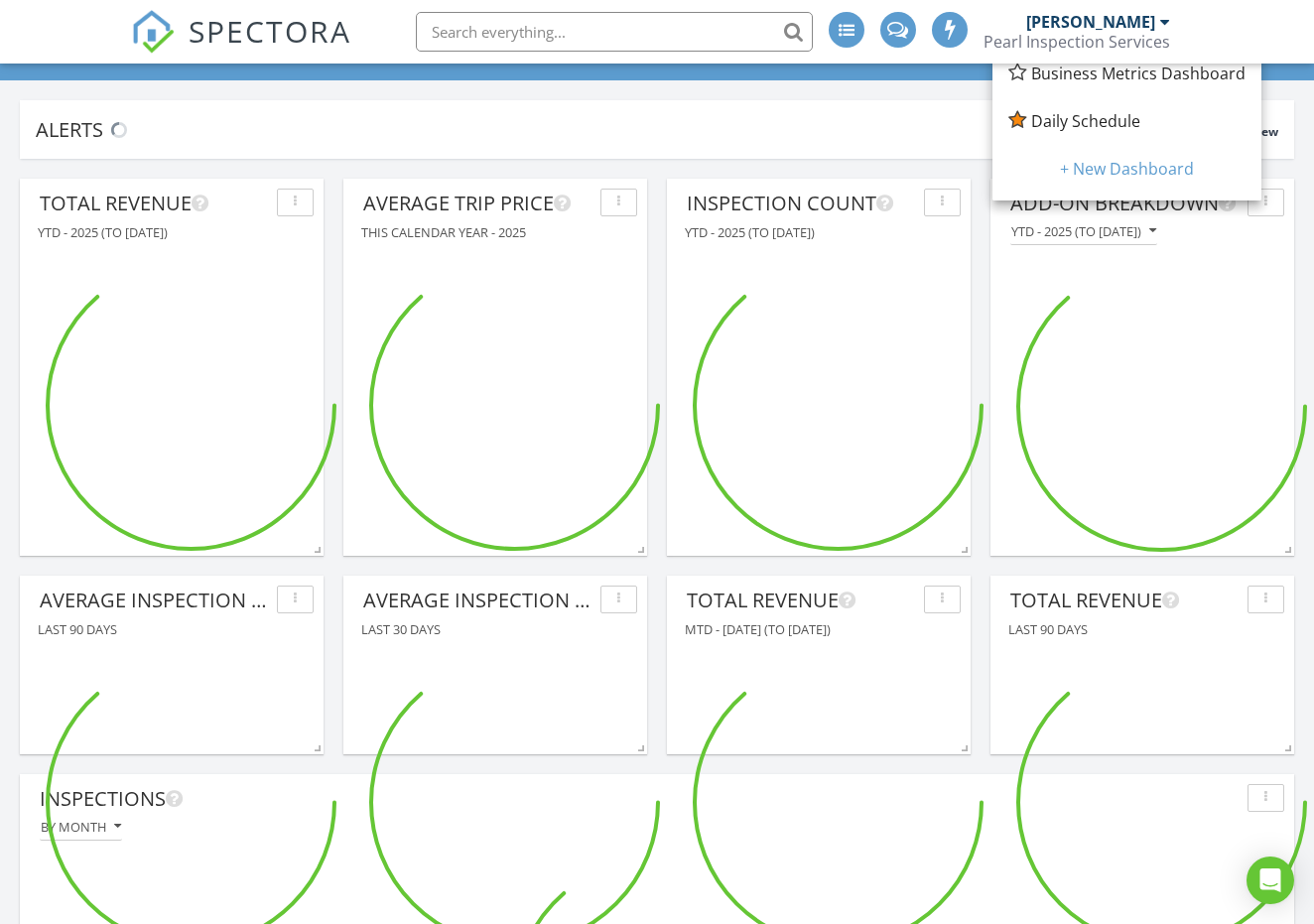 scroll, scrollTop: 136, scrollLeft: 0, axis: vertical 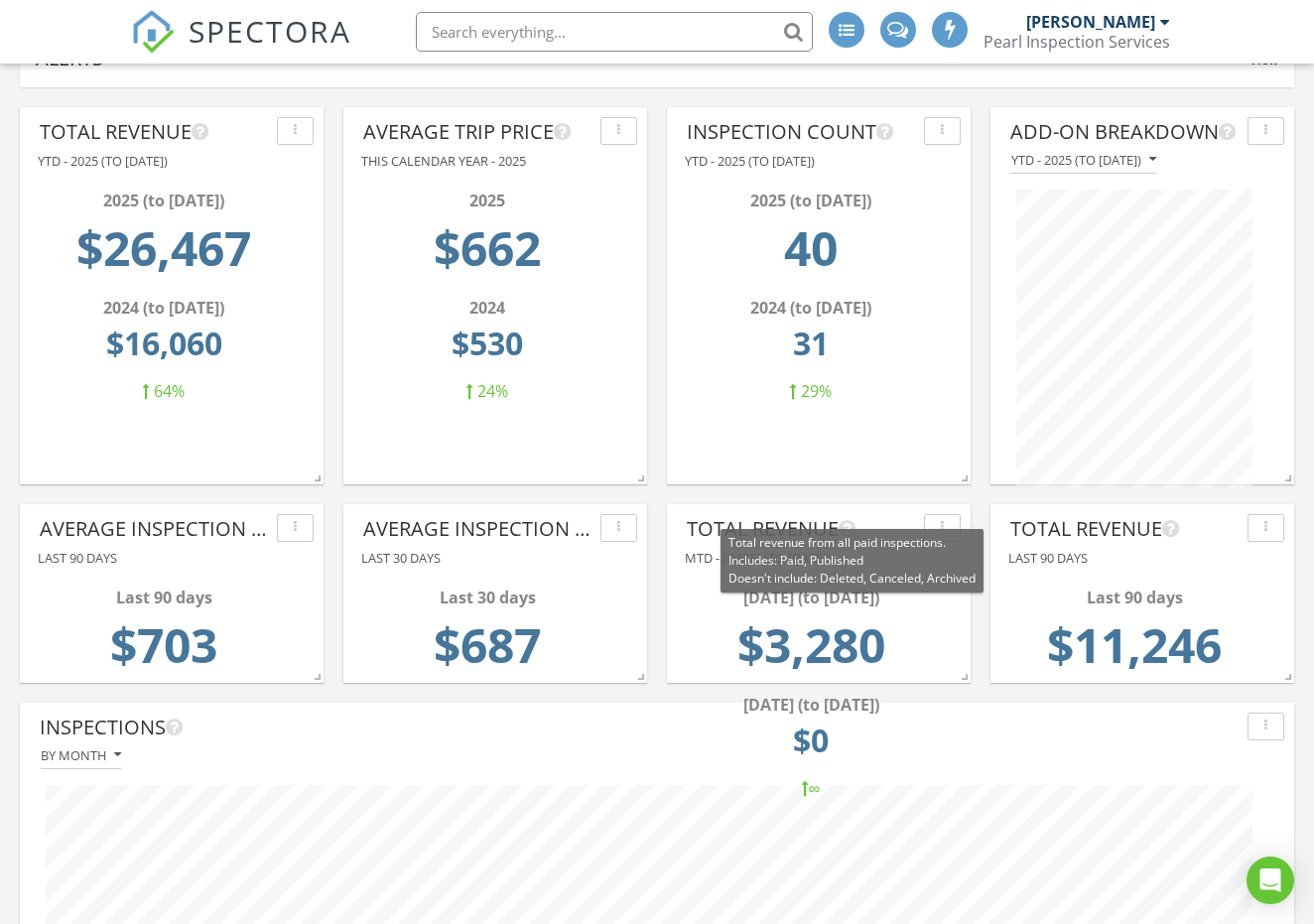 click at bounding box center (847, 529) 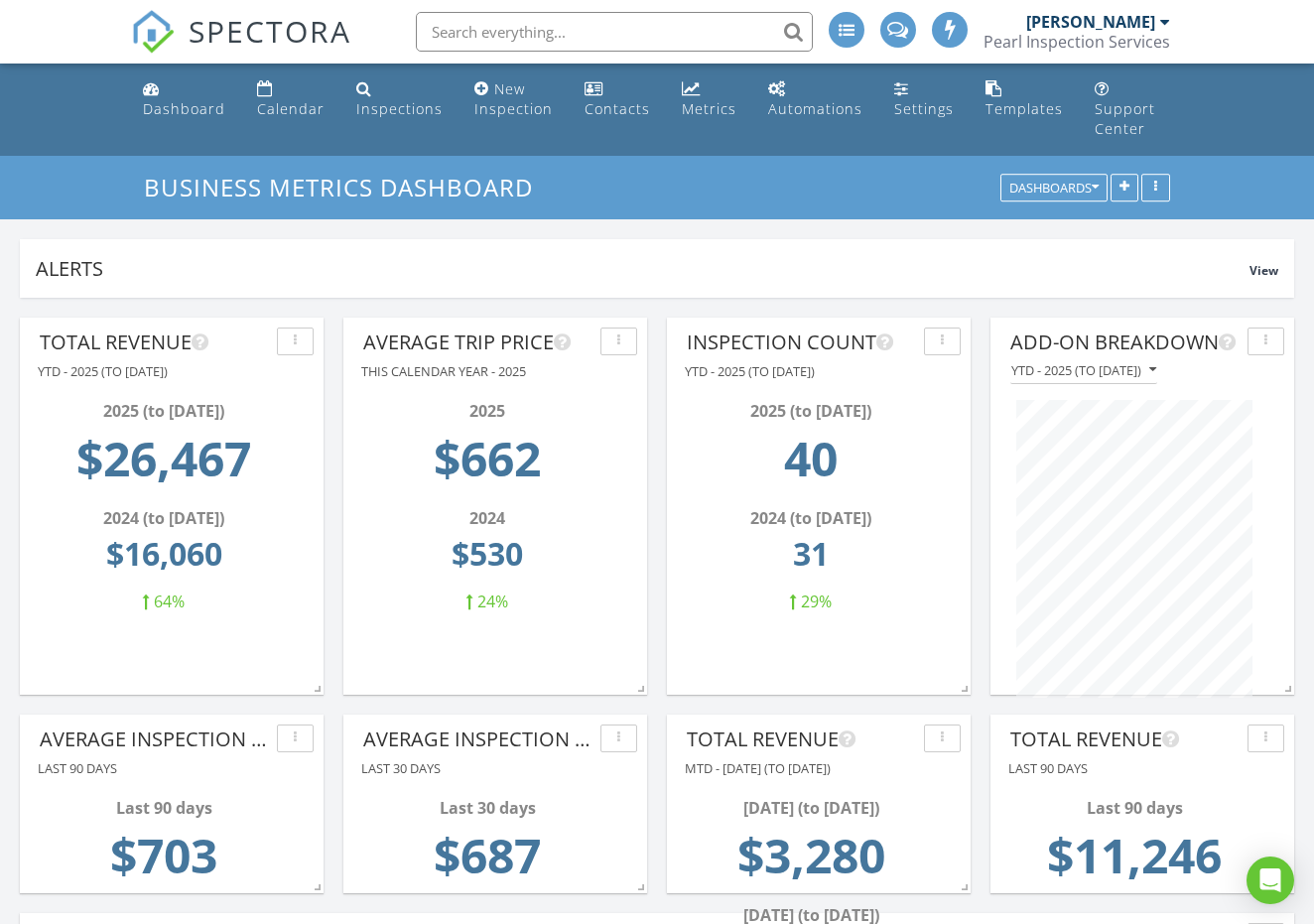 scroll, scrollTop: 0, scrollLeft: 0, axis: both 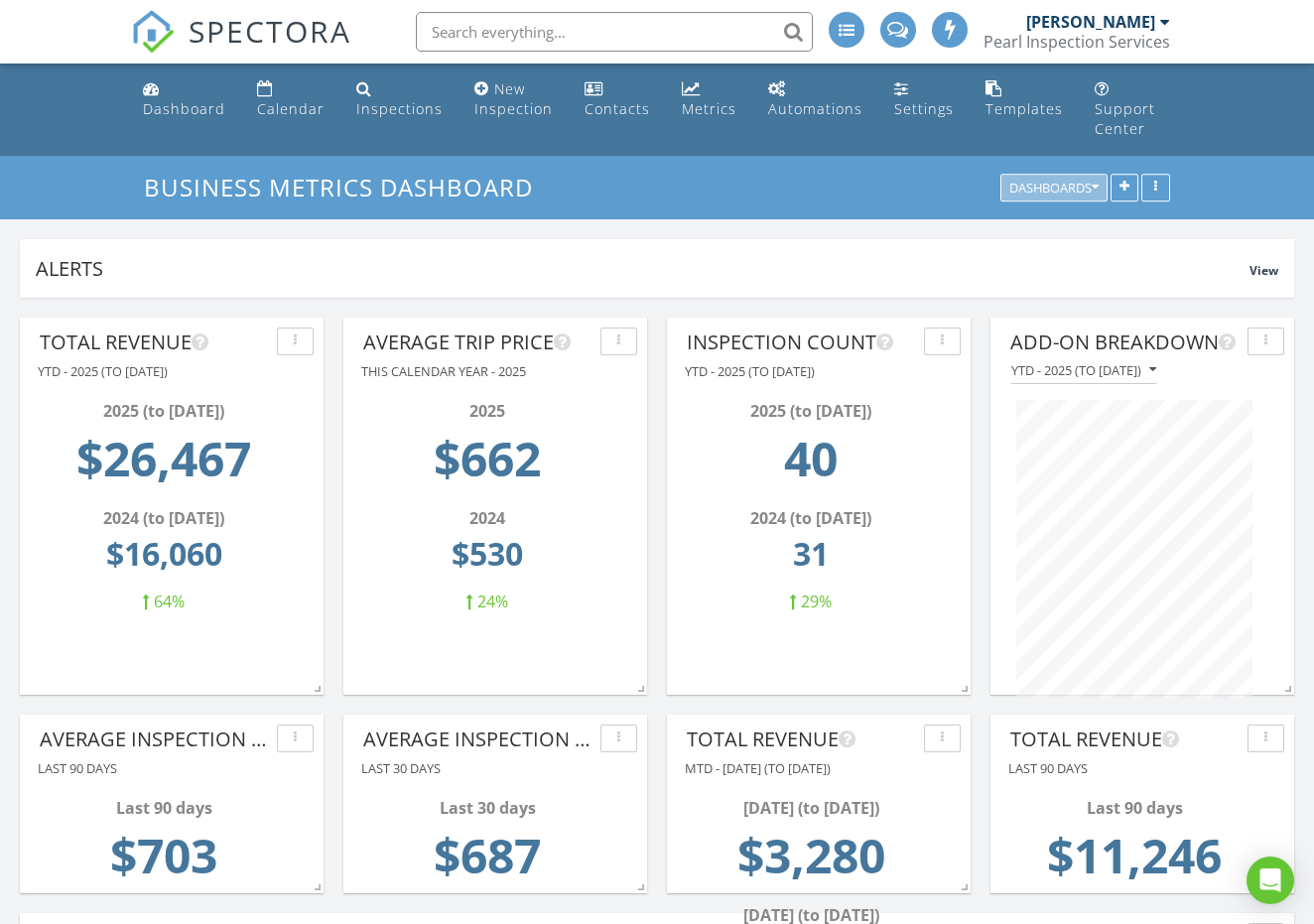 click on "Dashboards" at bounding box center [1054, 189] 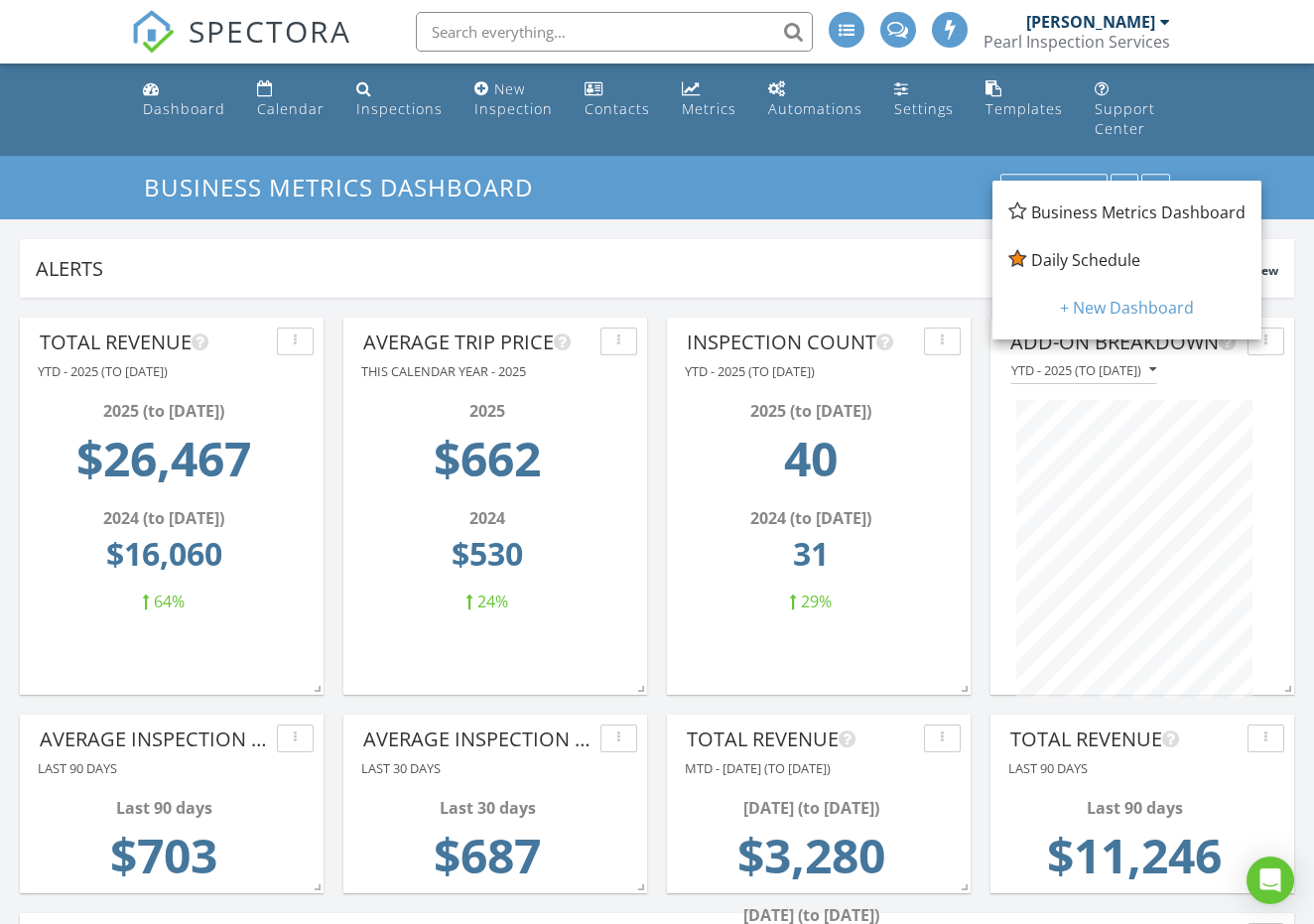 click on "Business Metrics Dashboard
Dashboards" at bounding box center [657, 188] 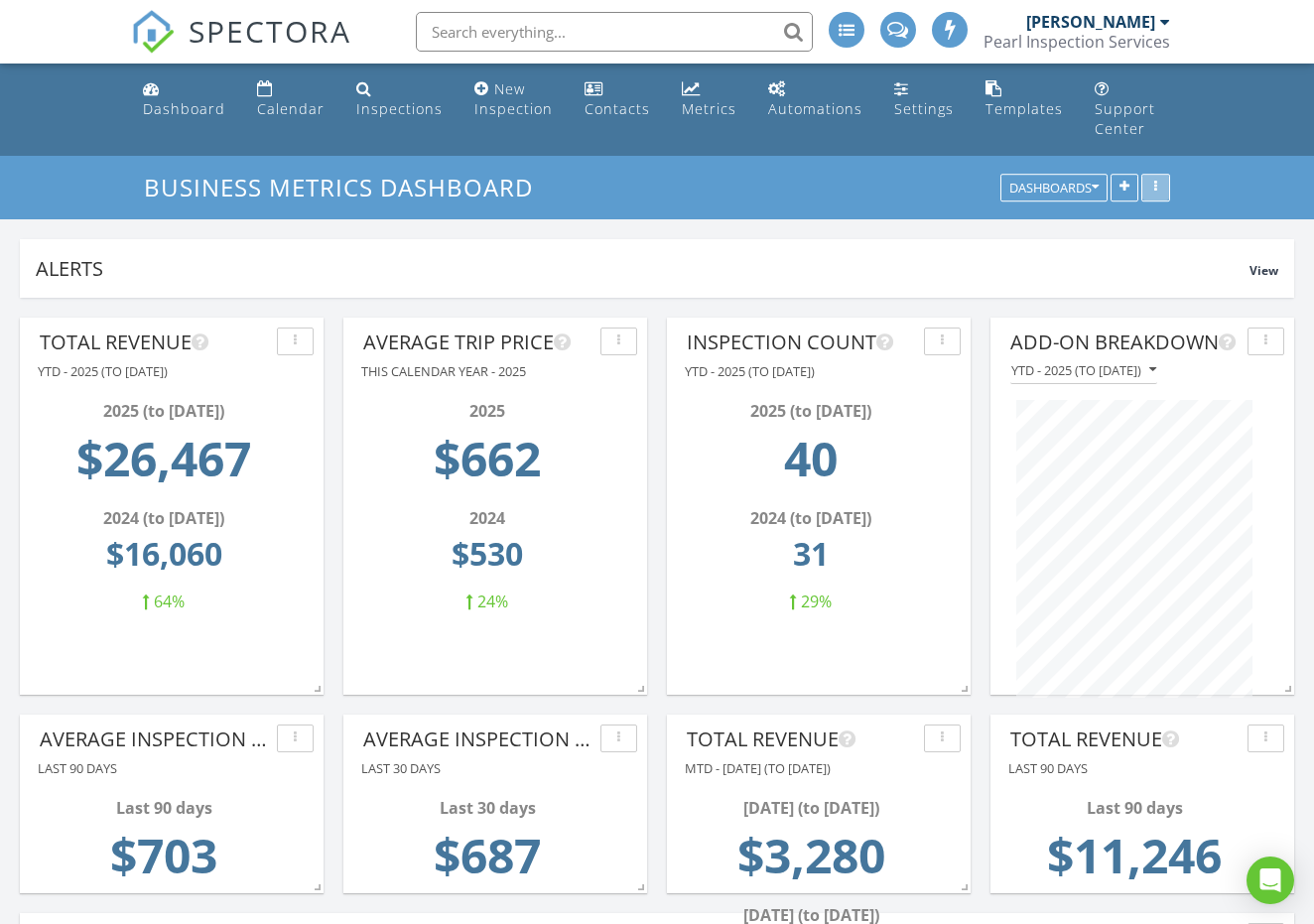 click at bounding box center (1155, 189) 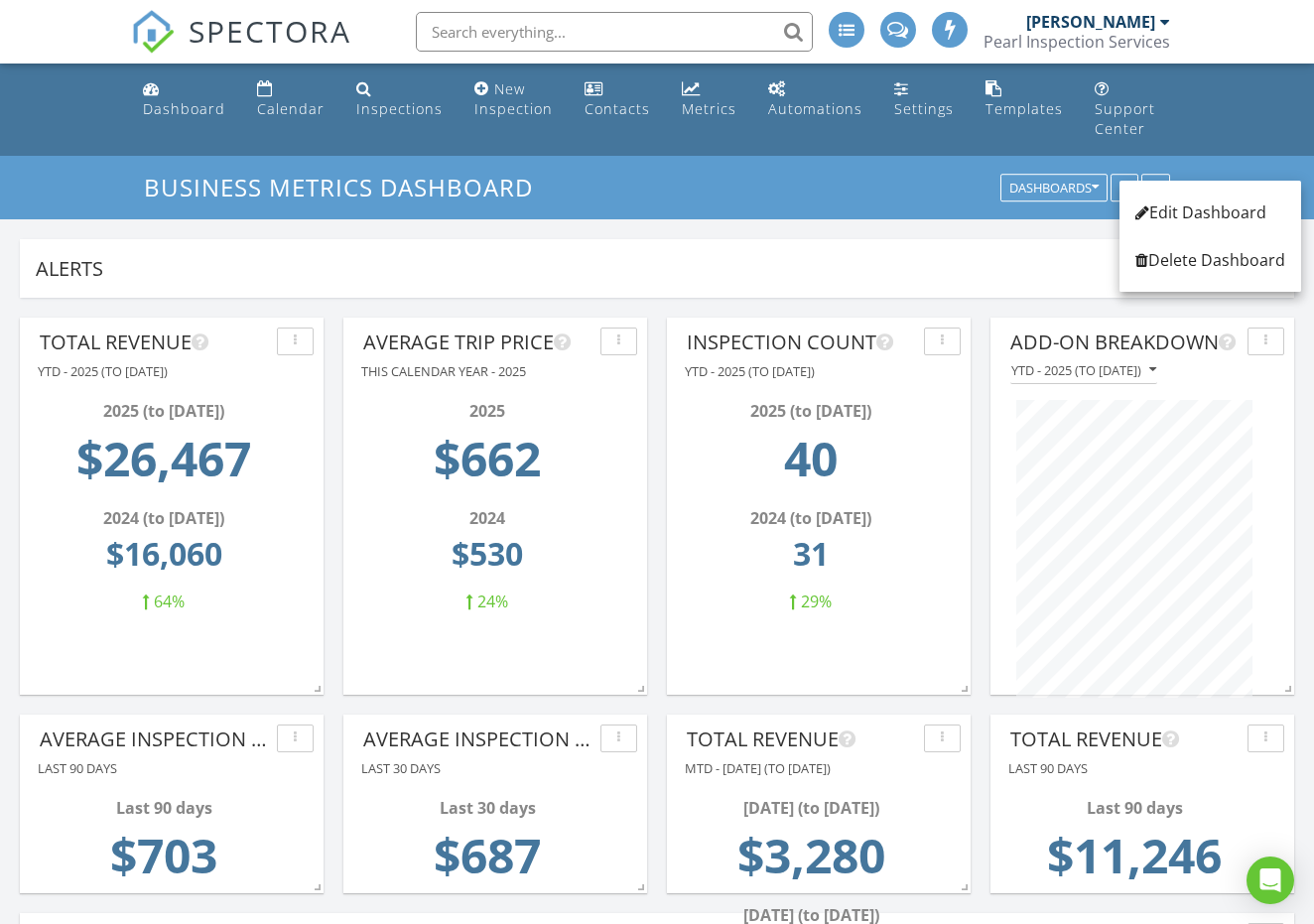 click on "Business Metrics Dashboard
Dashboards" at bounding box center [657, 188] 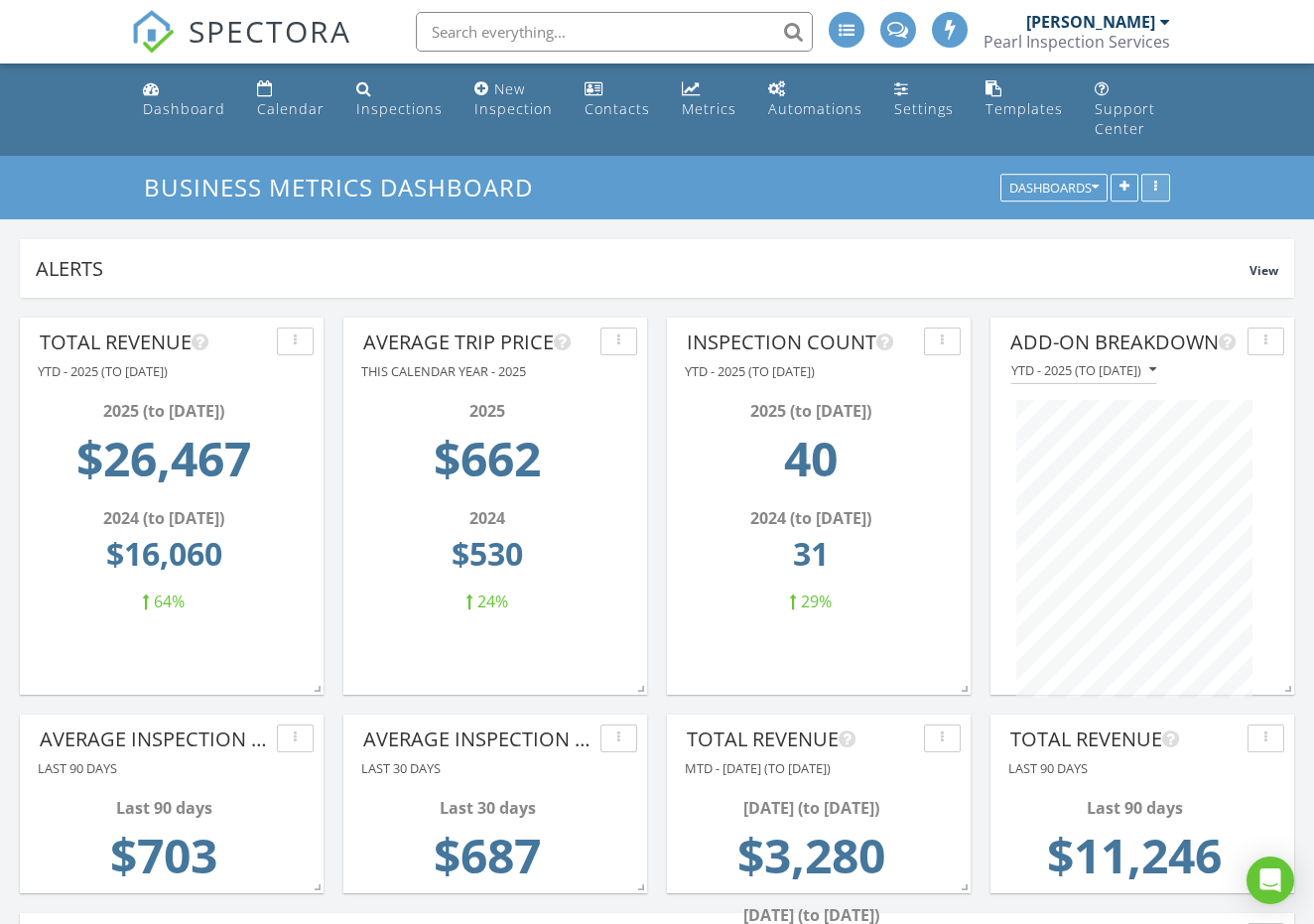click at bounding box center (1155, 189) 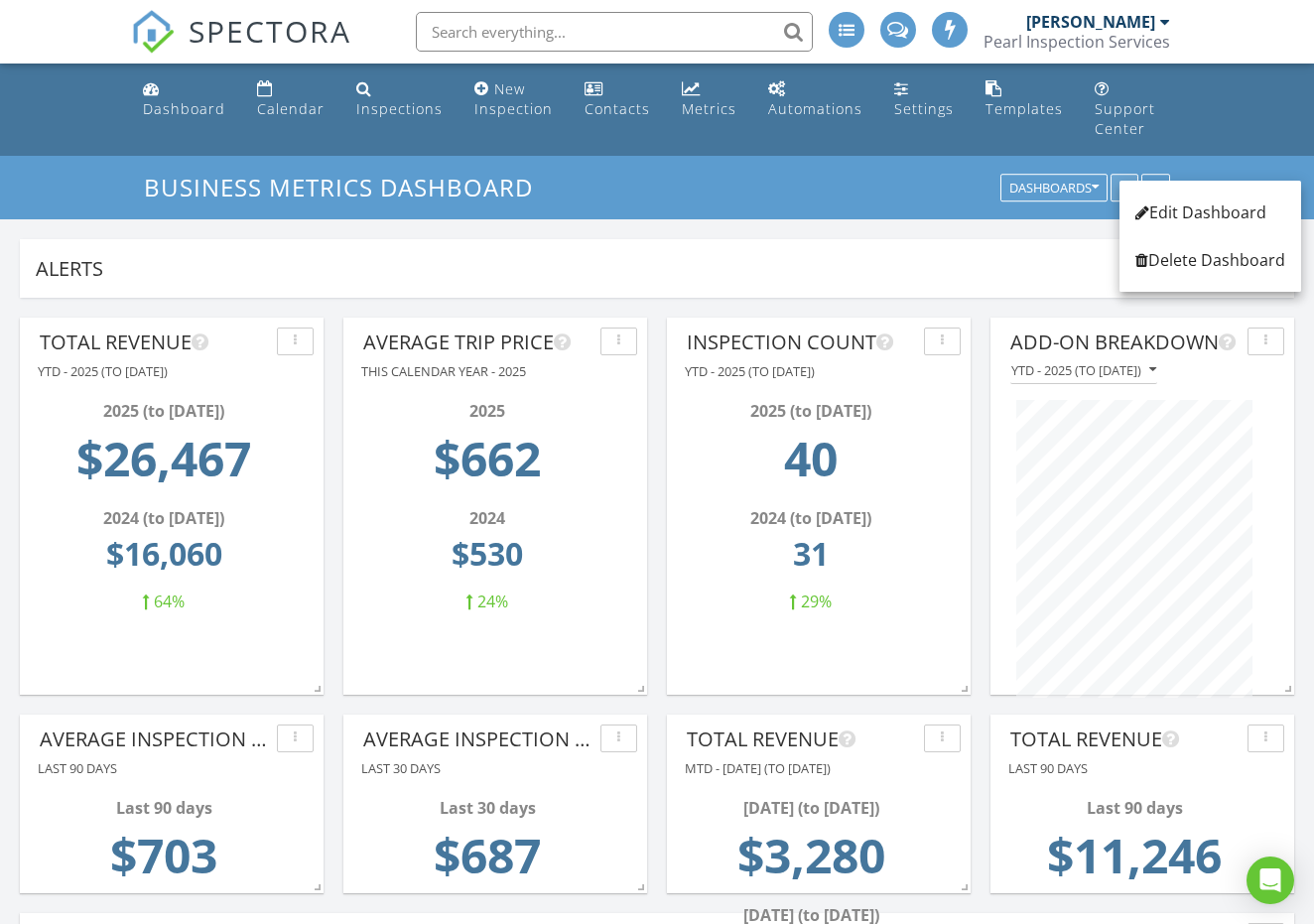 click at bounding box center (1124, 189) 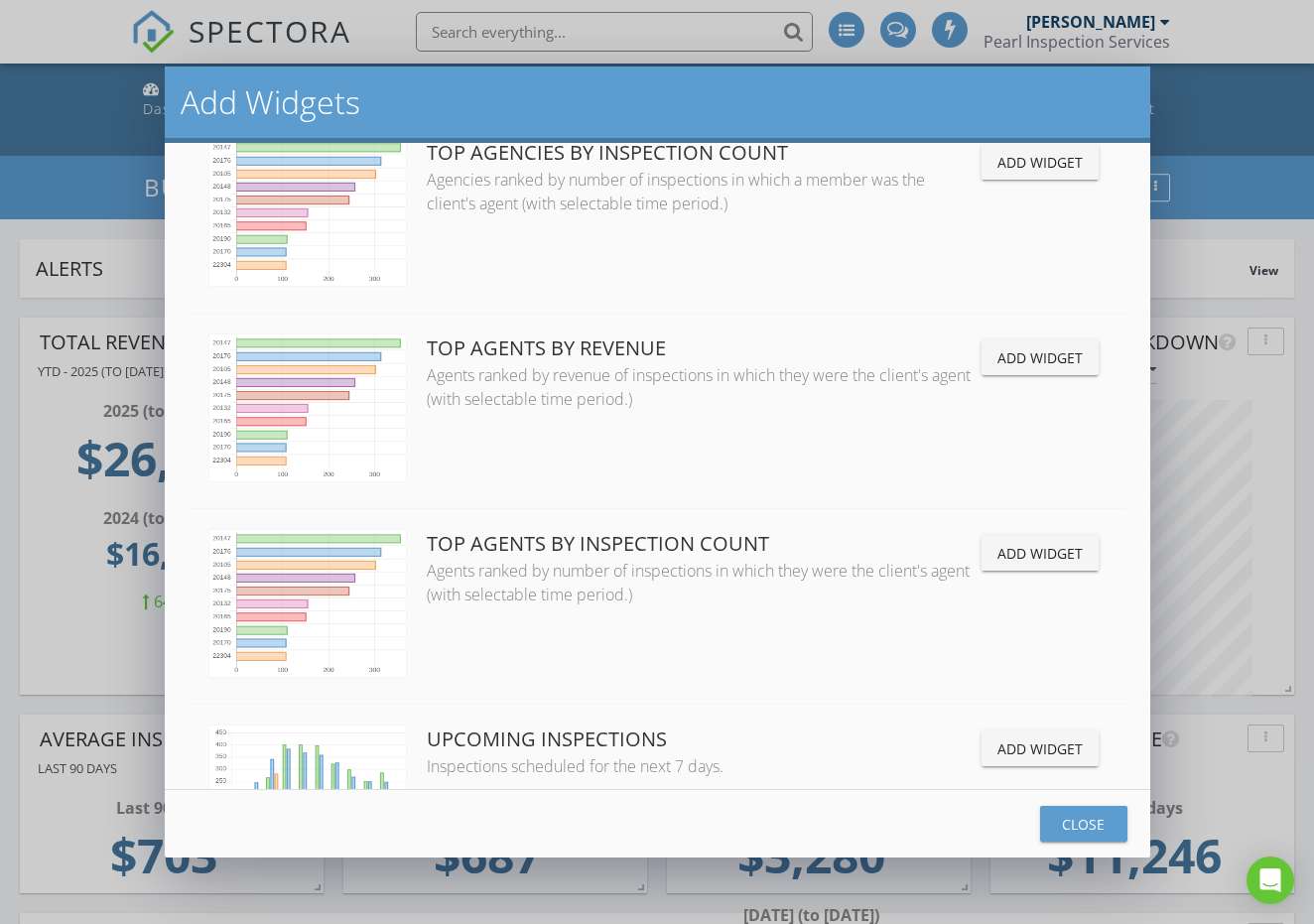 scroll, scrollTop: 3466, scrollLeft: 0, axis: vertical 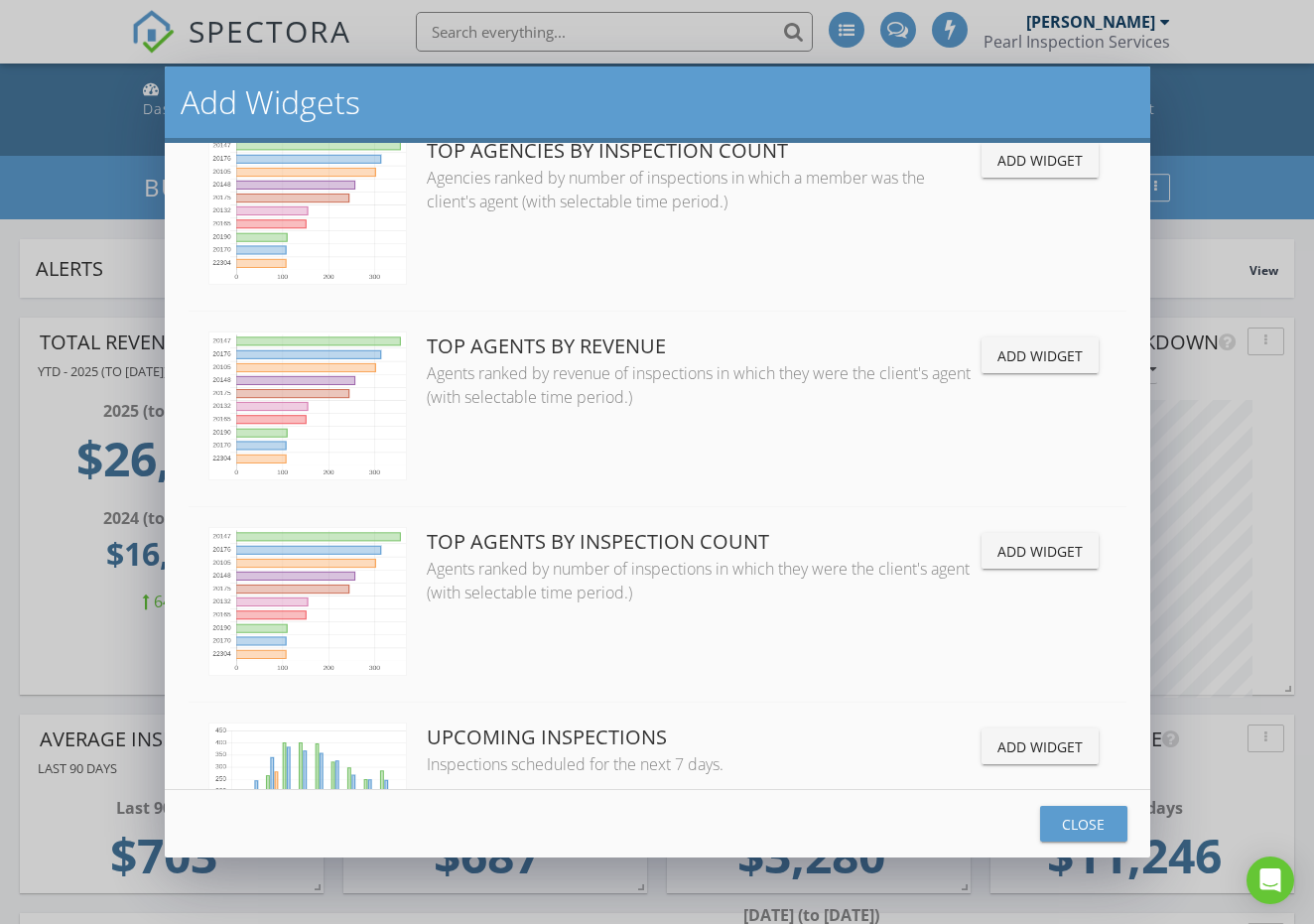 click on "Add Widget" at bounding box center [1040, 355] 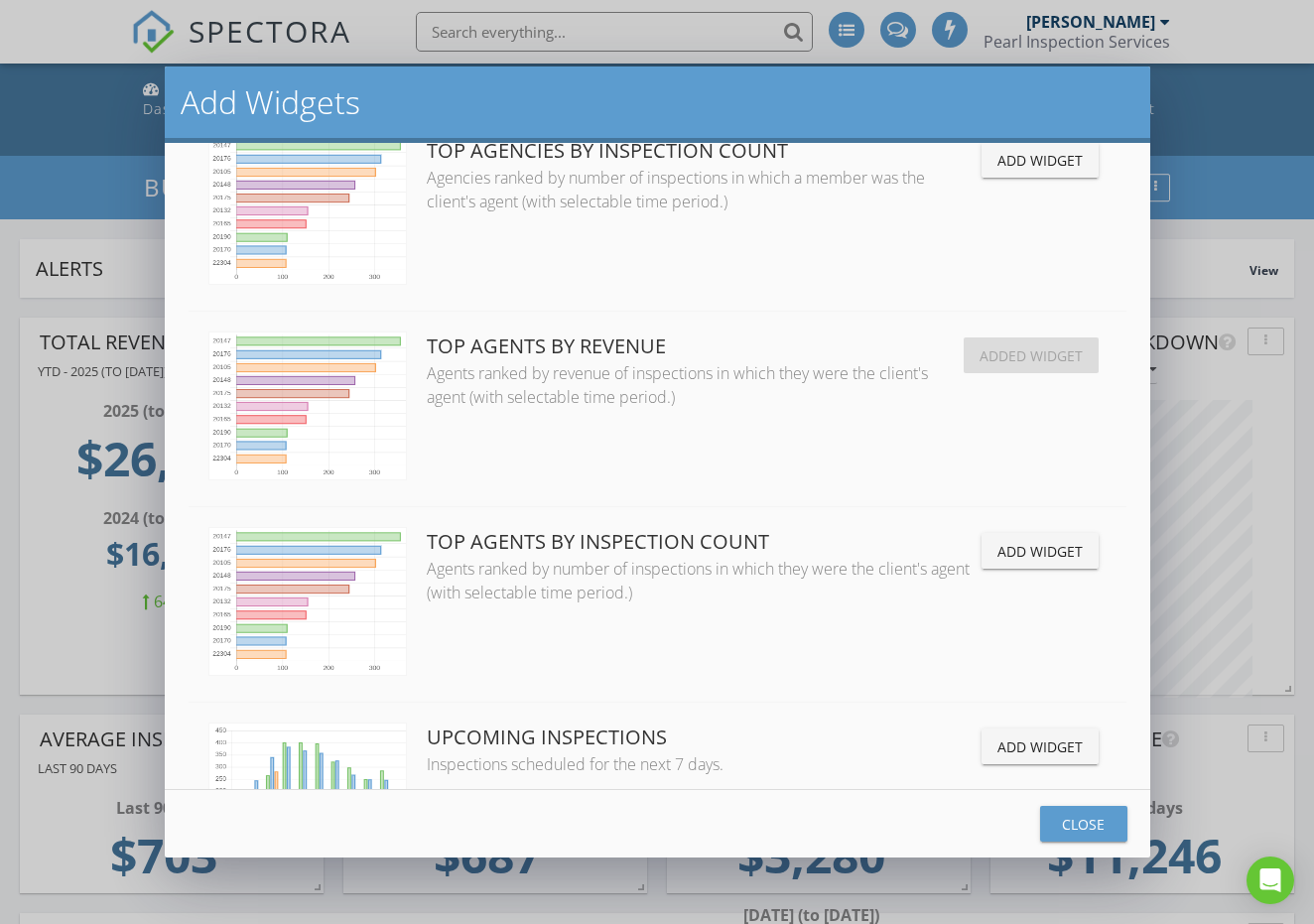 scroll, scrollTop: 992054, scrollLeft: 992035, axis: both 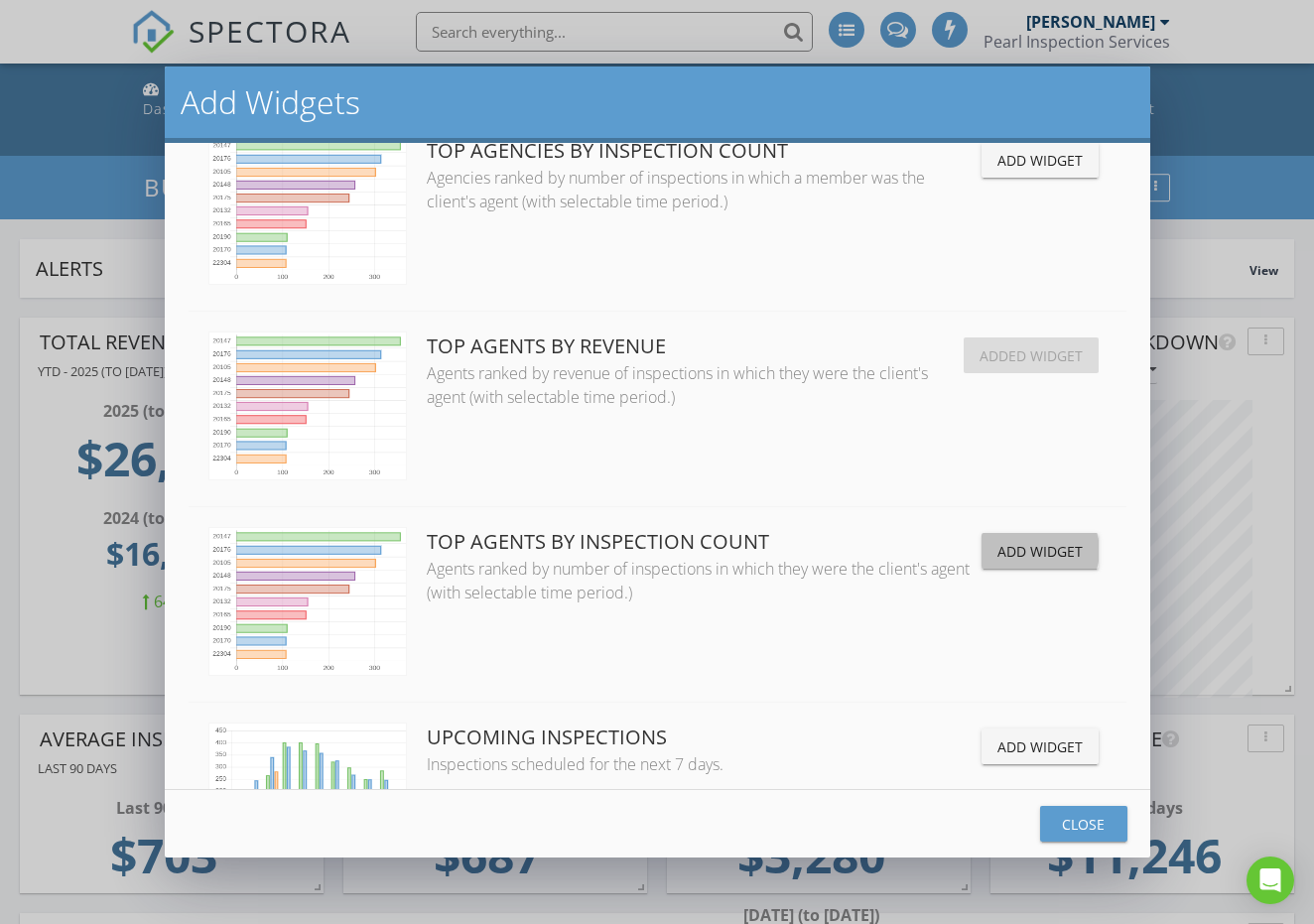click on "Add Widget" at bounding box center (1040, 551) 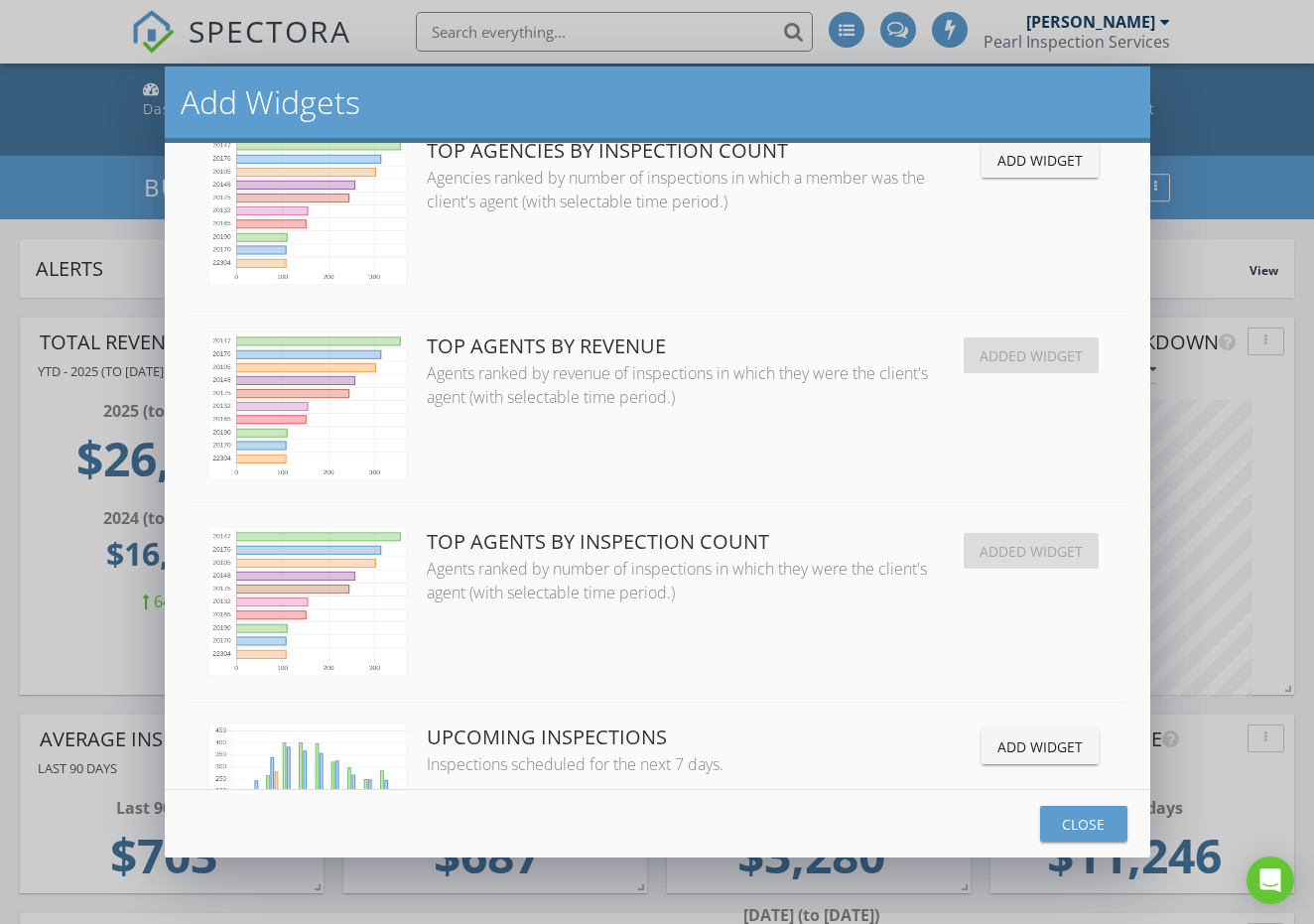 scroll, scrollTop: 992054, scrollLeft: 992035, axis: both 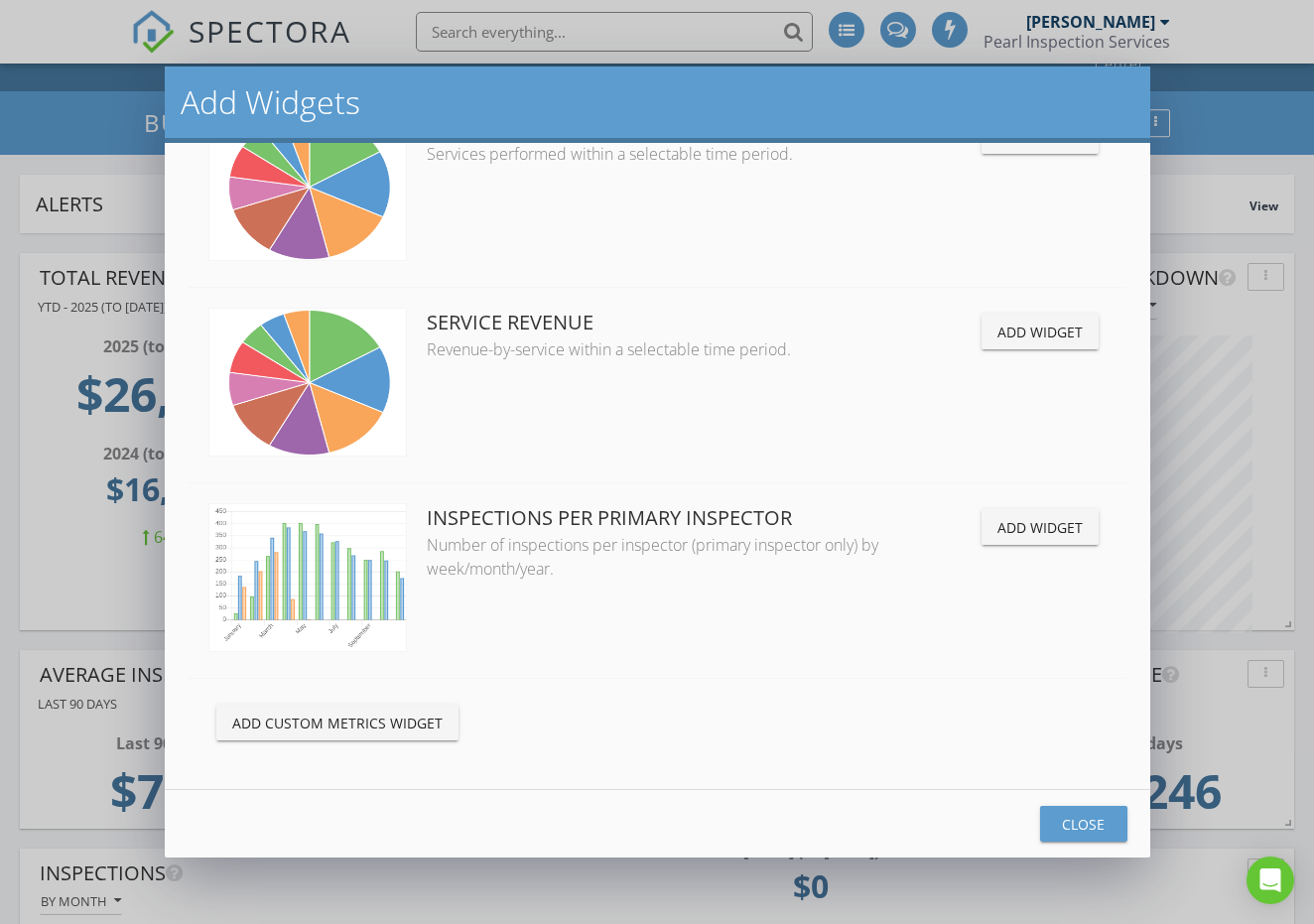click on "Add Custom Metrics Widget" at bounding box center [337, 723] 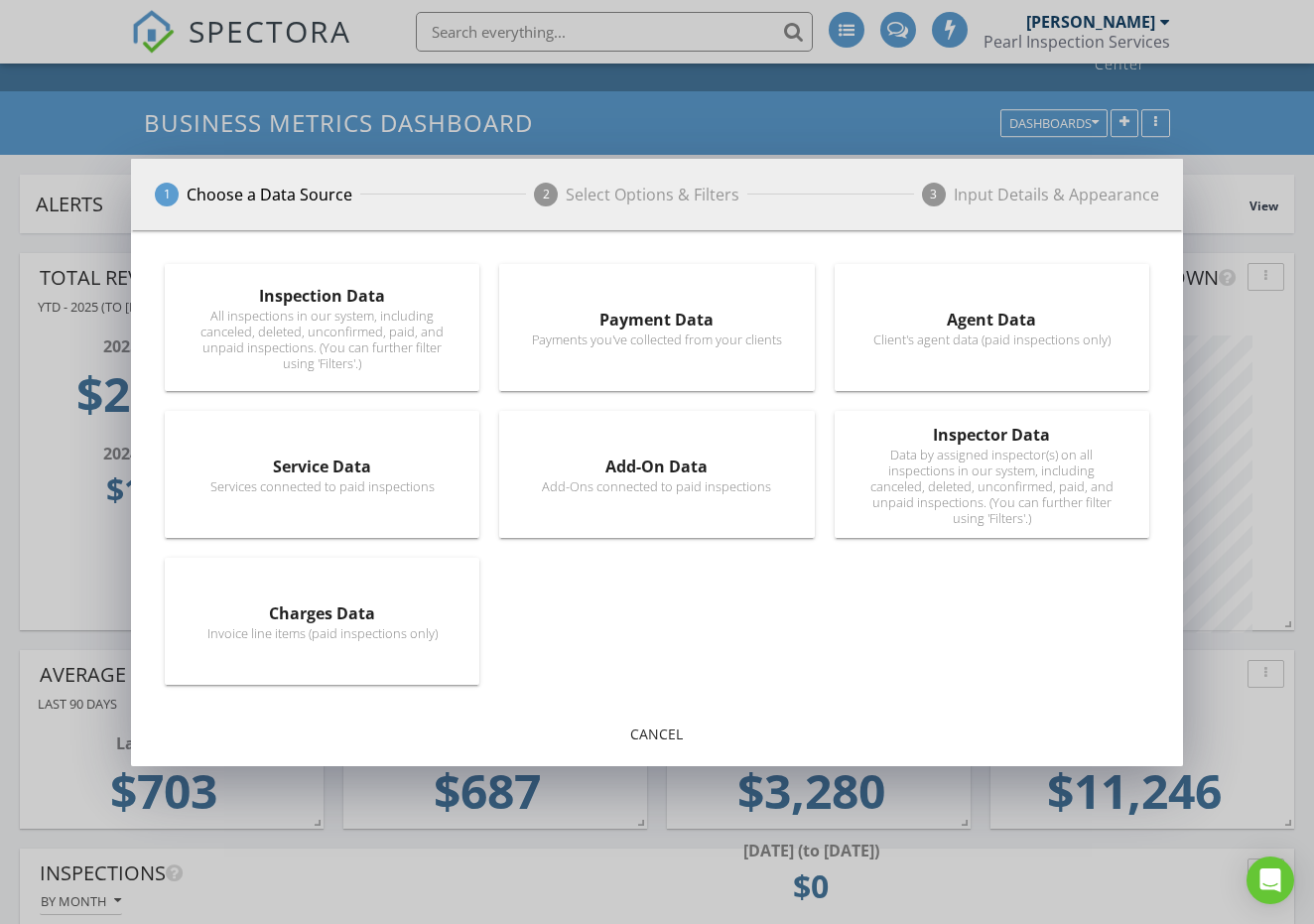 click on "Invoice line items (paid inspections only)" at bounding box center [322, 633] 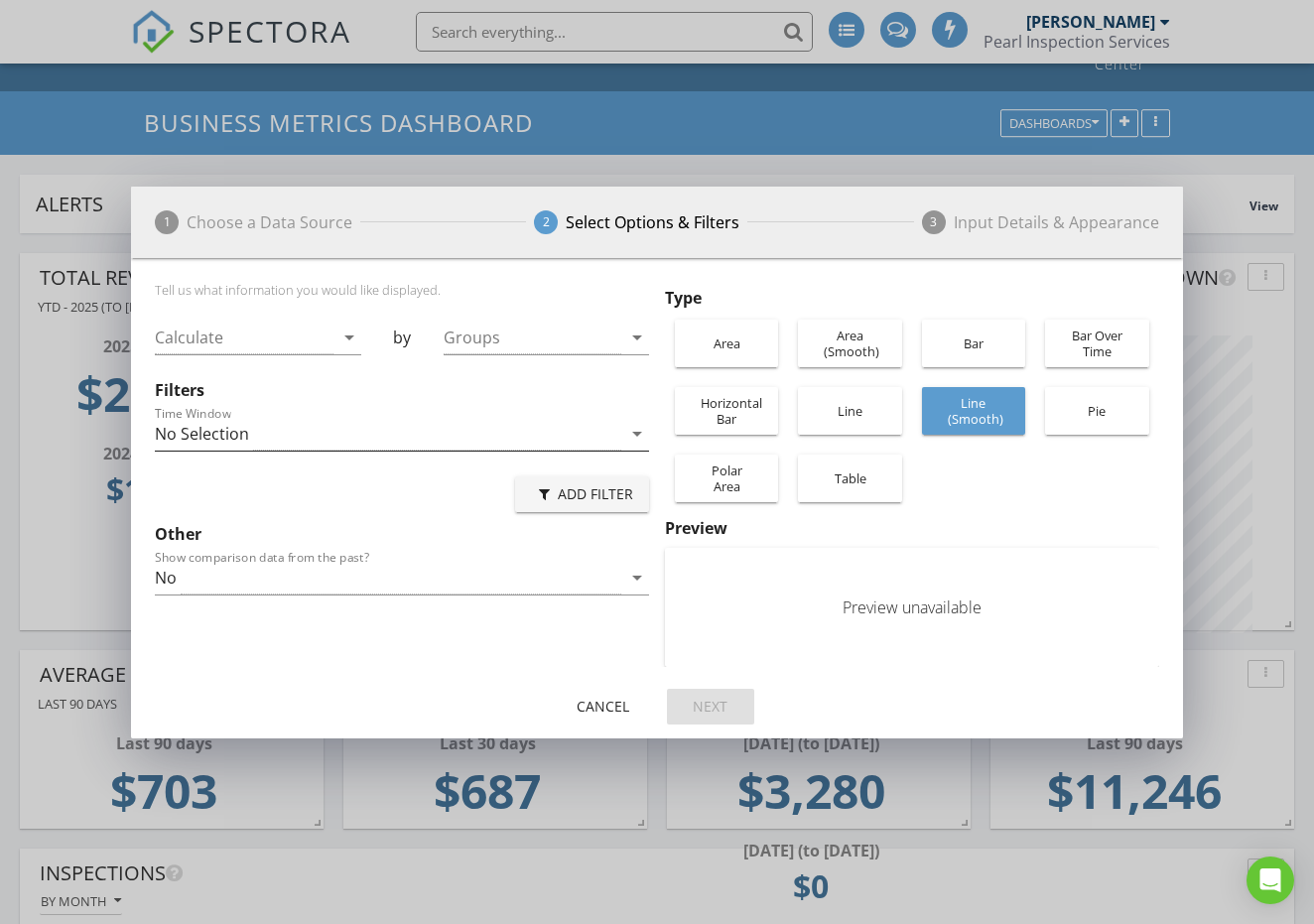 click on "No Selection" at bounding box center [388, 434] 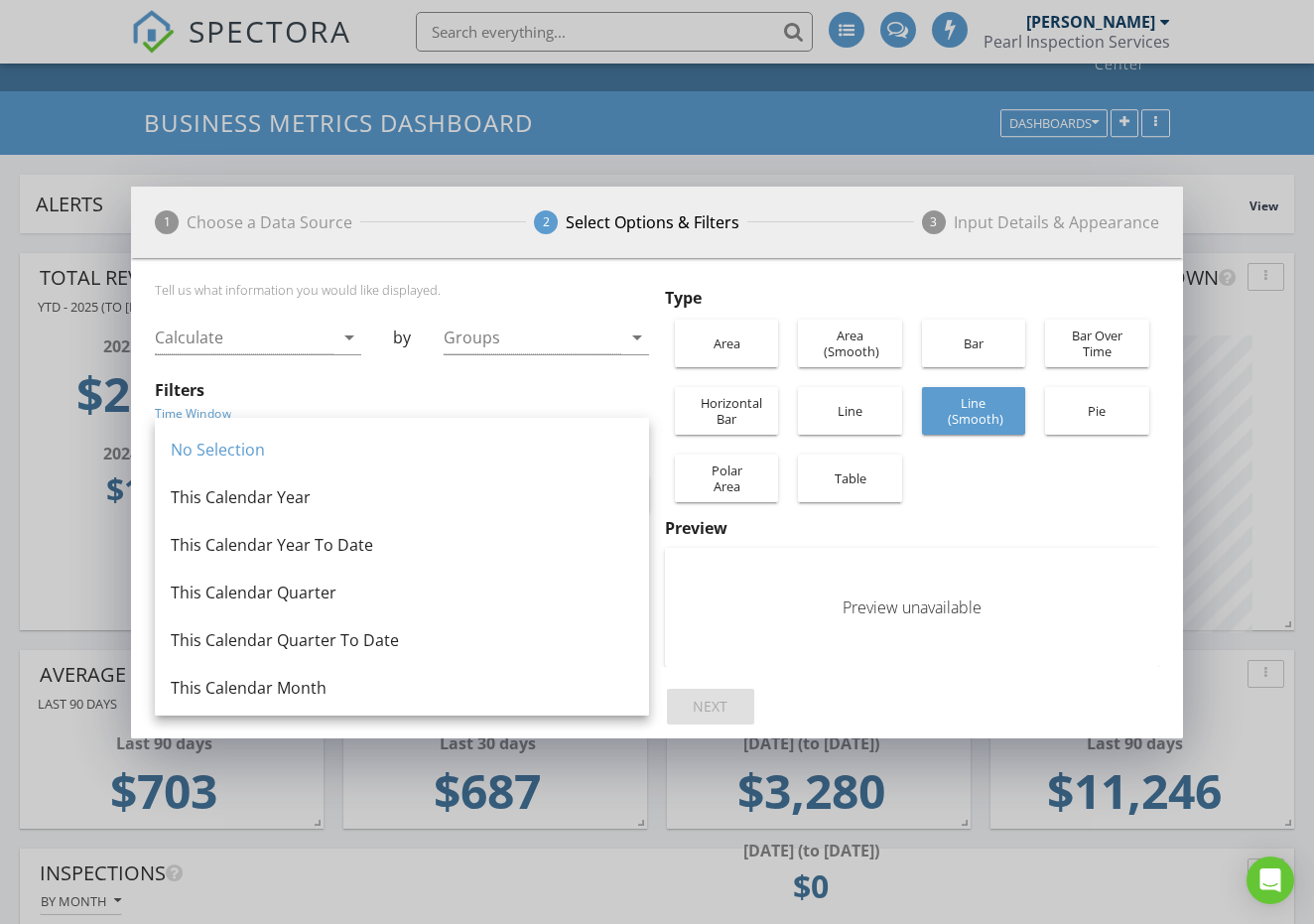 click on "Filters" at bounding box center (402, 390) 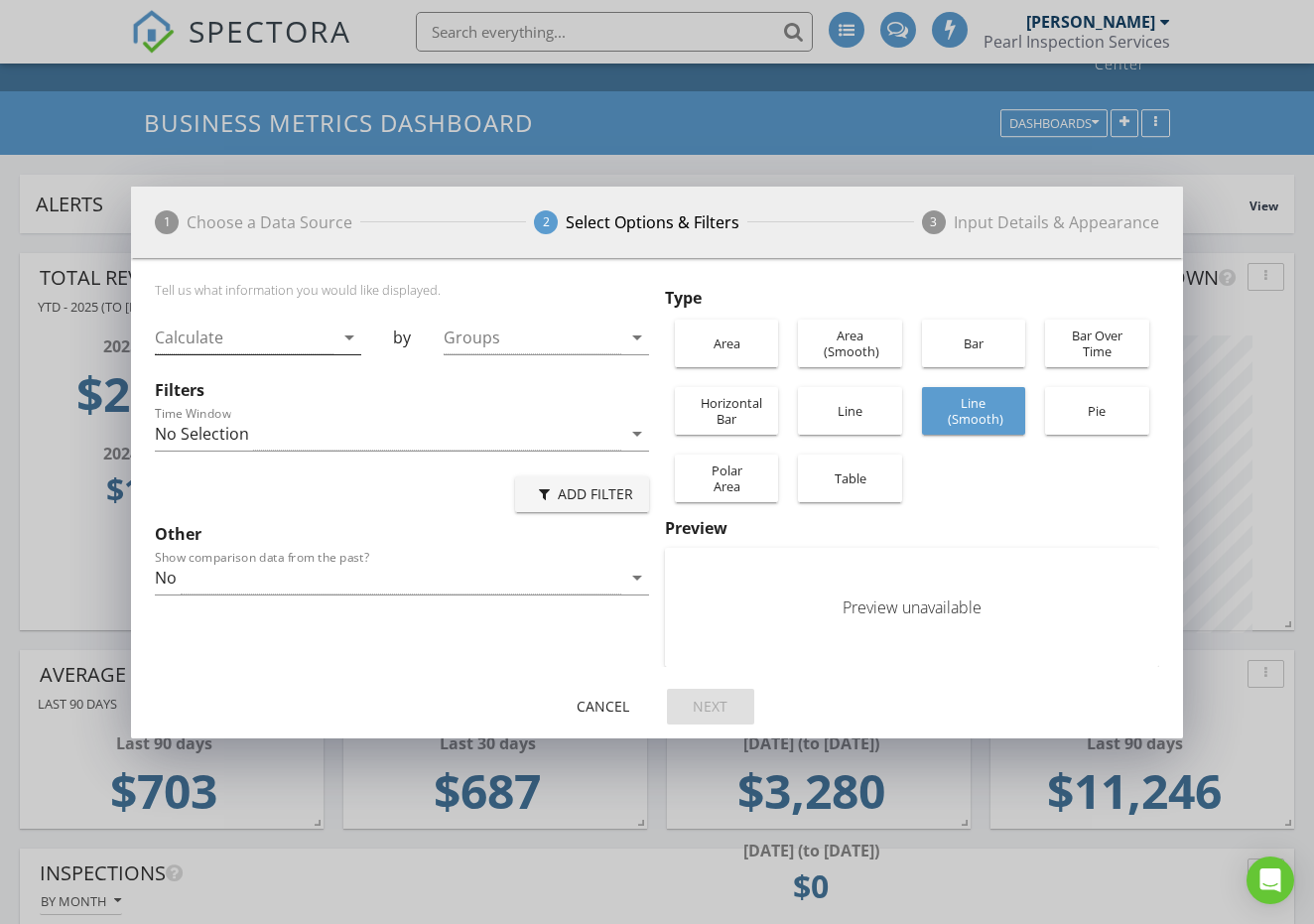 click at bounding box center (243, 337) 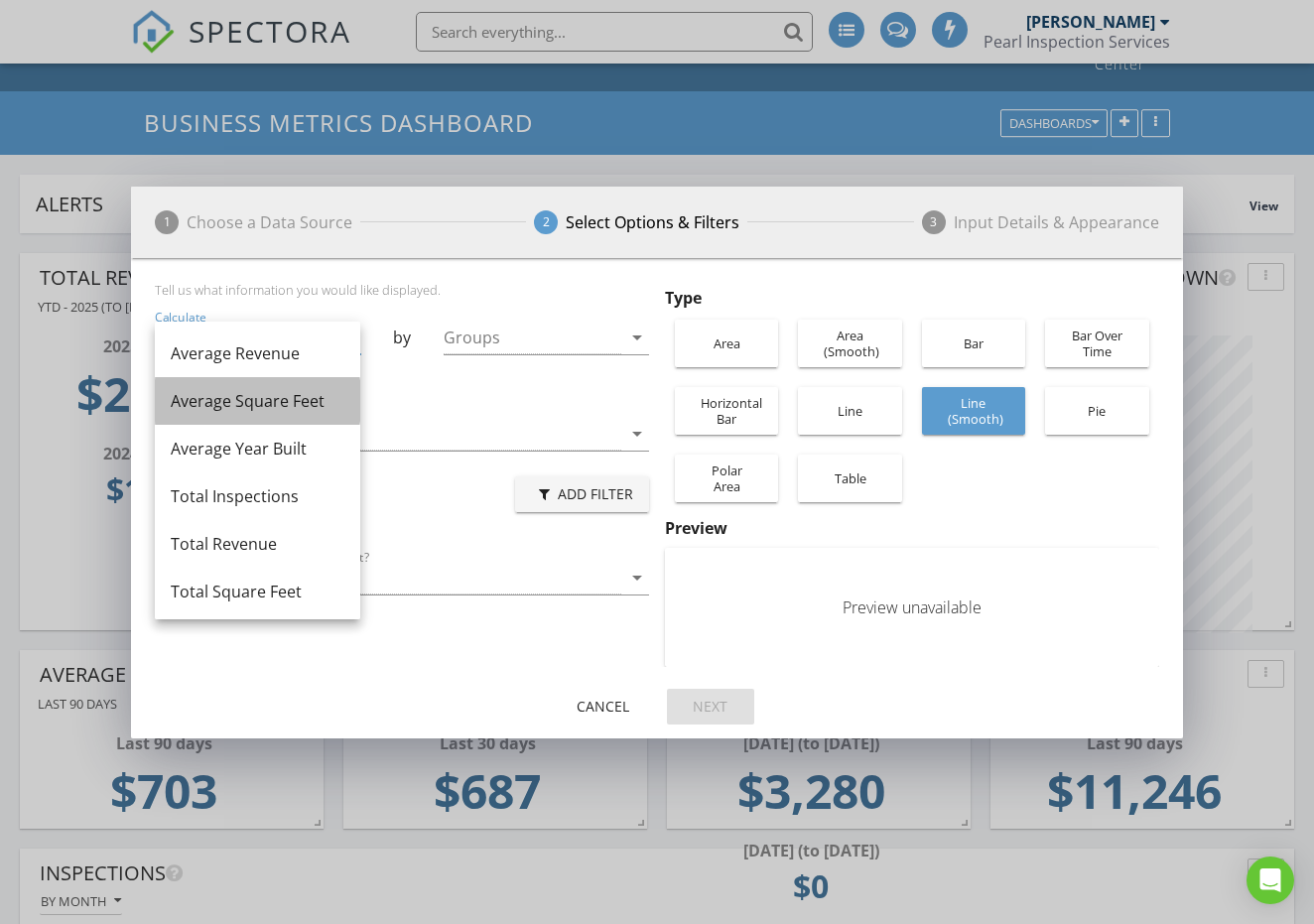 click on "Average Square Feet" at bounding box center [257, 401] 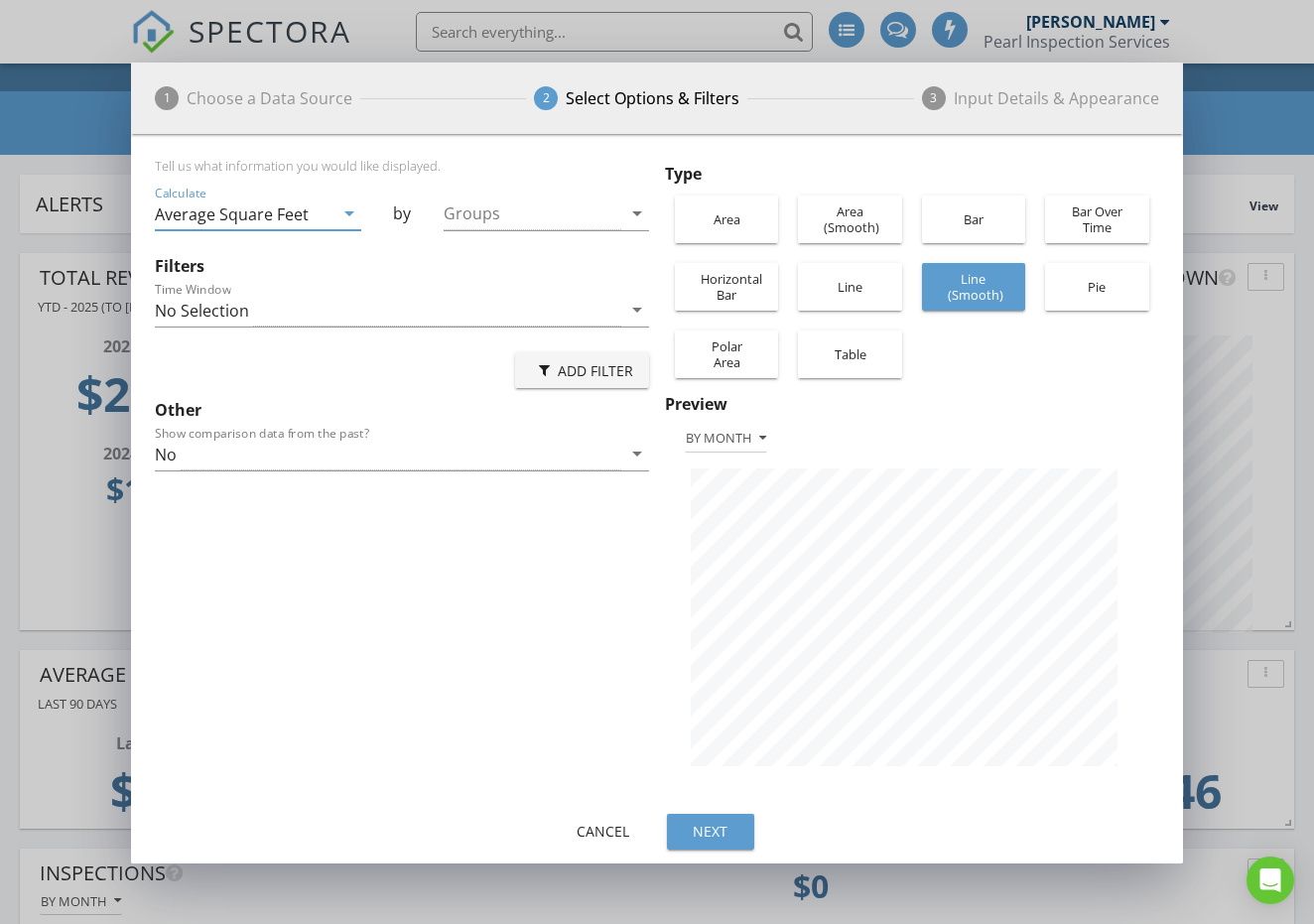 scroll, scrollTop: 991809, scrollLeft: 991396, axis: both 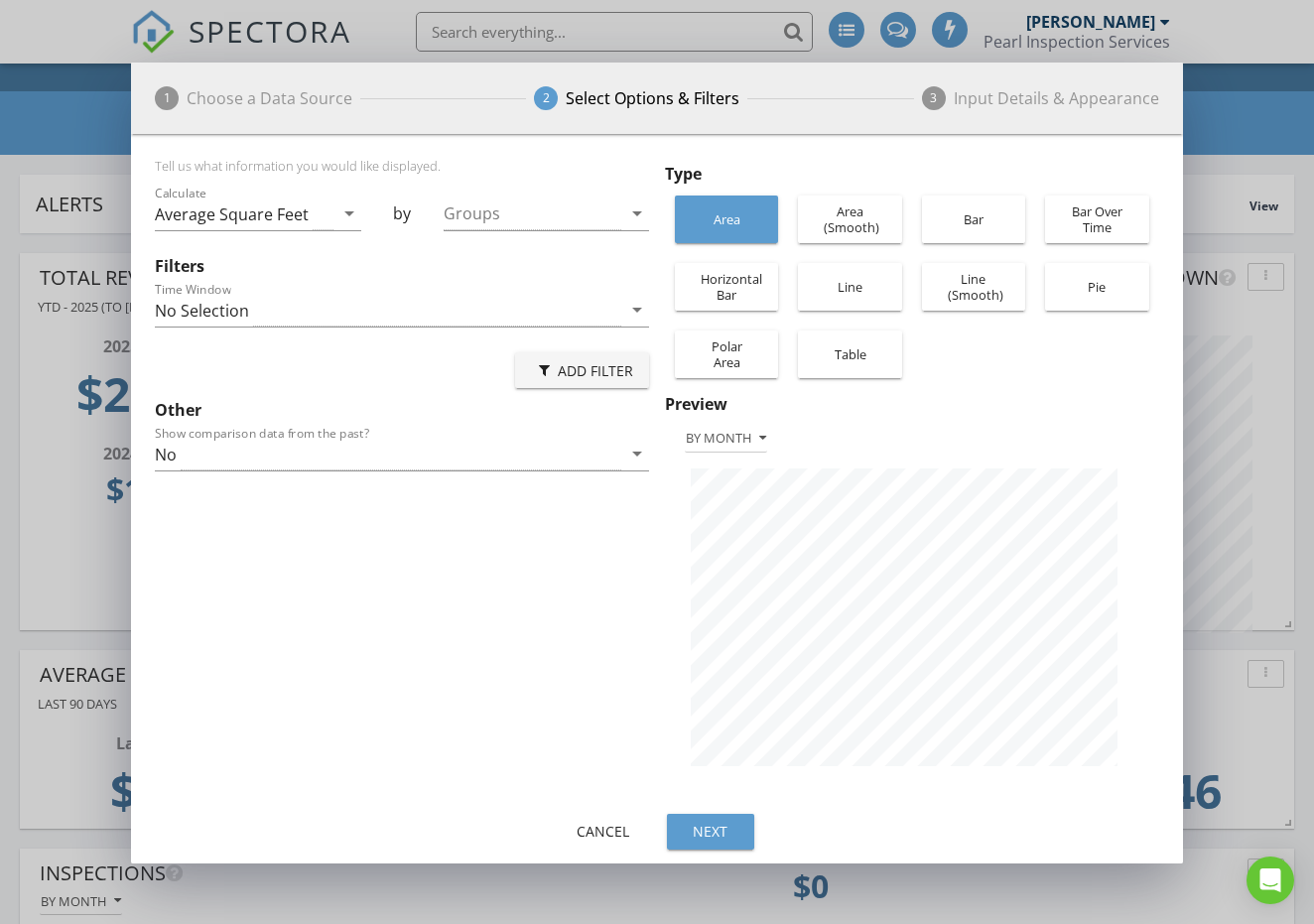 click on "Horizontal Bar" at bounding box center (726, 287) 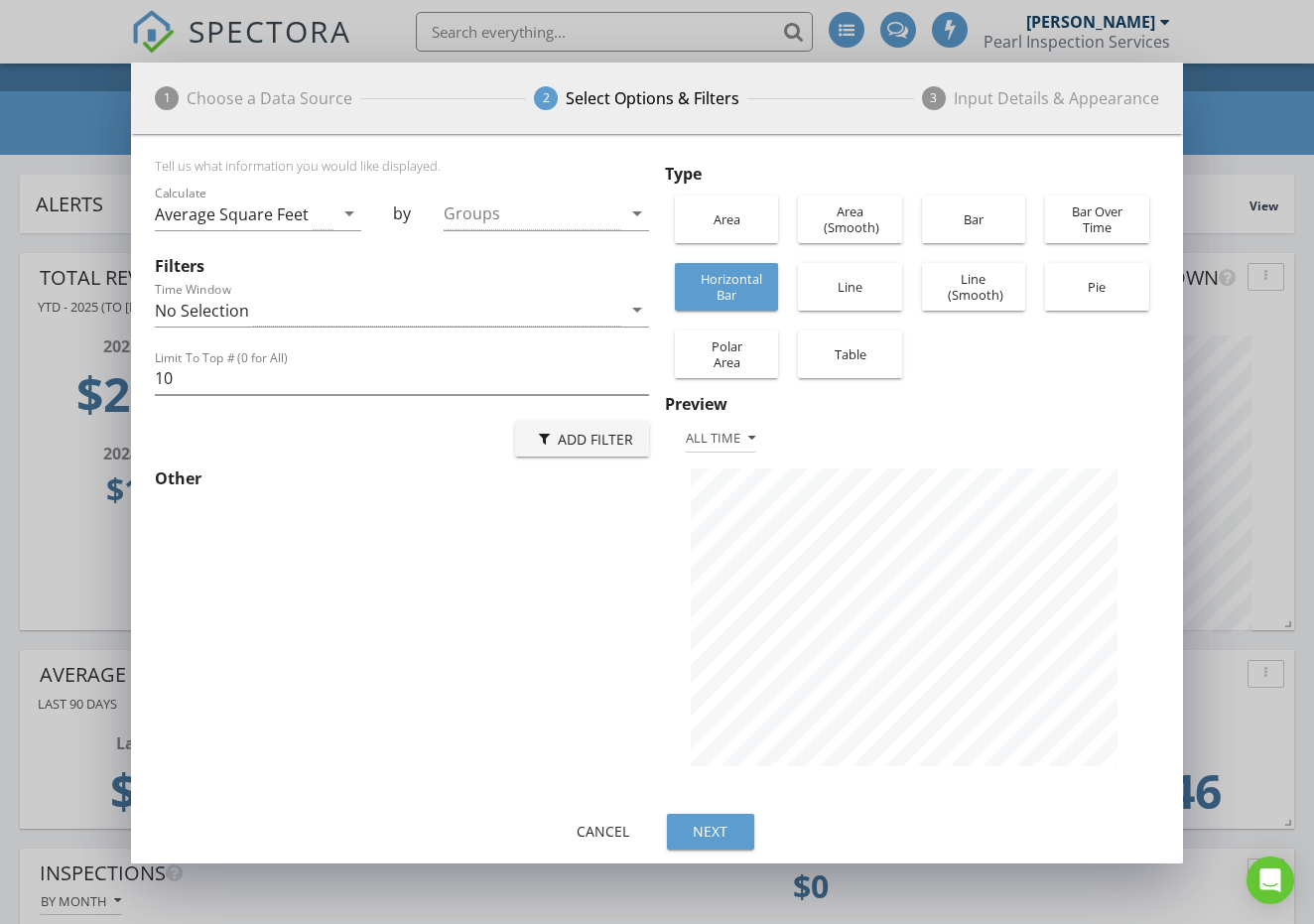 scroll, scrollTop: 991809, scrollLeft: 991396, axis: both 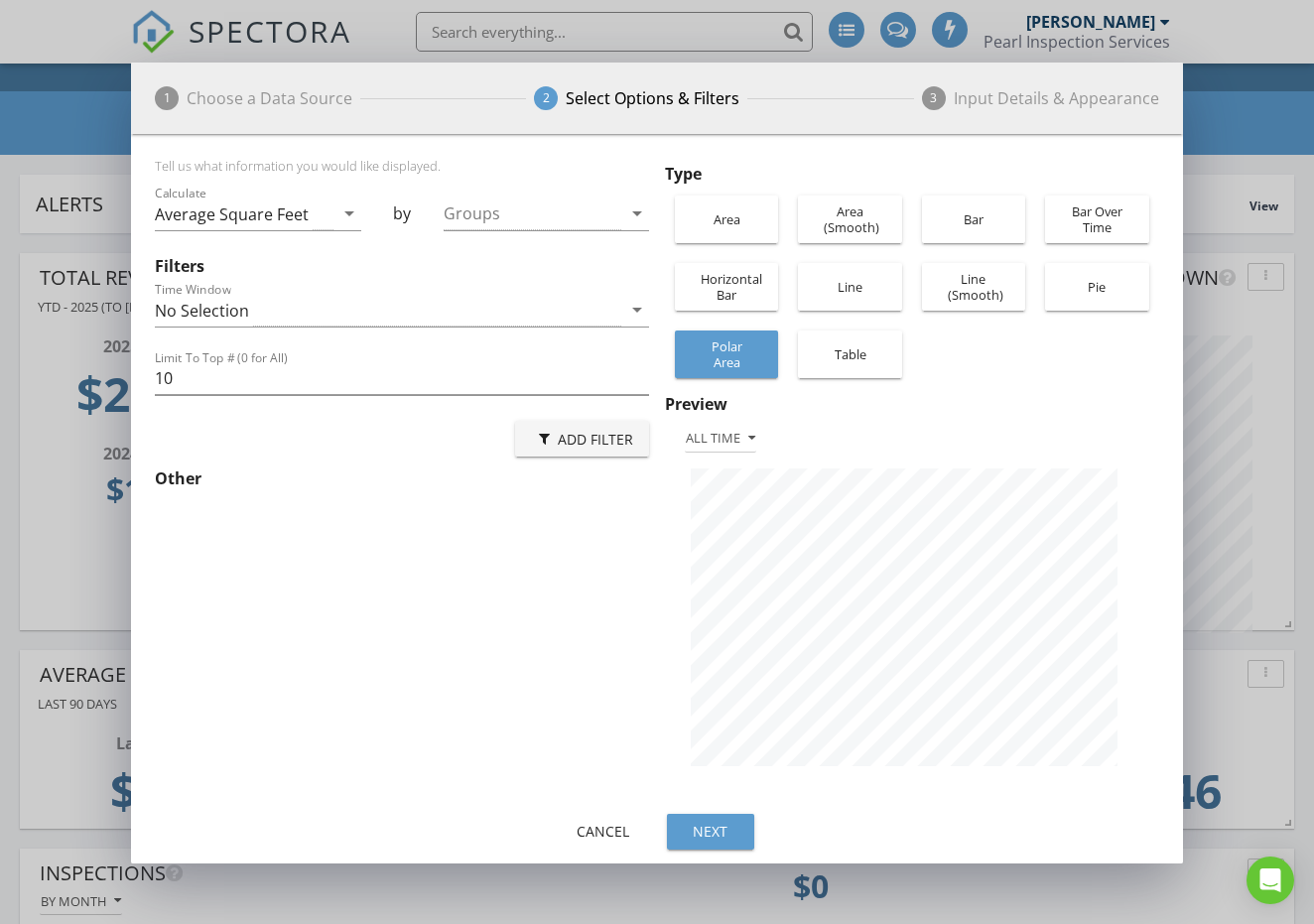 click on "Table" at bounding box center [850, 354] 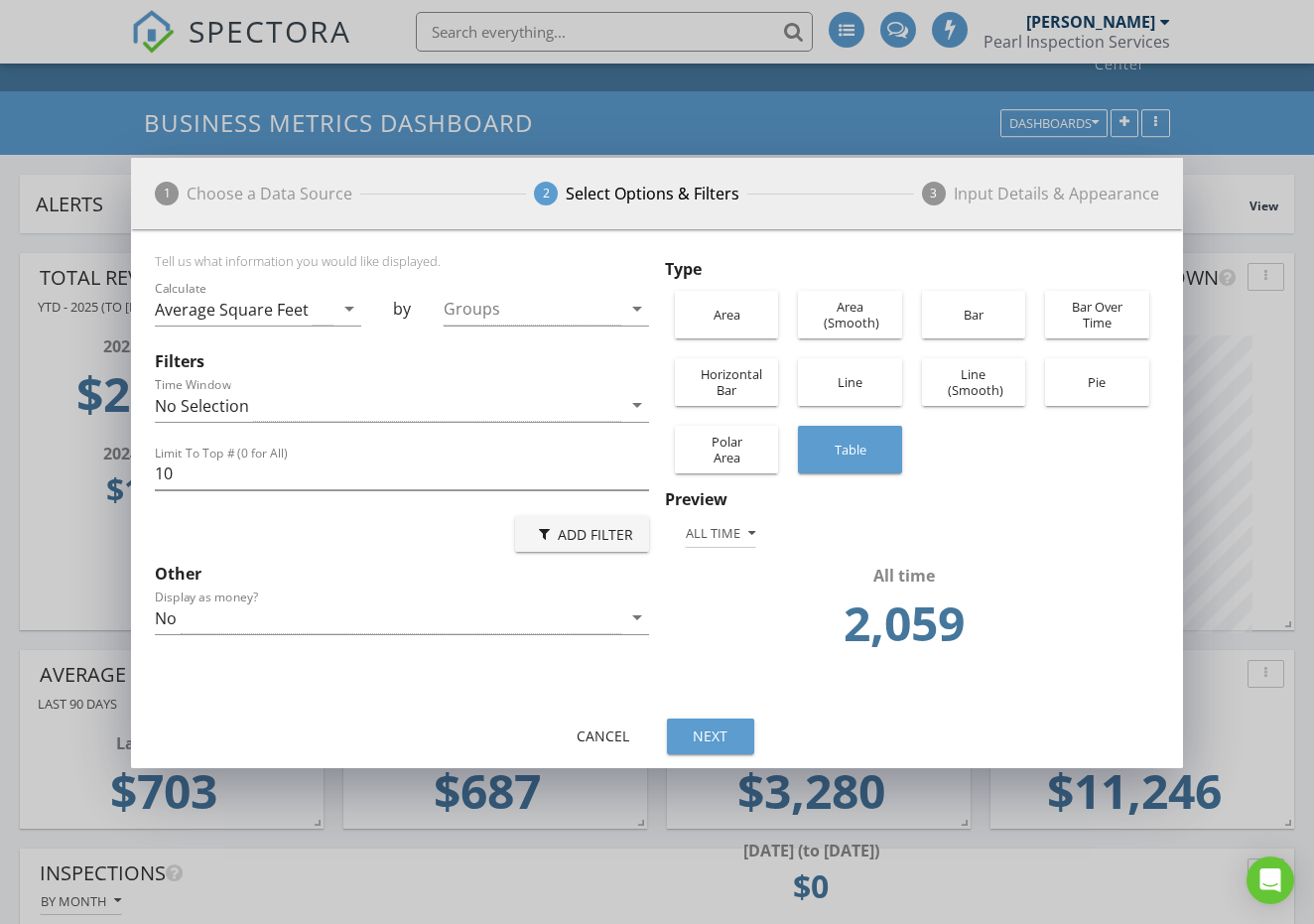 click on "Line (Smooth)" at bounding box center [974, 382] 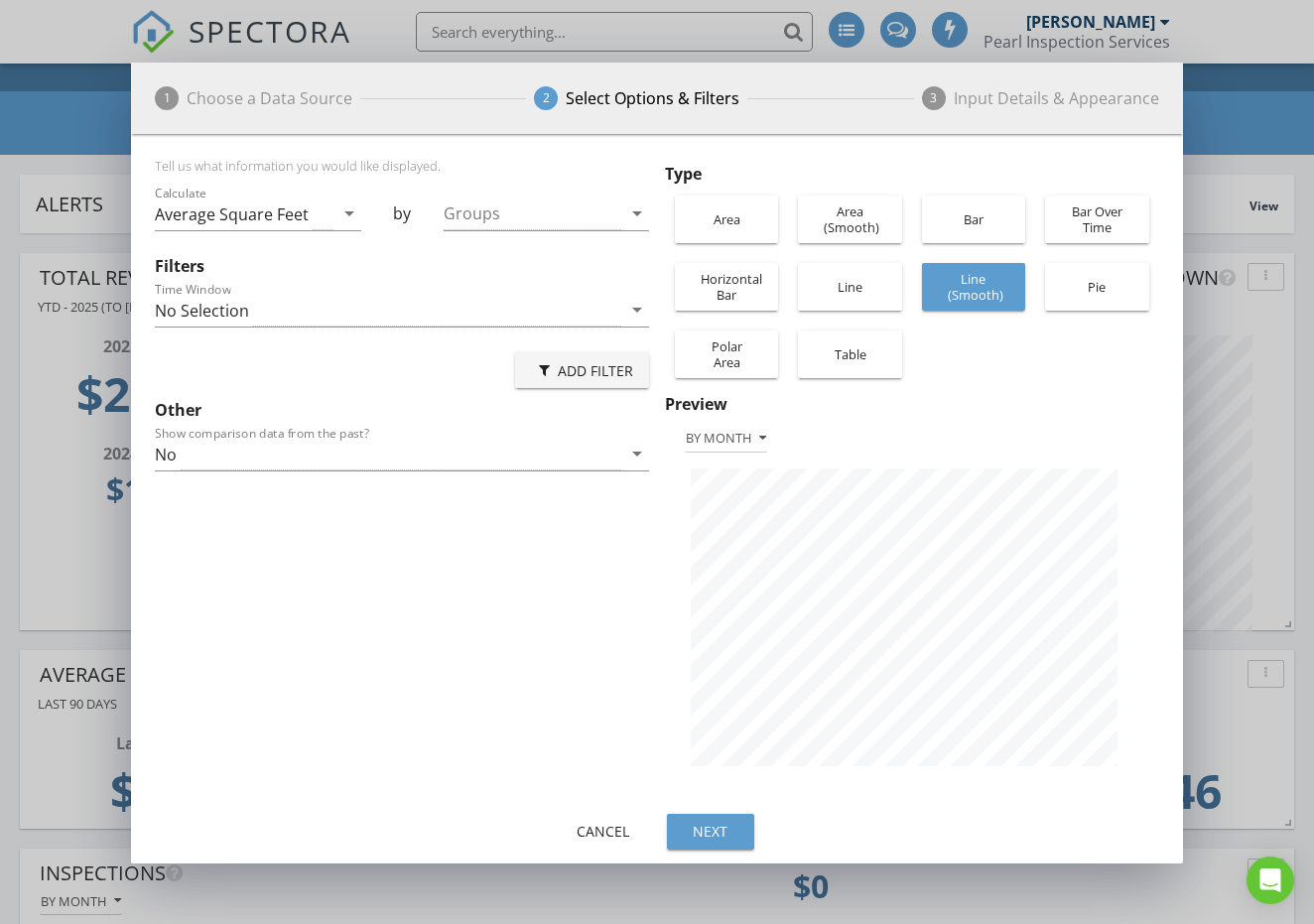 scroll, scrollTop: 991809, scrollLeft: 991396, axis: both 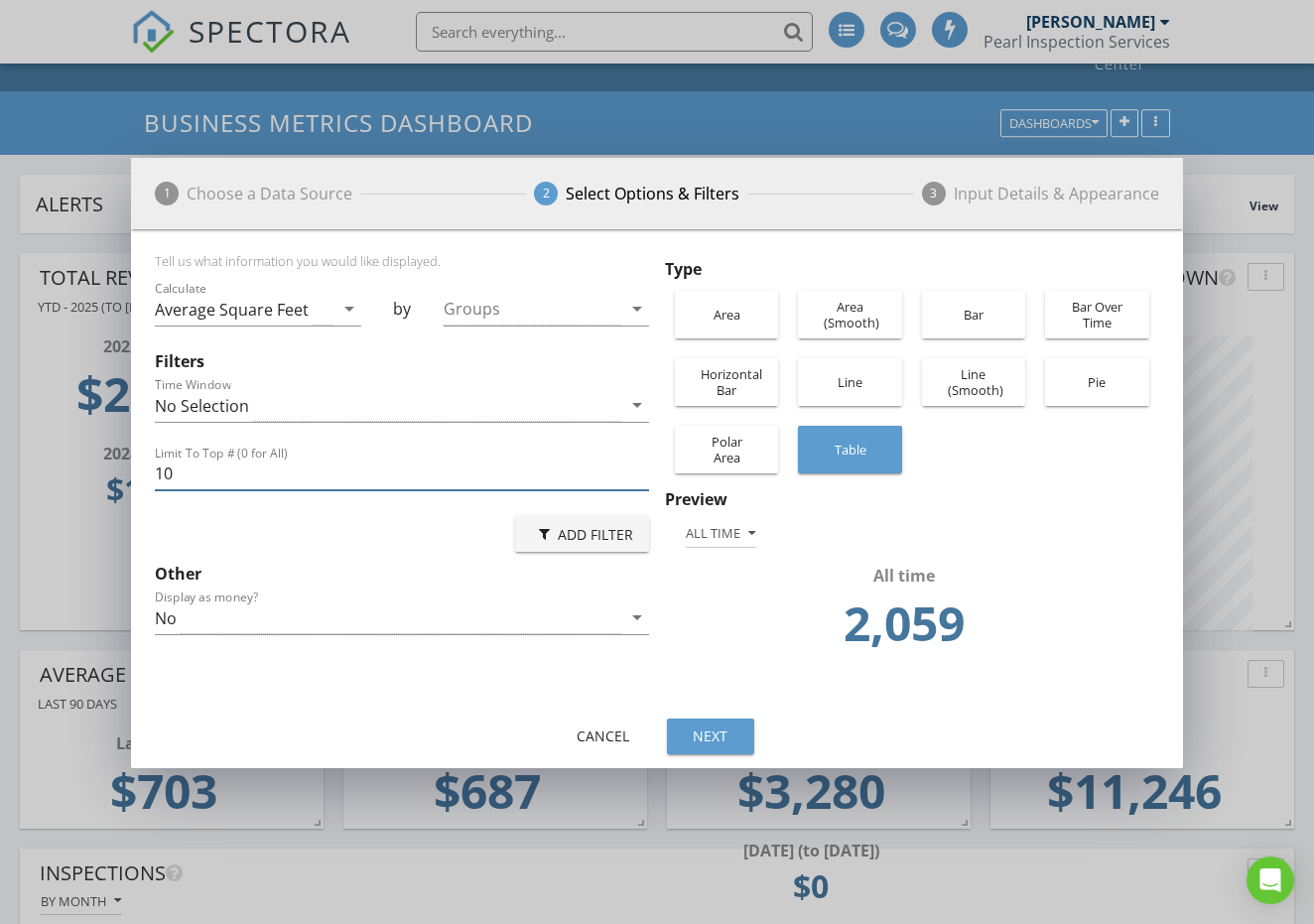 click on "10" at bounding box center [402, 473] 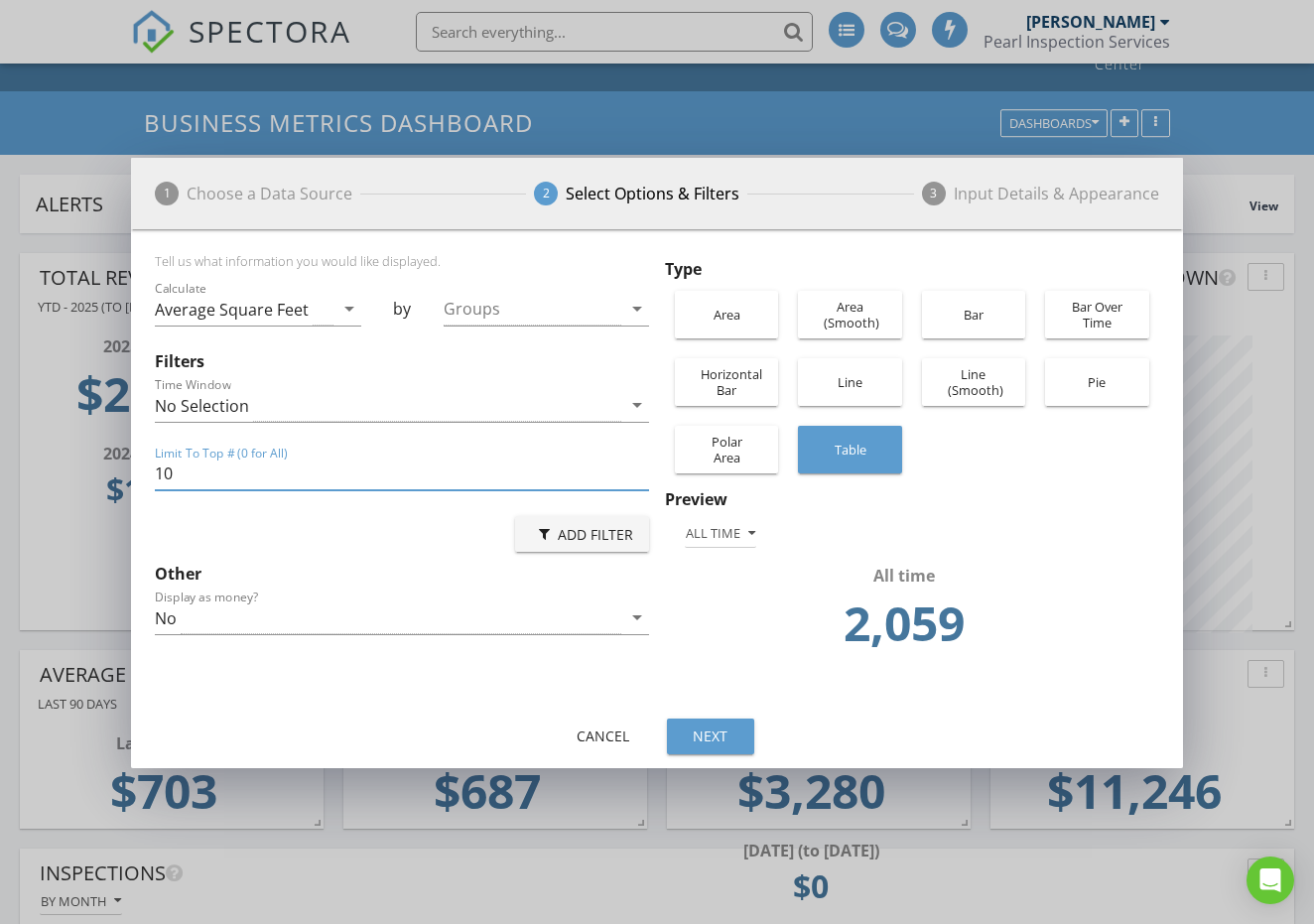 type on "1" 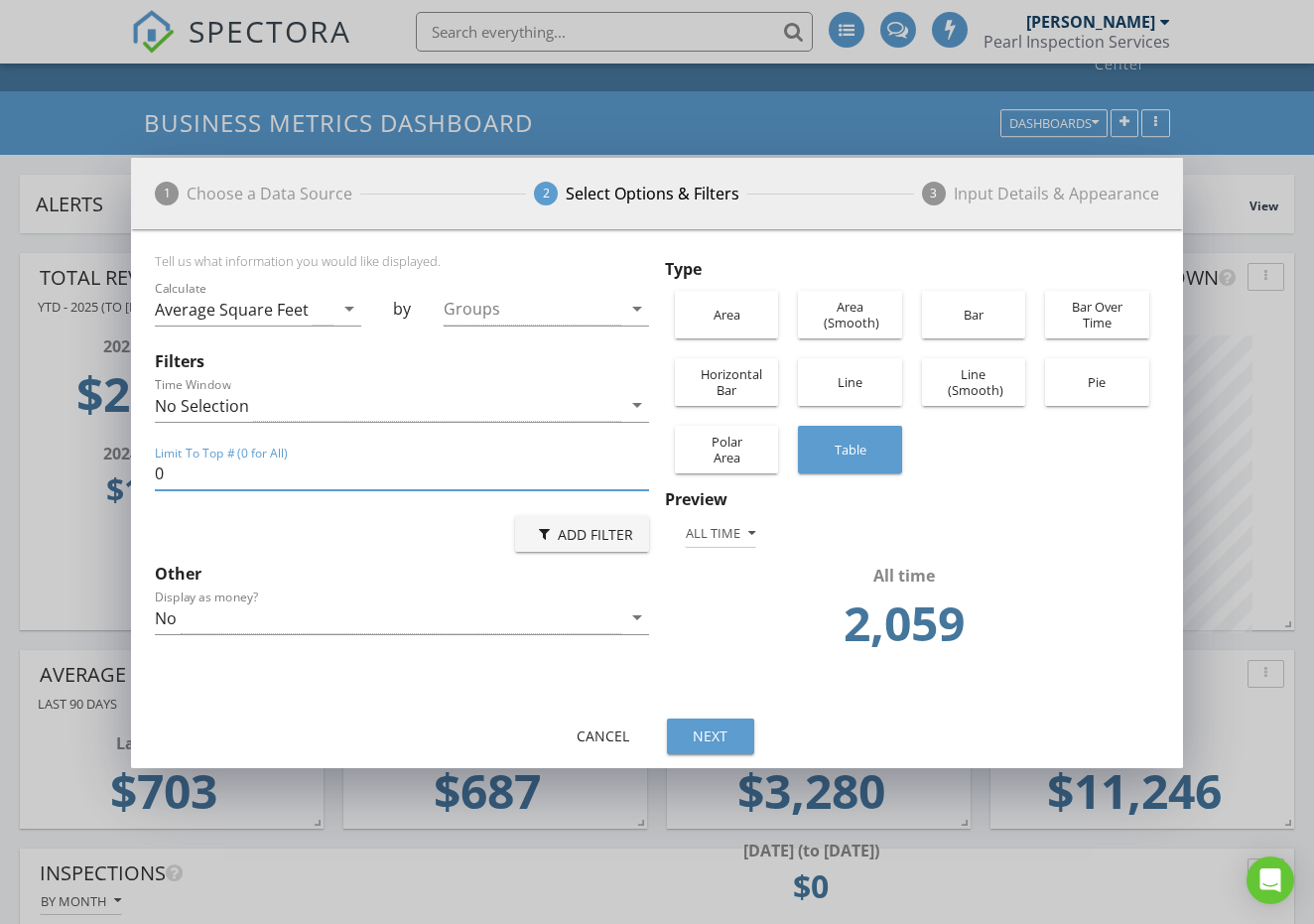 type on "0" 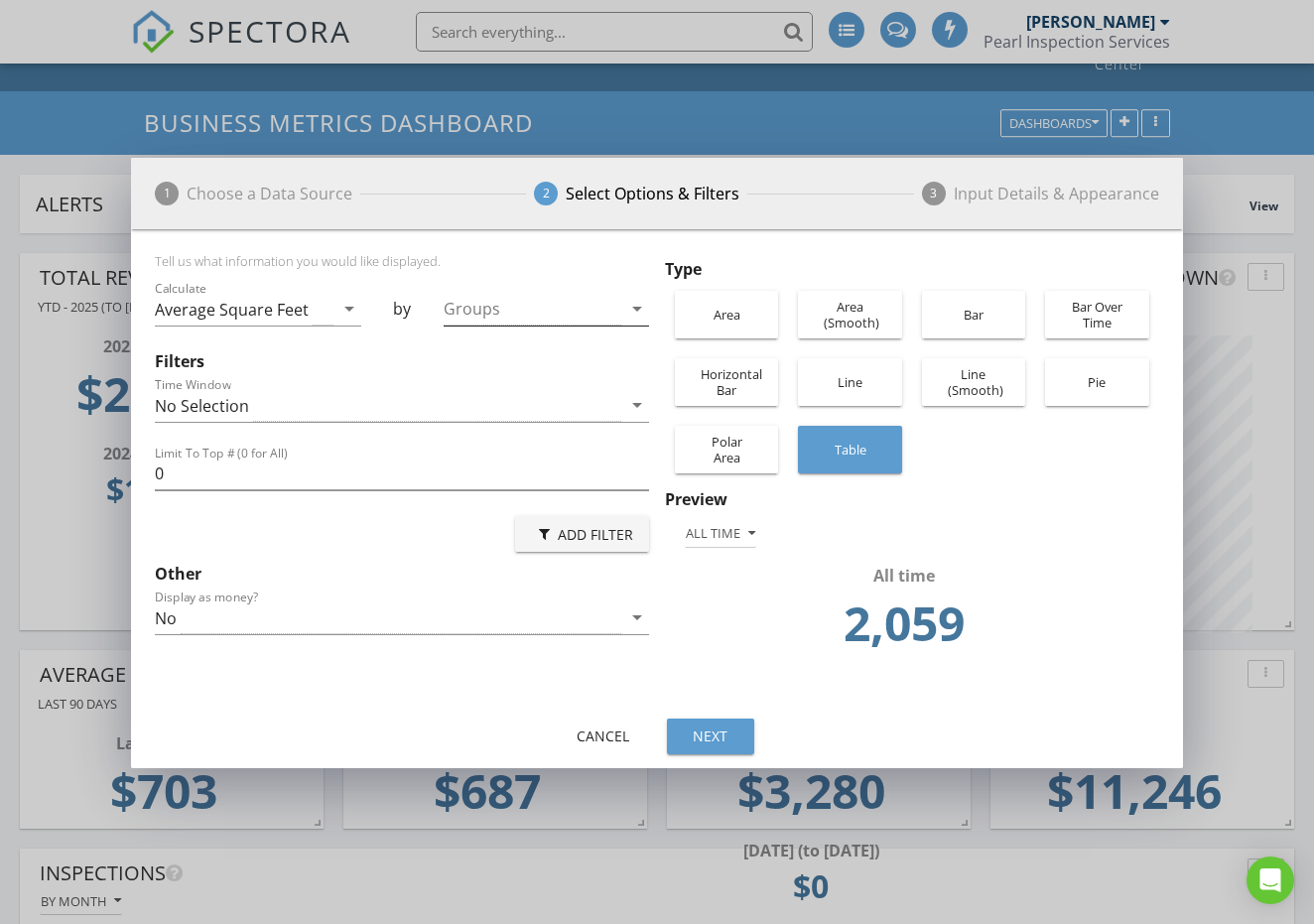 click at bounding box center (532, 309) 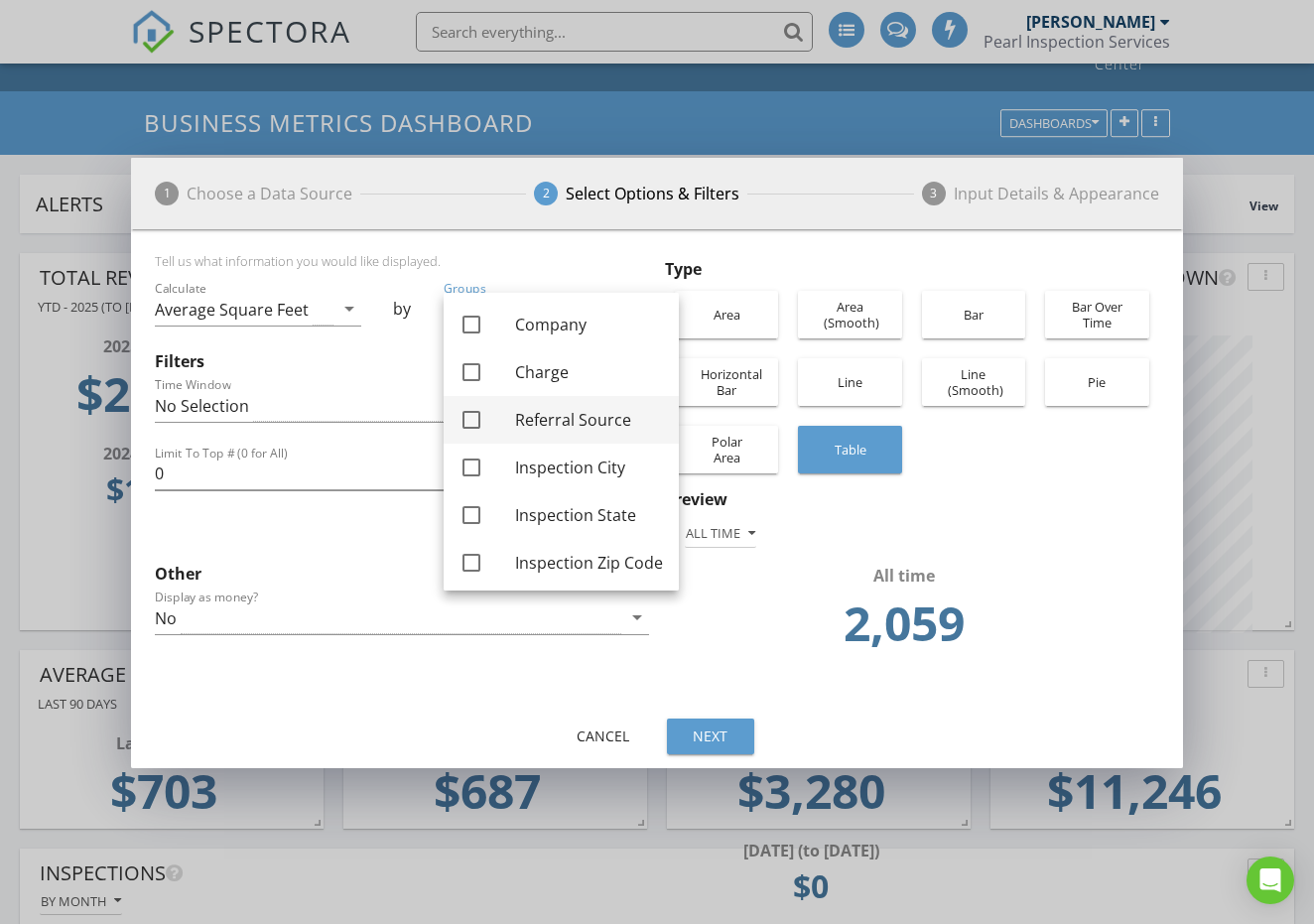 click on "Referral Source" at bounding box center [589, 420] 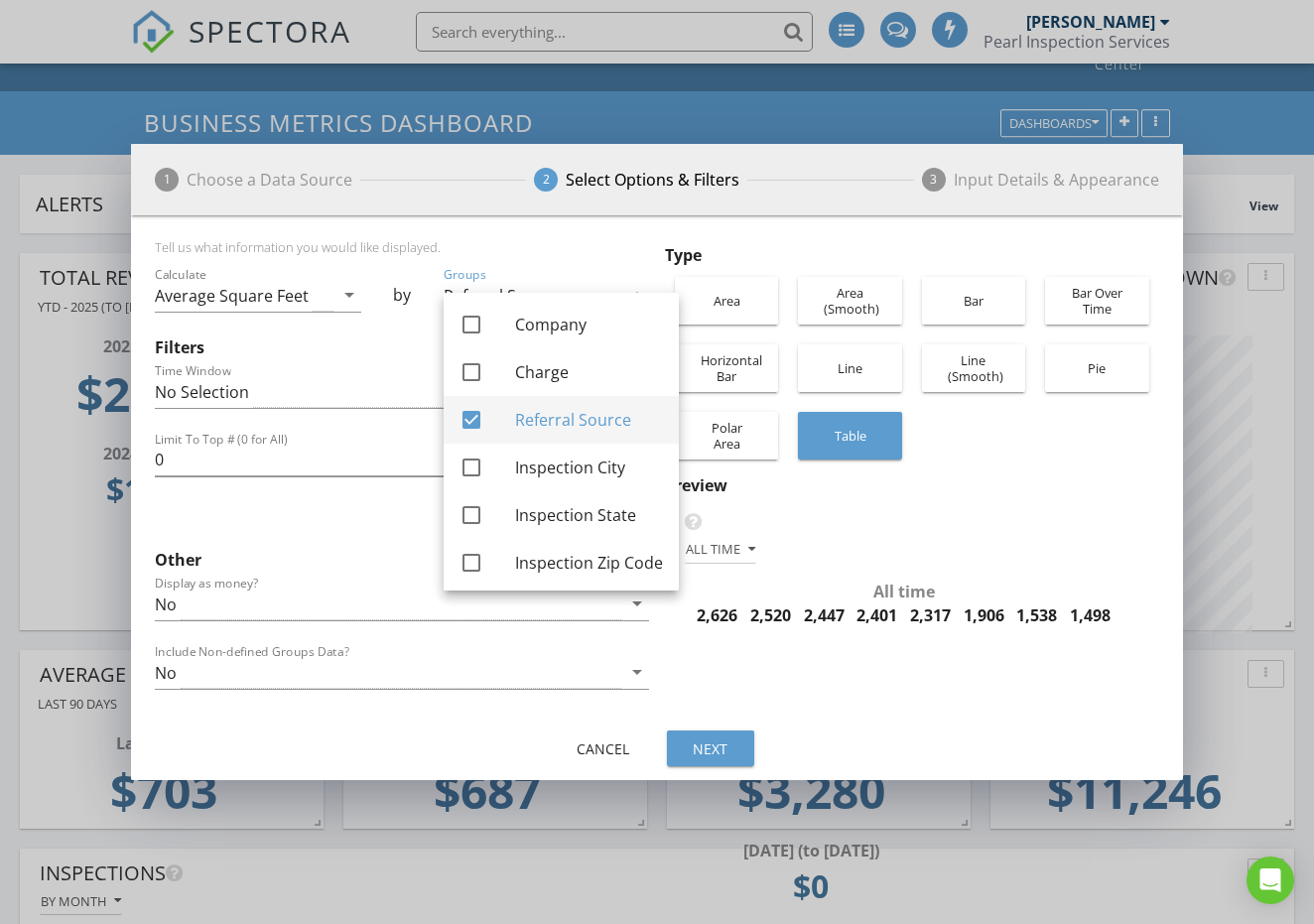 click on "Referral Source" at bounding box center [589, 420] 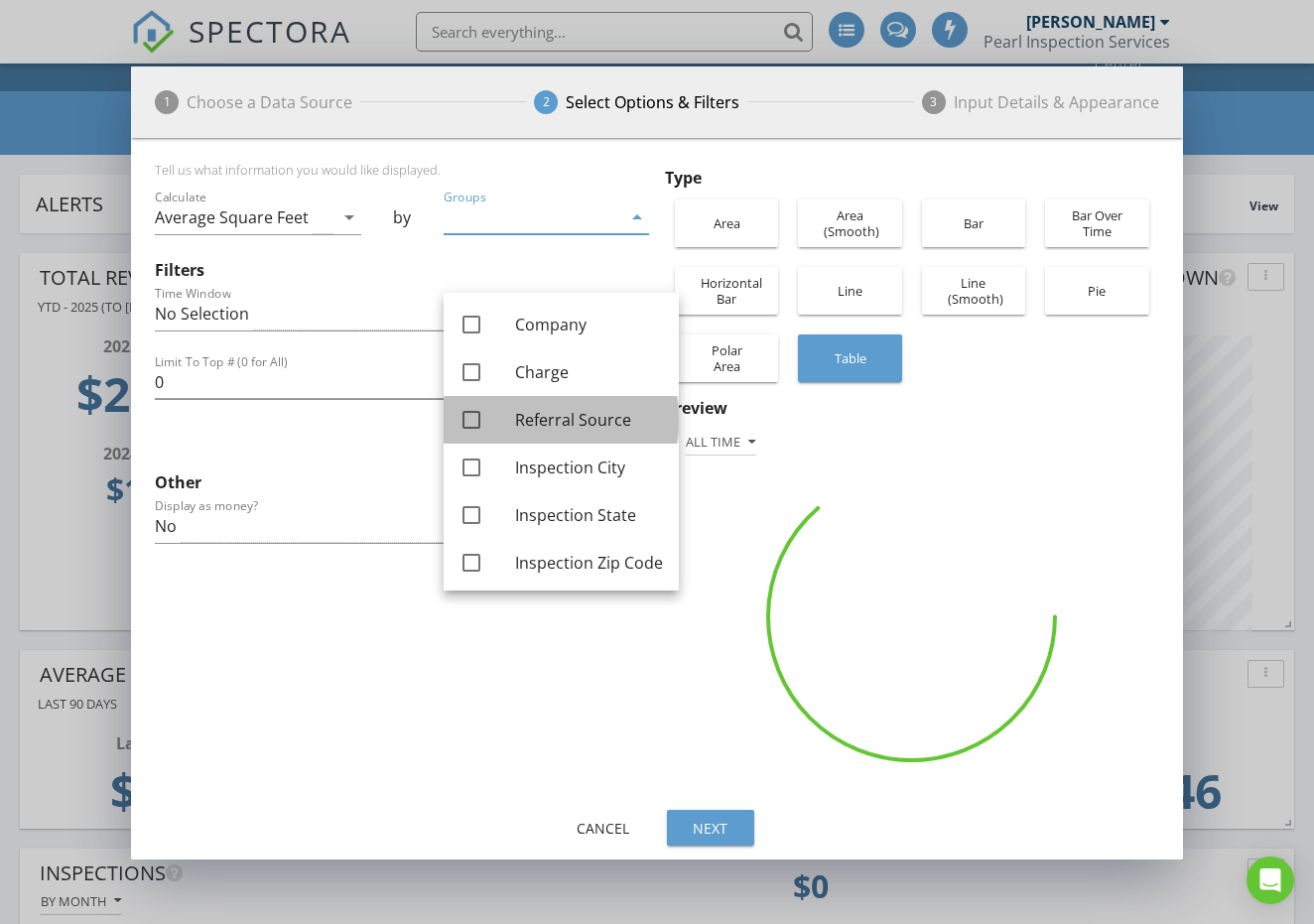 checkbox on "false" 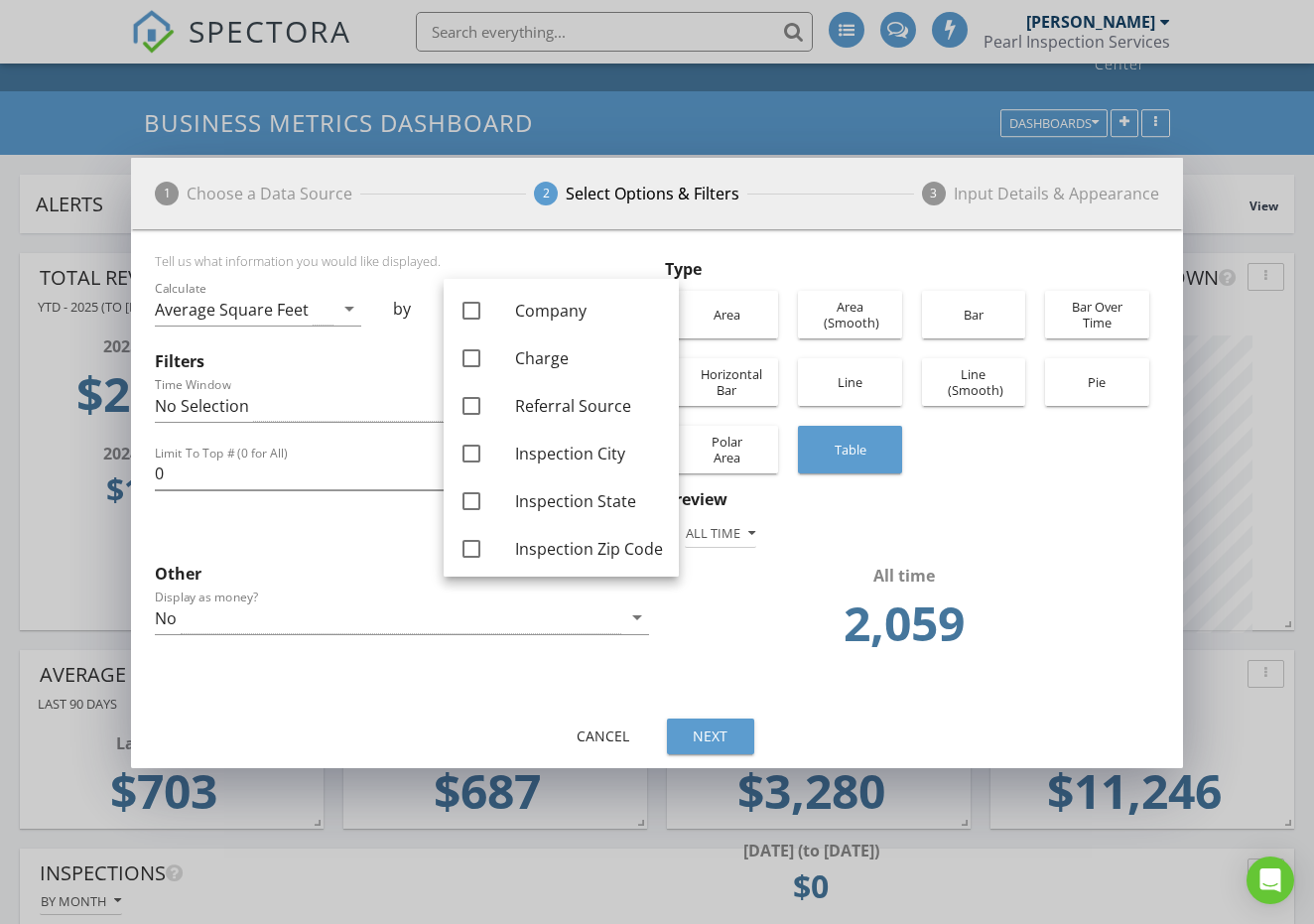 click on "Tell us what information you would like displayed.
Calculate Average Square Feet arrow_drop_down
by
Groups arrow_drop_down    Filters    Time Window No Selection arrow_drop_down     Limit To Top # (0 for All) 0
Add Filter
Other    Display as money? No arrow_drop_down" at bounding box center [406, 474] 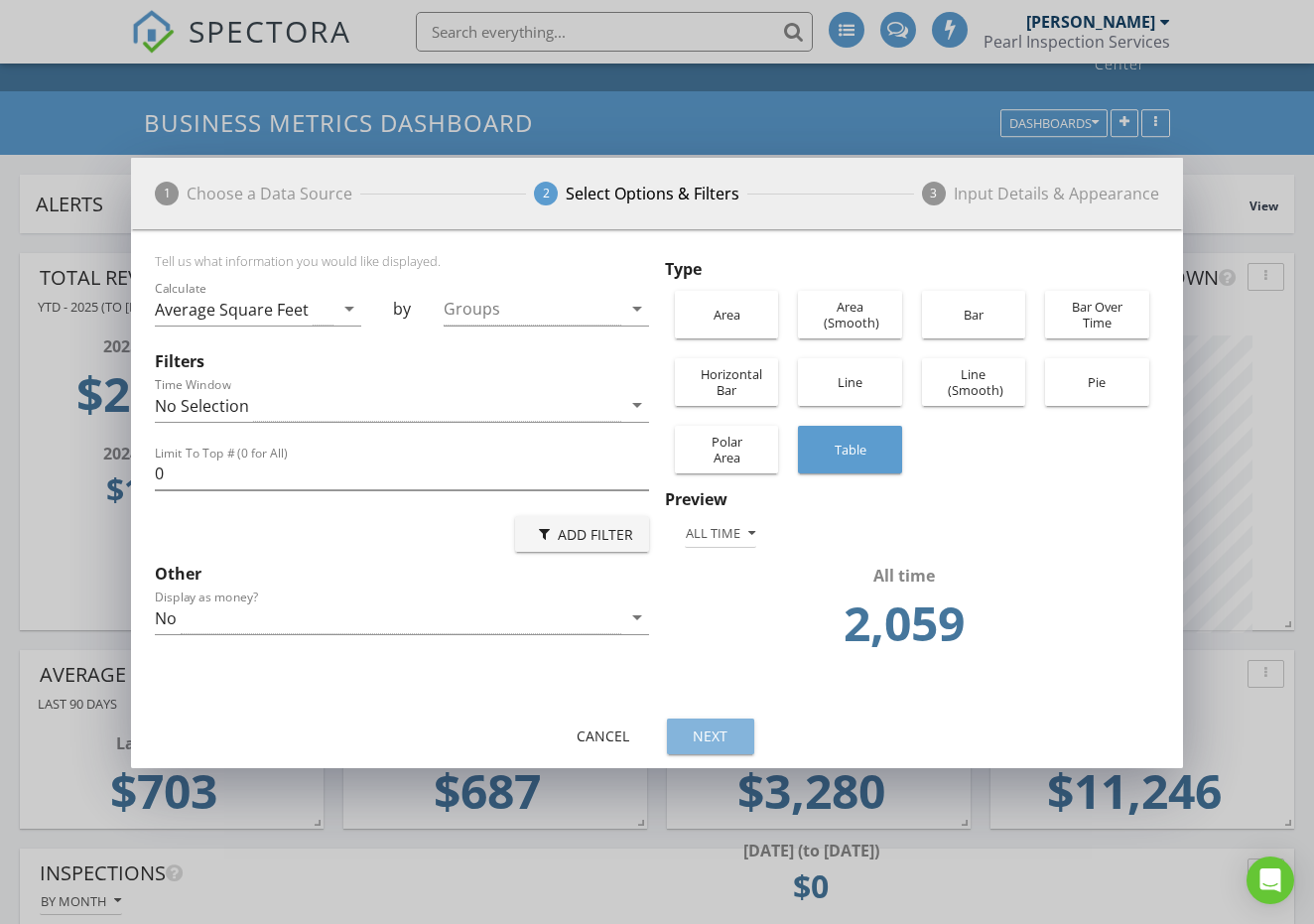 click on "Next" at bounding box center (711, 735) 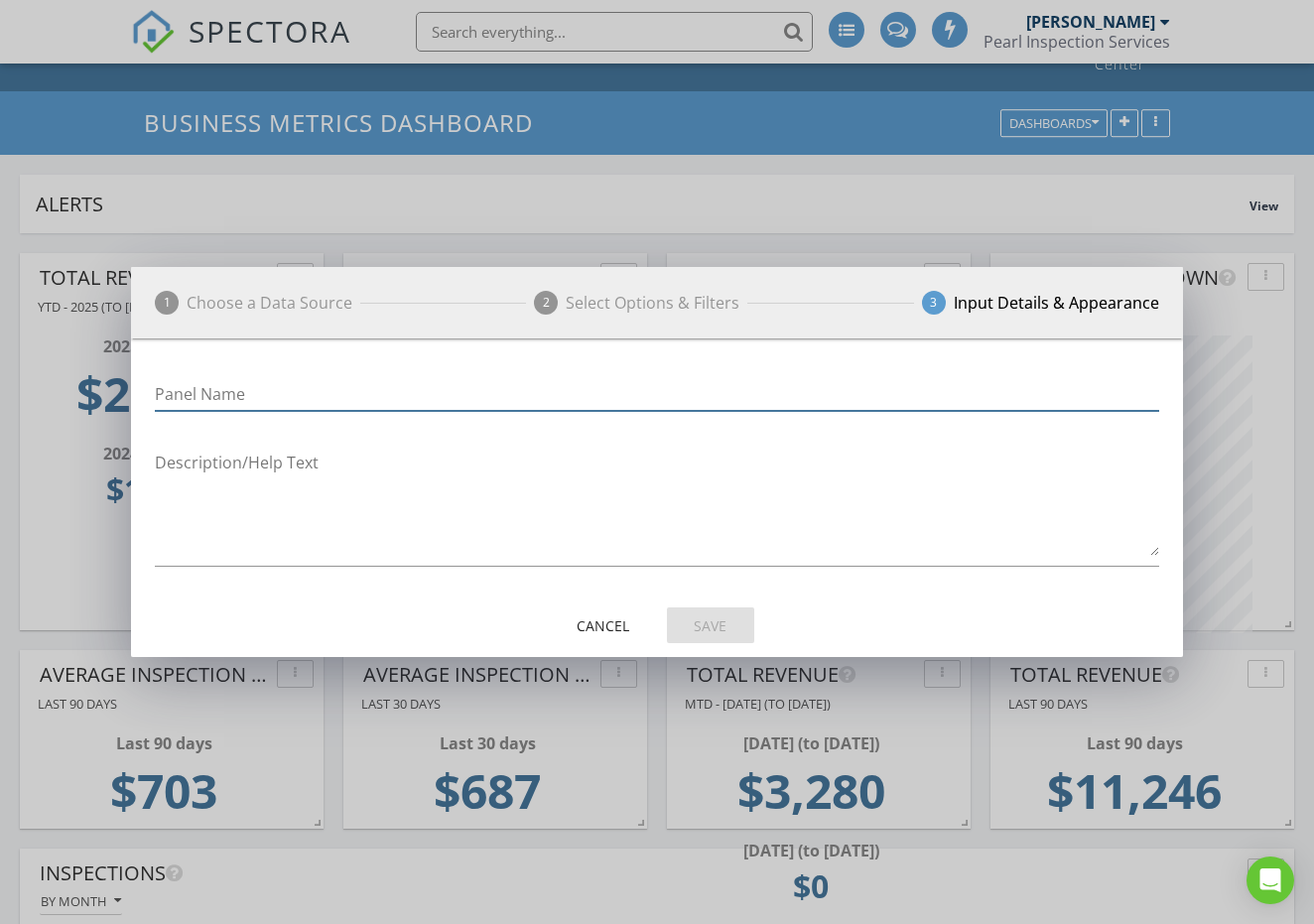 click at bounding box center [656, 394] 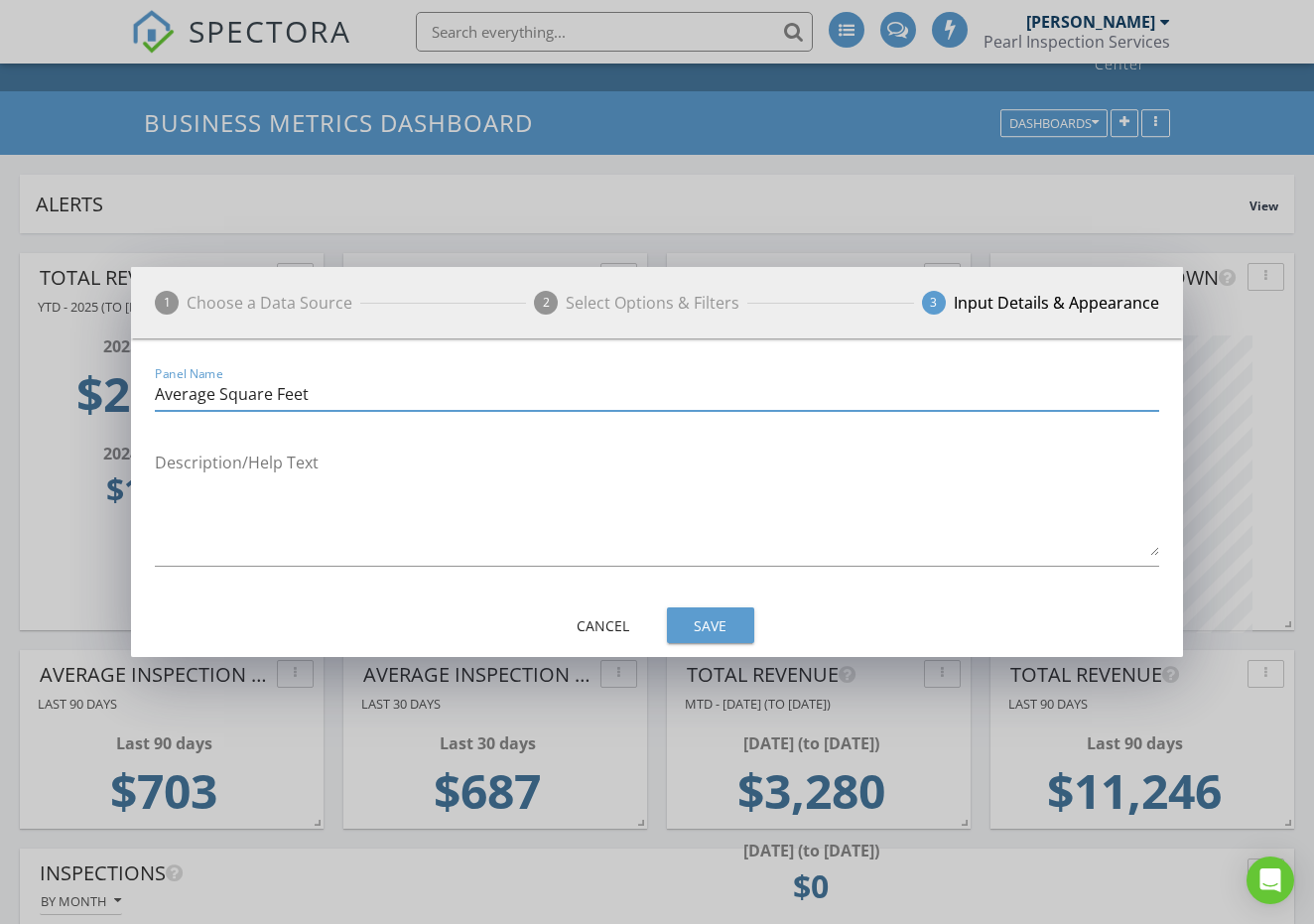 type on "Average Square Feet" 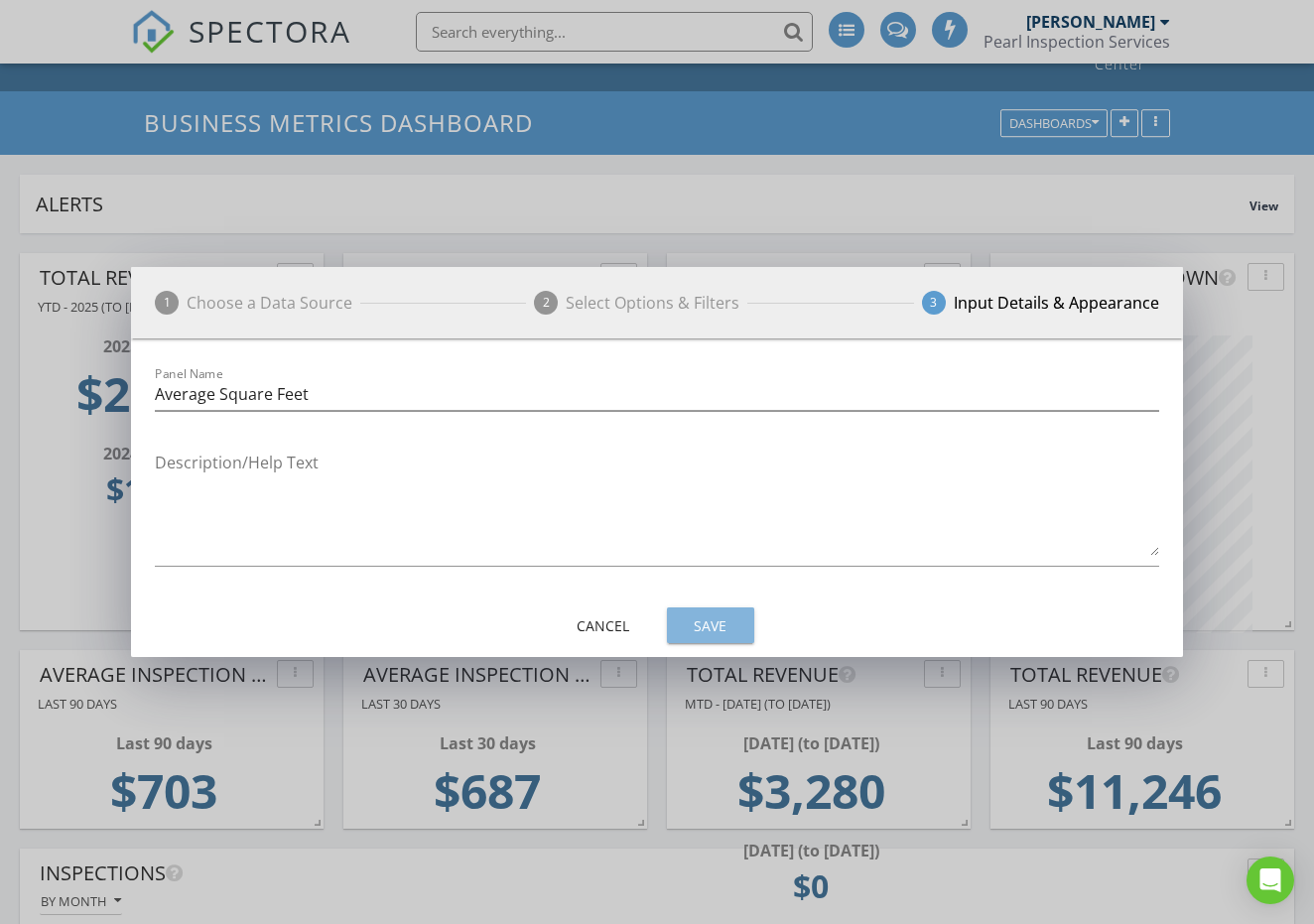 click on "Save" at bounding box center [711, 625] 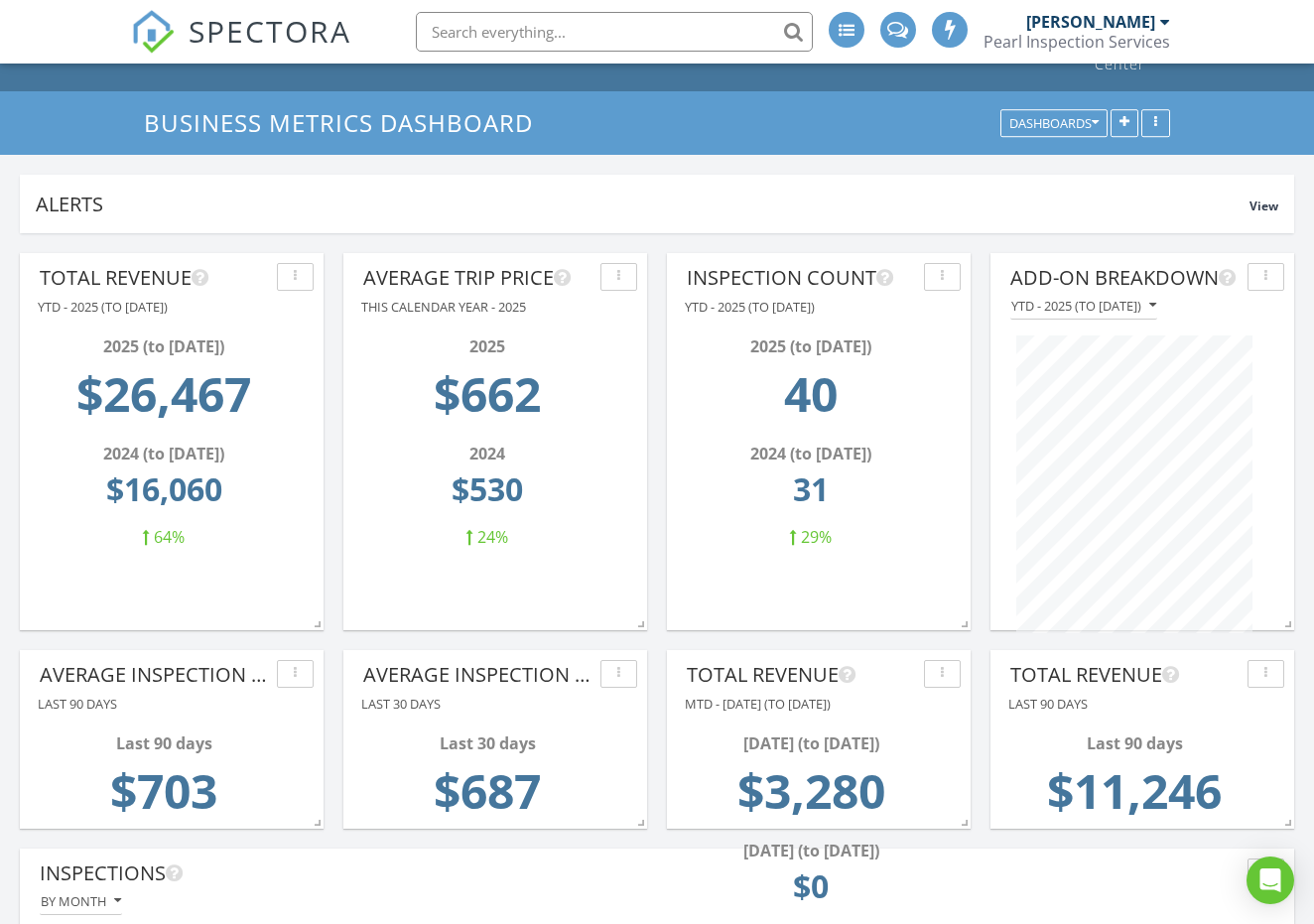 scroll, scrollTop: 0, scrollLeft: 10, axis: horizontal 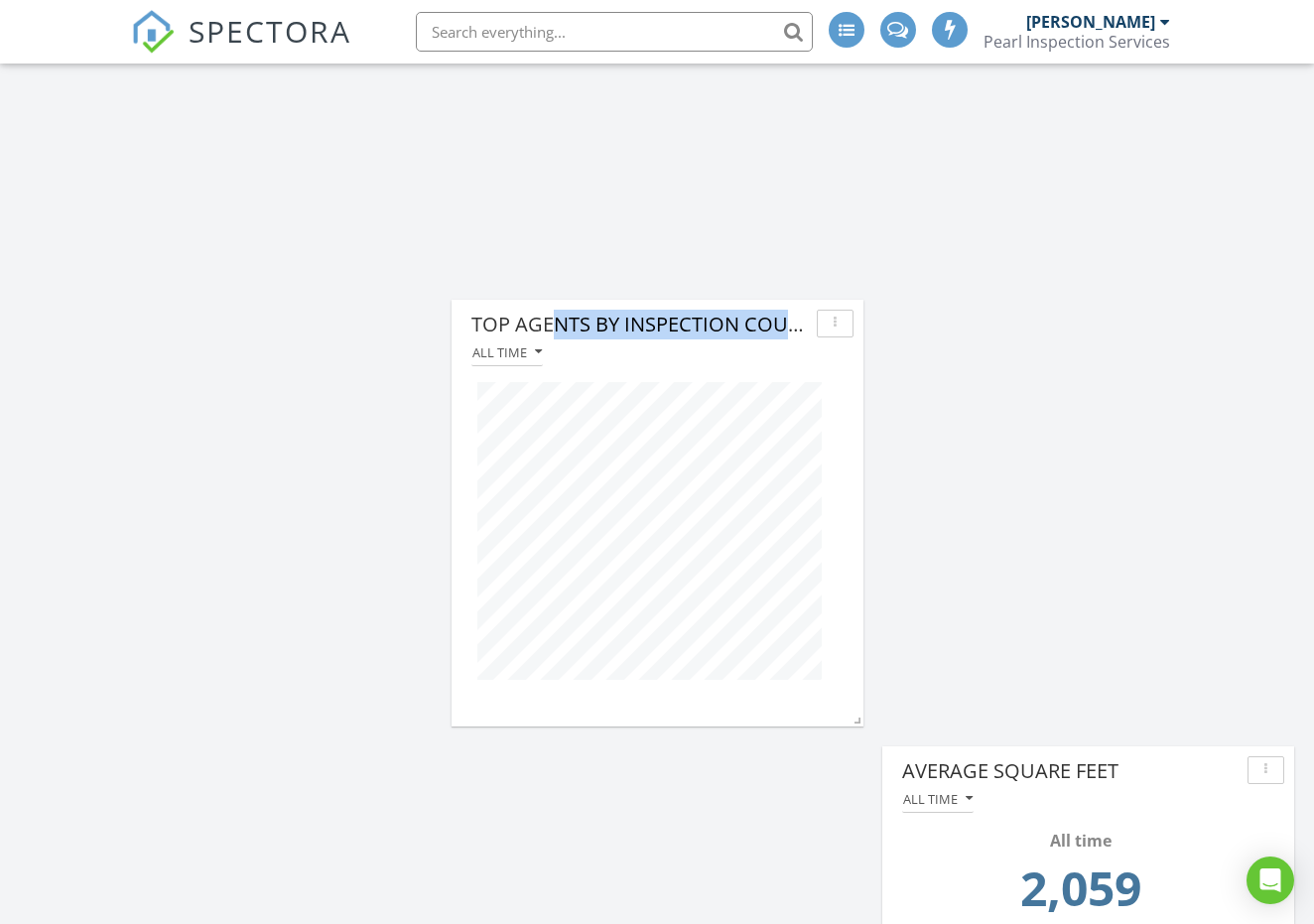drag, startPoint x: 749, startPoint y: 349, endPoint x: 717, endPoint y: 160, distance: 191.68985 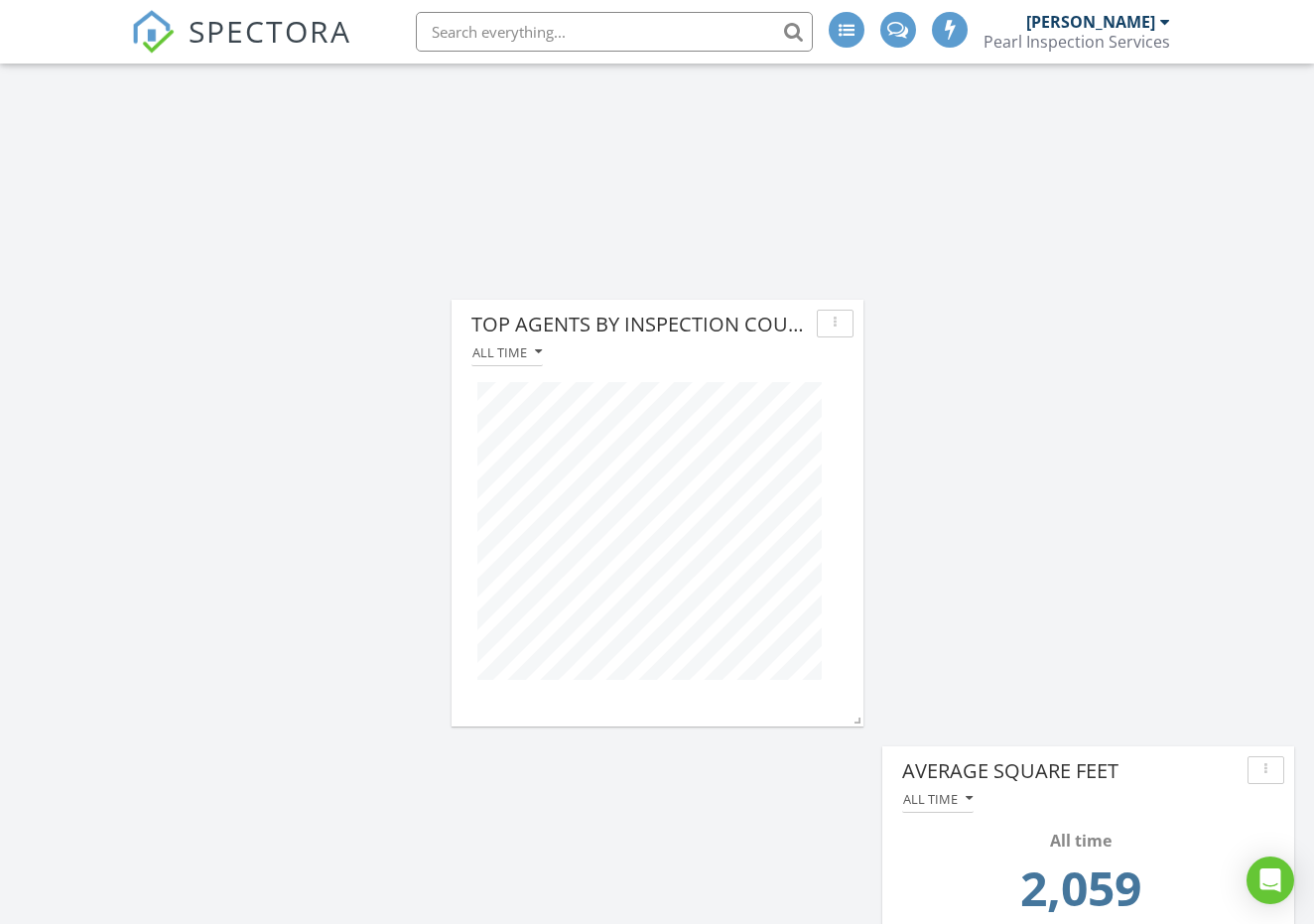 click on "Total Revenue
YTD - 2025 (to Jul 10th)
2025 (to Jul 10th)
$26,467
2024 (to Jul 10th)
$16,060
64%
Inspections
By month
Inspection Count
YTD - 2025 (to Jul 10th)
2025 (to Jul 10th)
40
2024 (to Jul 10th)
31
29%
Average Trip Price
This calendar year - 2025
2025
$662
2024
$530
24%
Revenue
By month
Add-On Breakdown
YTD - 2025 (to Jul 10th)" at bounding box center (657, -1025) 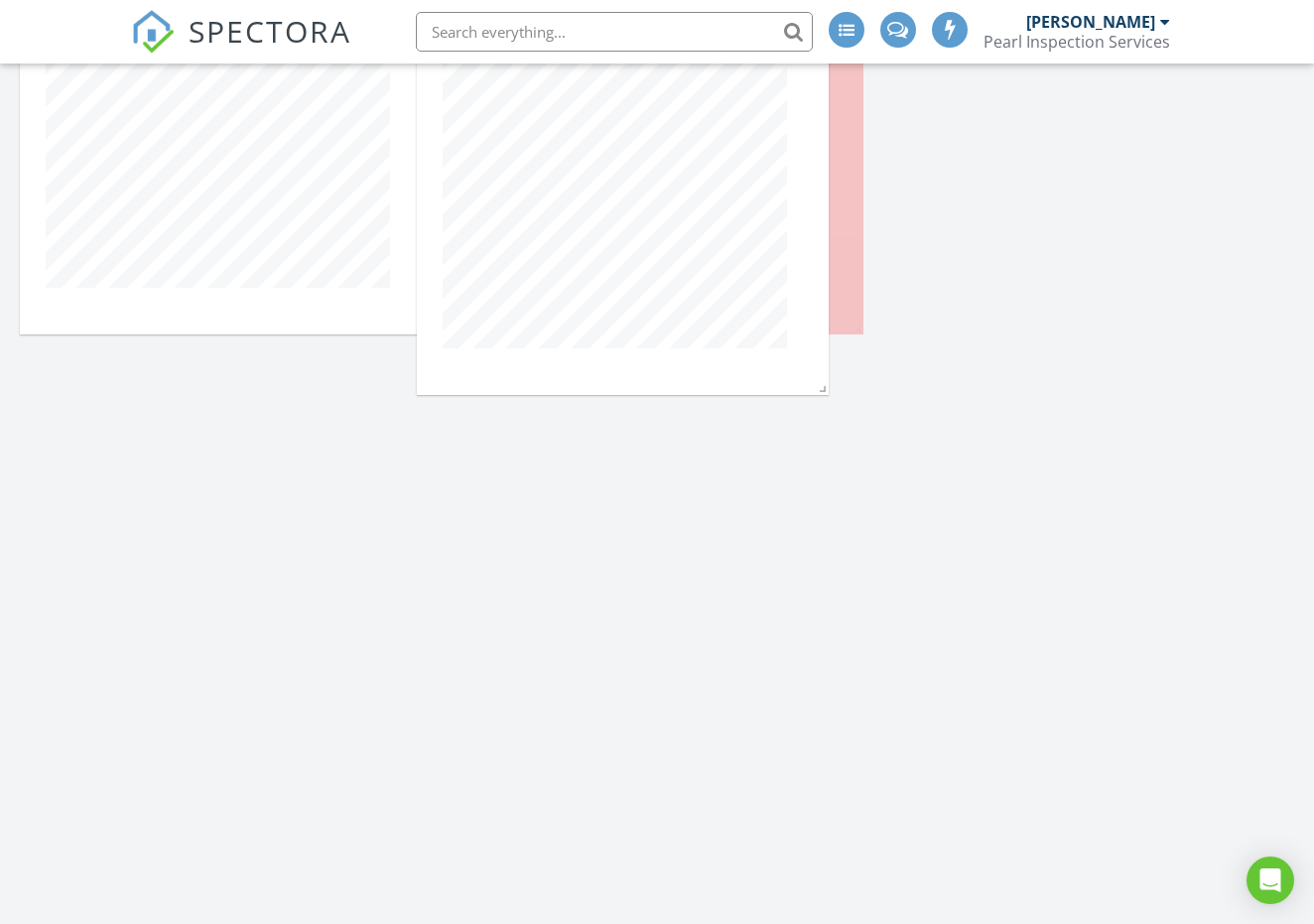 scroll, scrollTop: 2653, scrollLeft: 0, axis: vertical 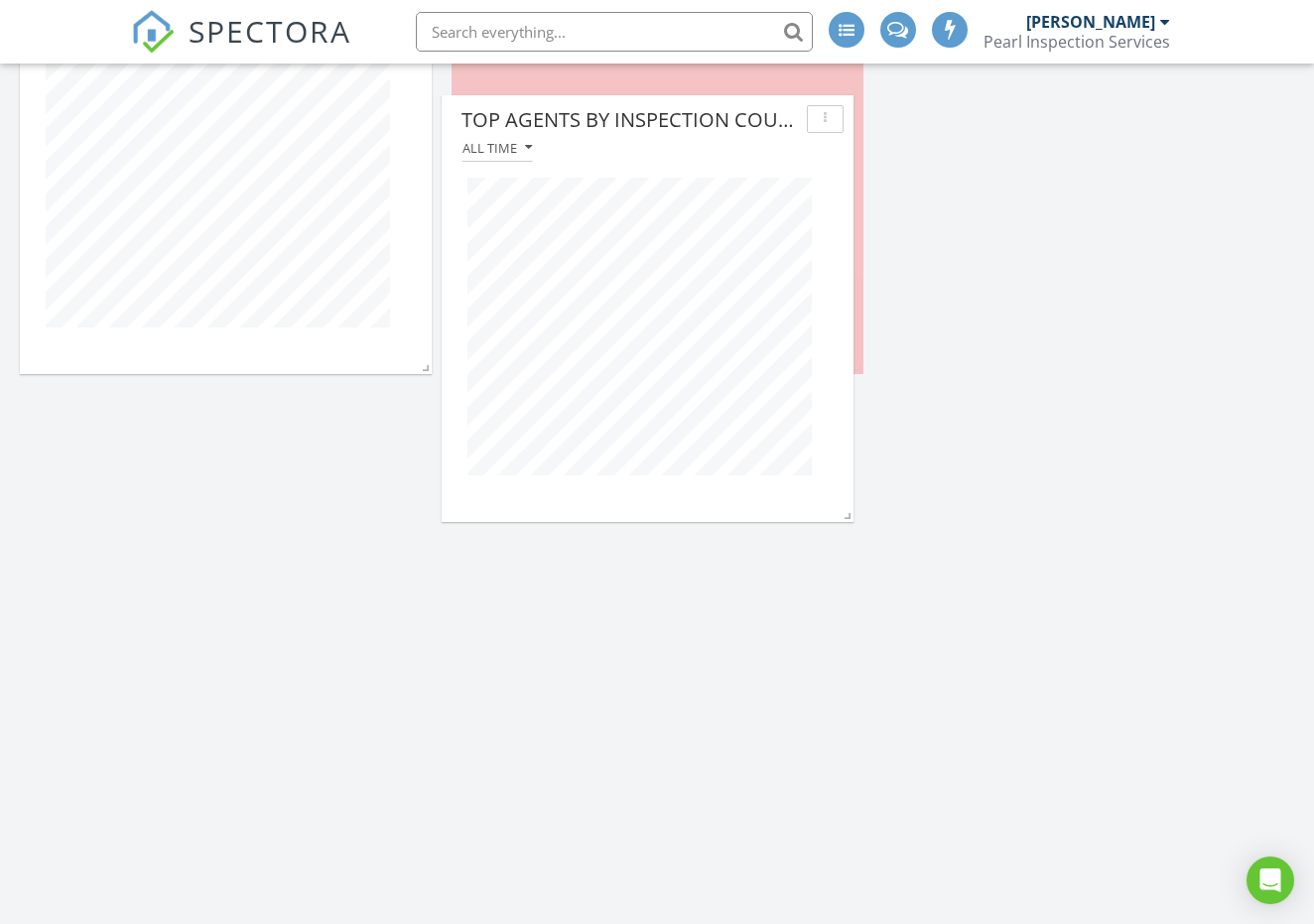 drag, startPoint x: 803, startPoint y: 301, endPoint x: 793, endPoint y: 96, distance: 205.24376 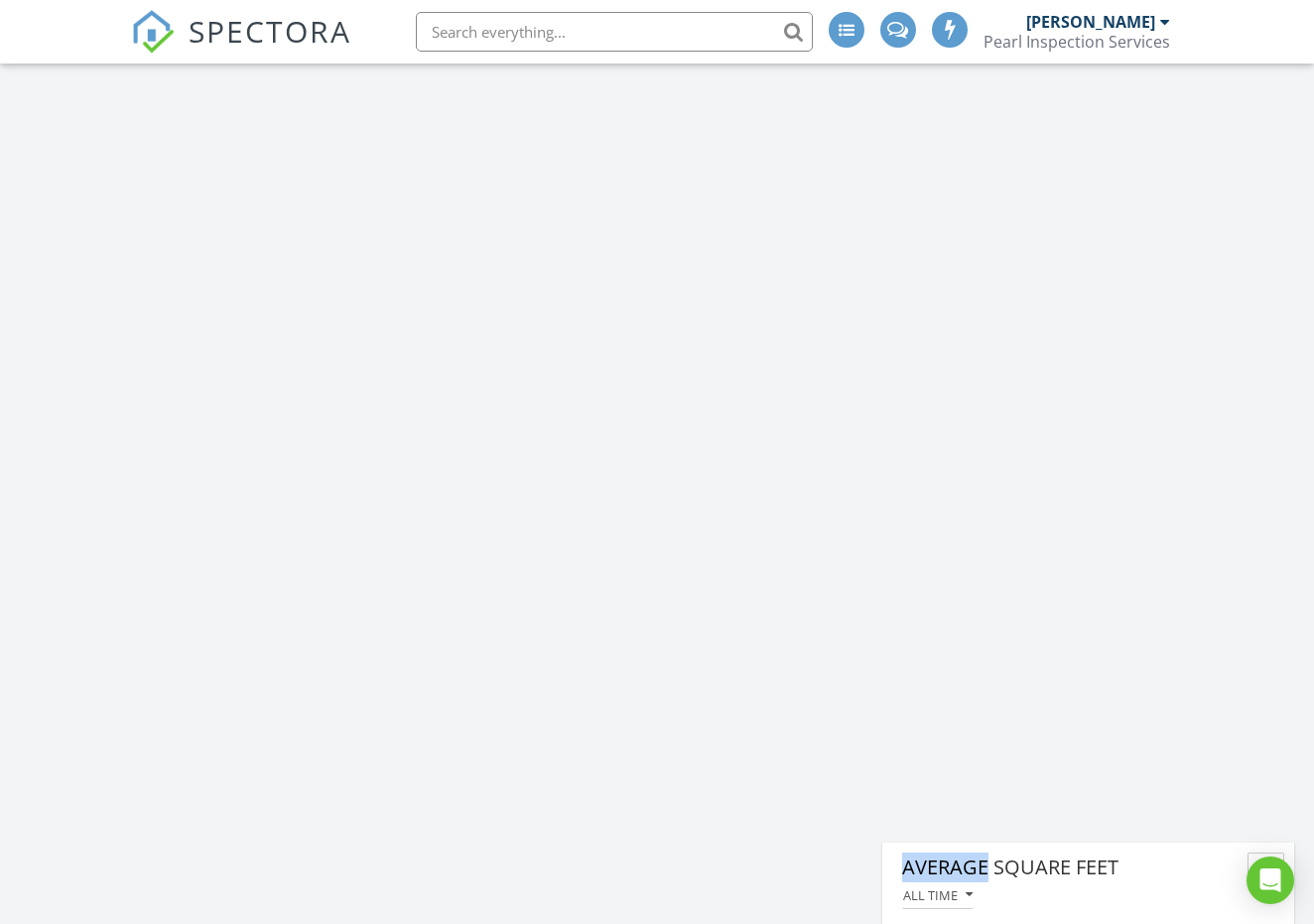 scroll, scrollTop: 3595, scrollLeft: 0, axis: vertical 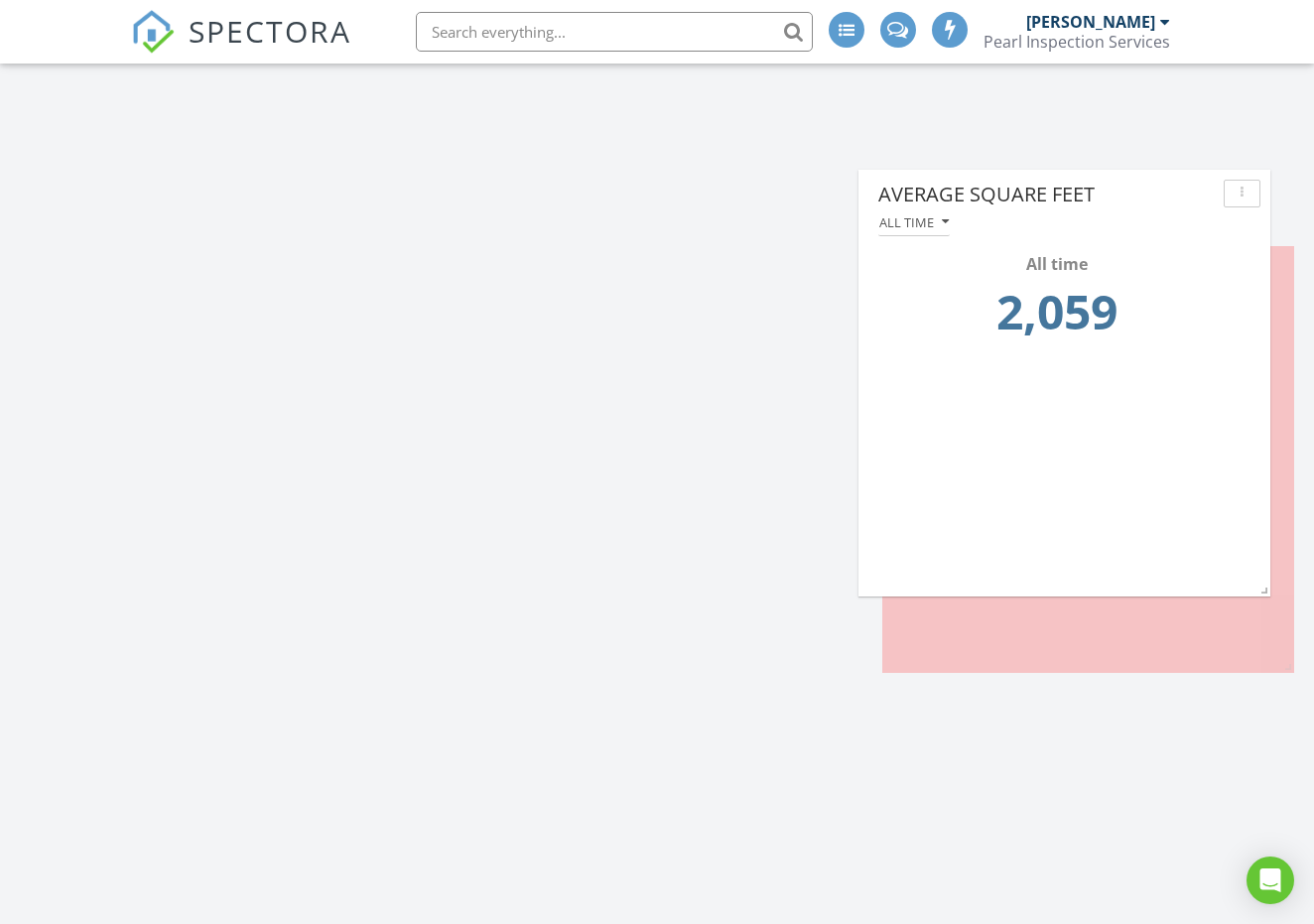 drag, startPoint x: 1183, startPoint y: 702, endPoint x: 1169, endPoint y: 199, distance: 503.19479 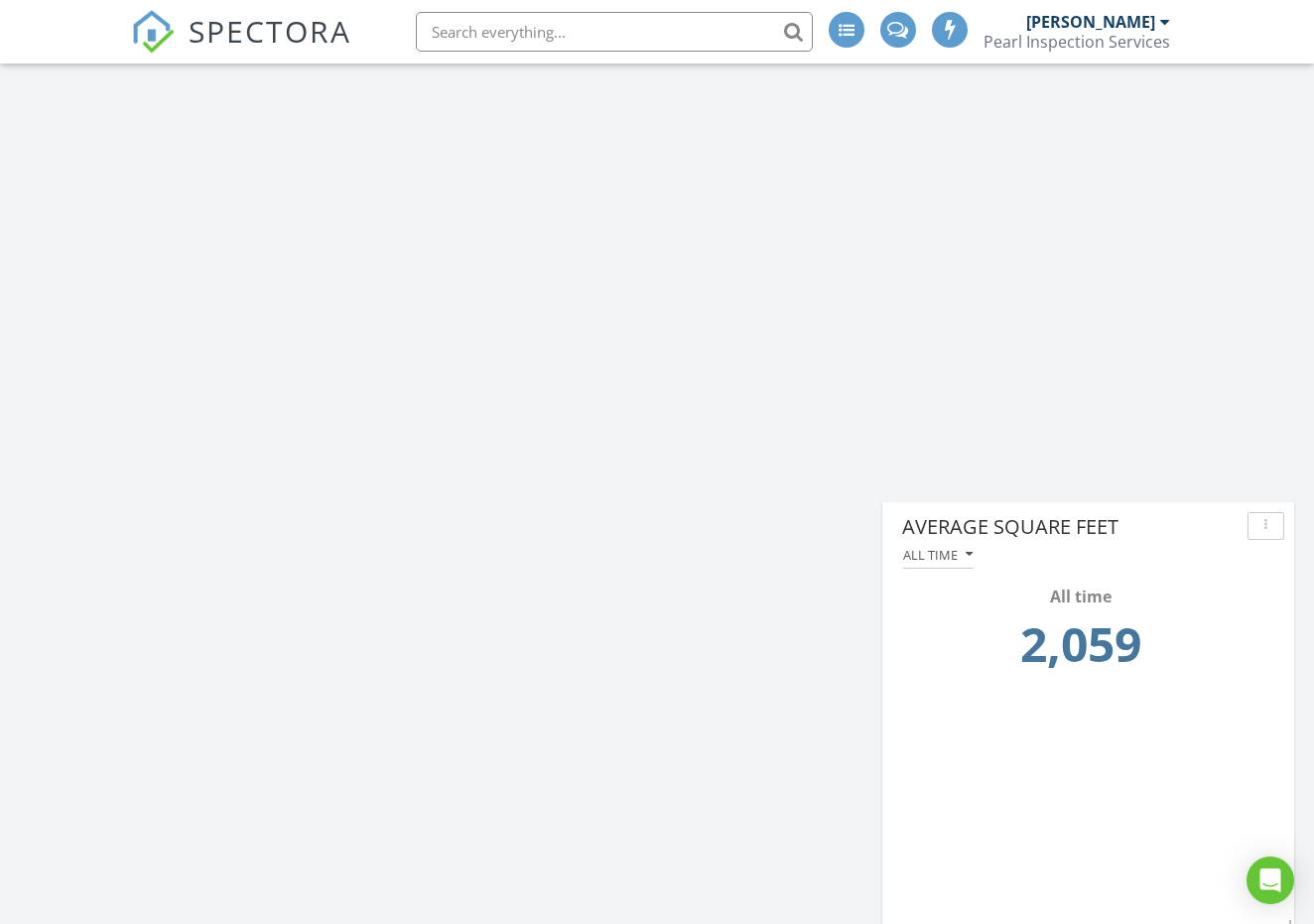 scroll, scrollTop: 3336, scrollLeft: 0, axis: vertical 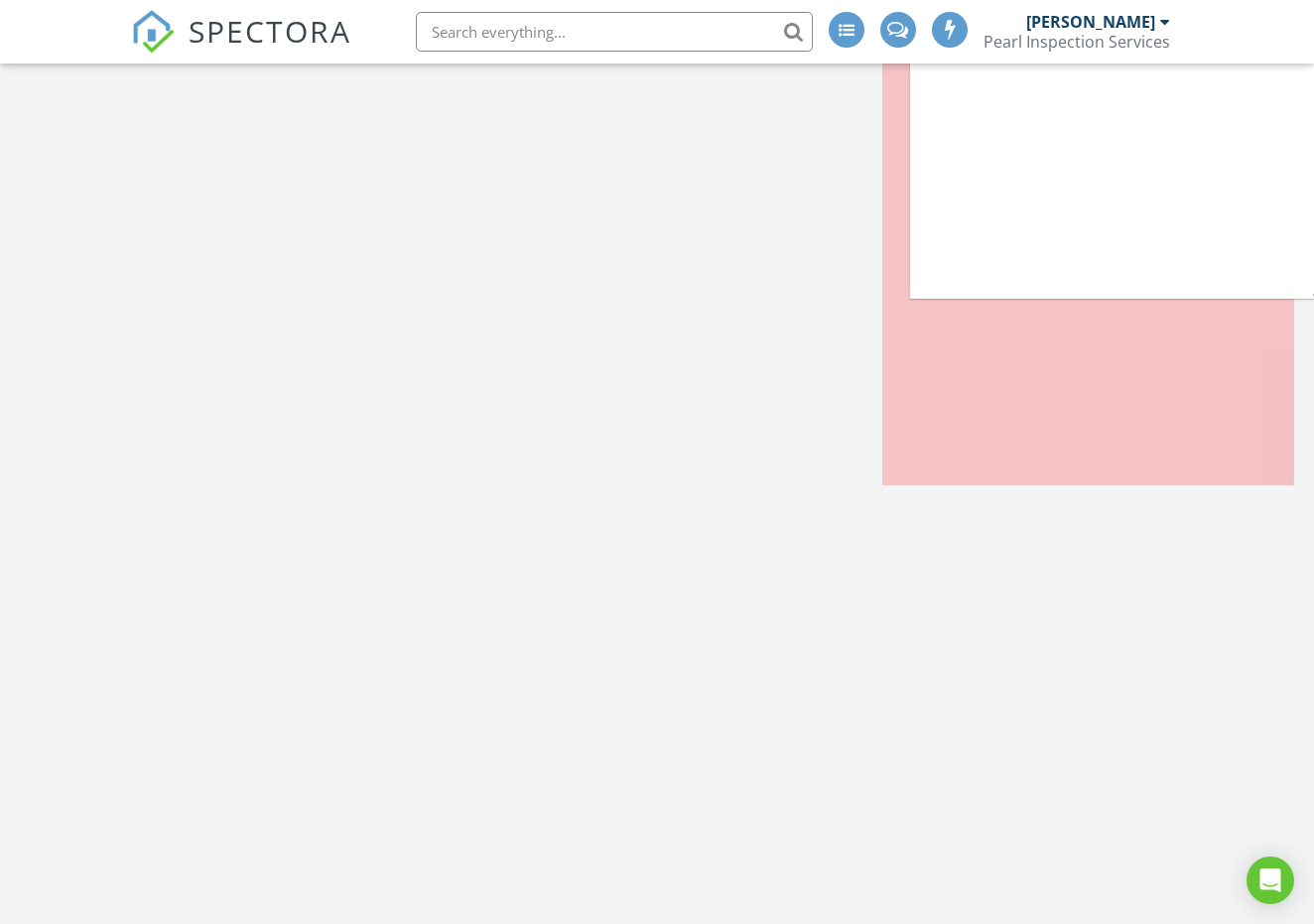 drag, startPoint x: 1134, startPoint y: 517, endPoint x: 1162, endPoint y: -116, distance: 633.61897 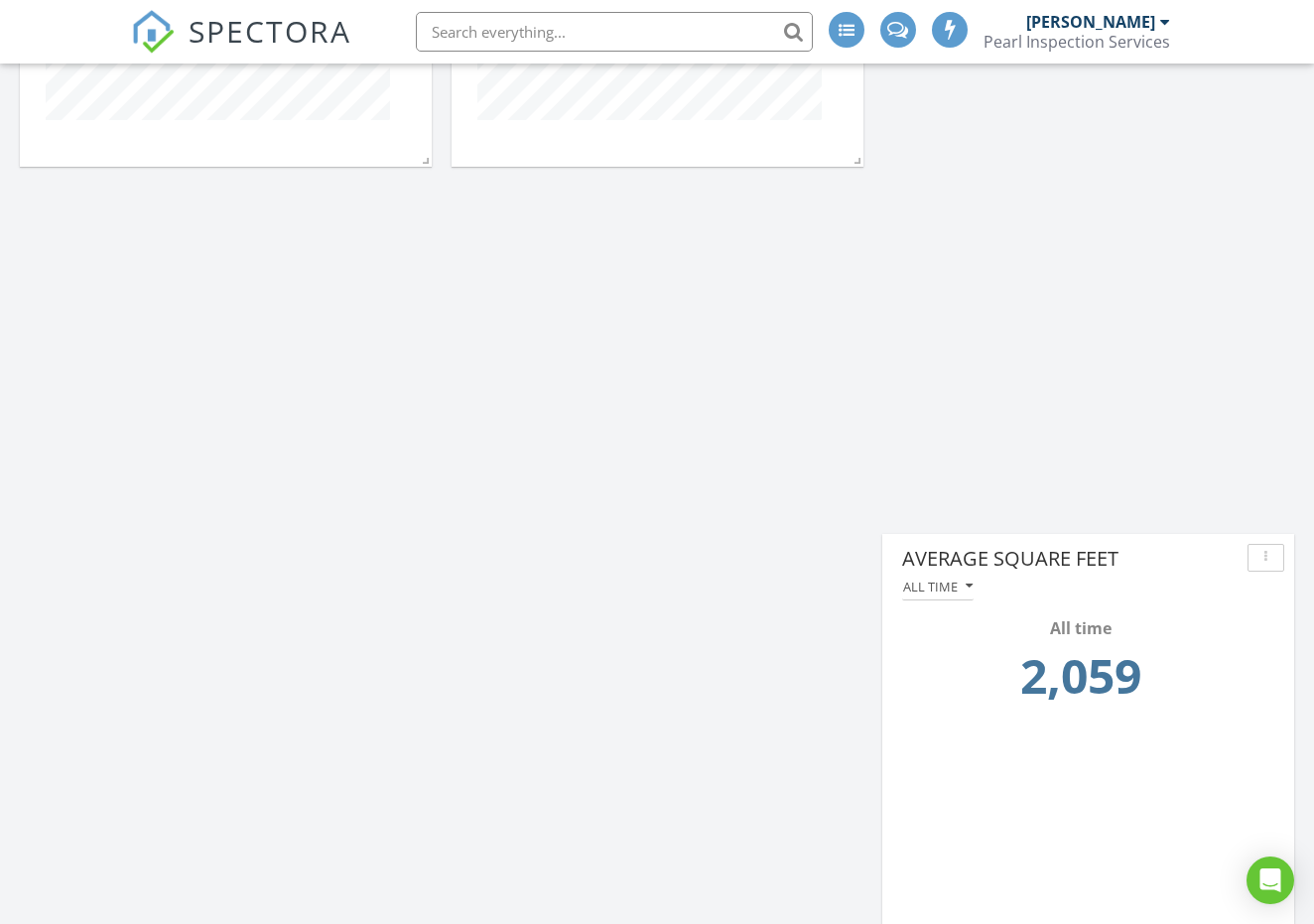 scroll, scrollTop: 2803, scrollLeft: 0, axis: vertical 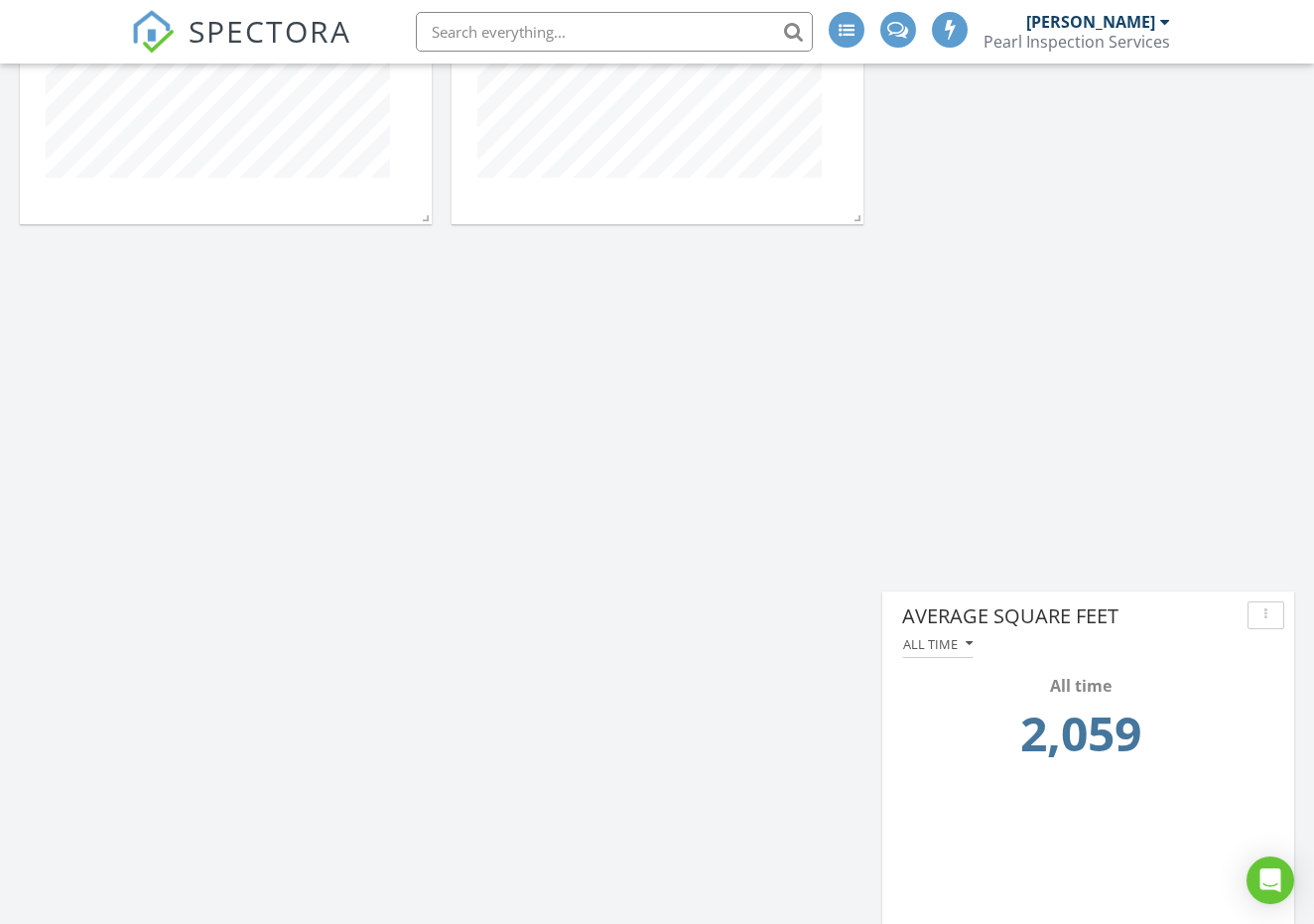 drag, startPoint x: 905, startPoint y: 476, endPoint x: 927, endPoint y: 476, distance: 22 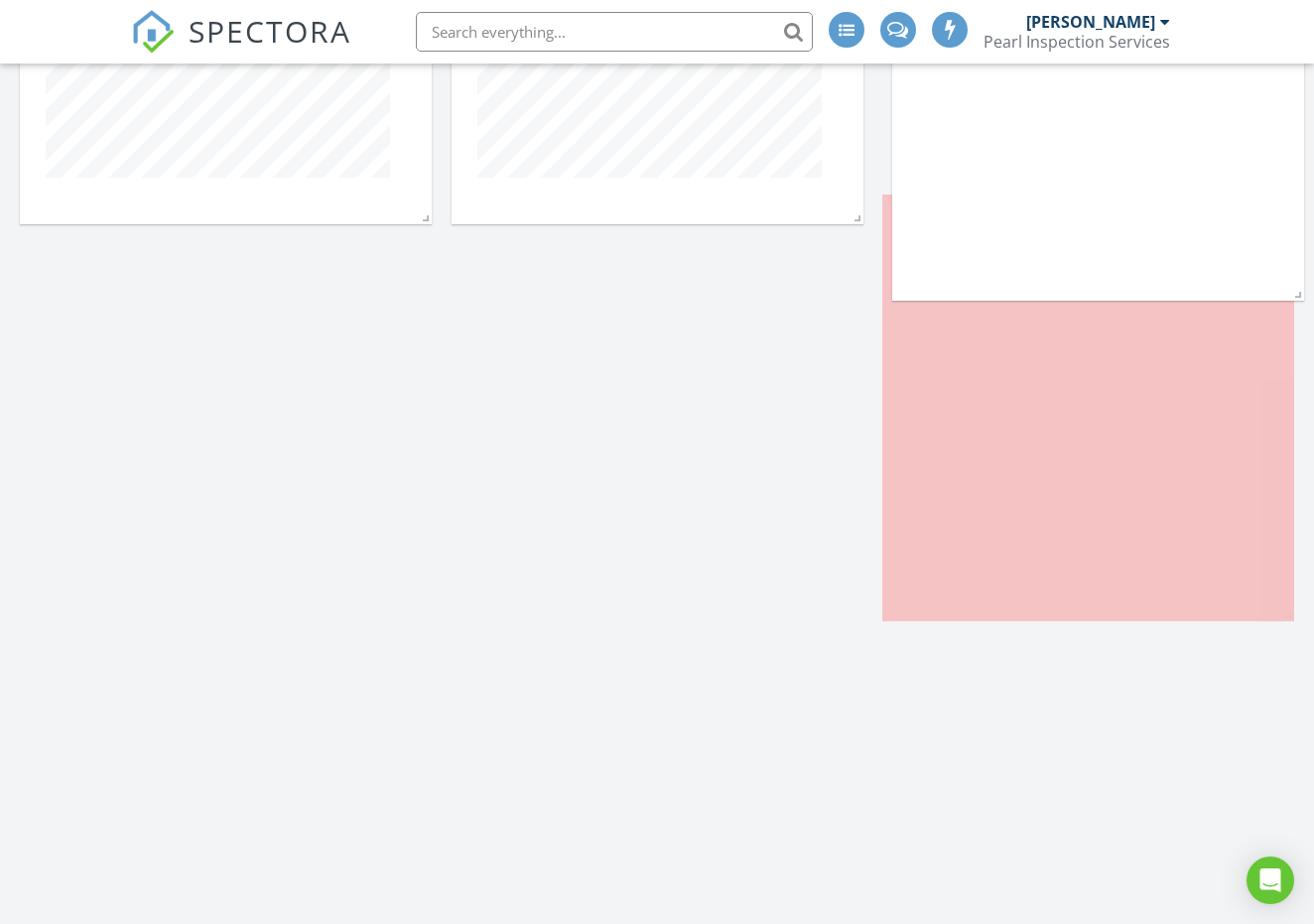 drag, startPoint x: 1185, startPoint y: 594, endPoint x: 1182, endPoint y: -123, distance: 717.0063 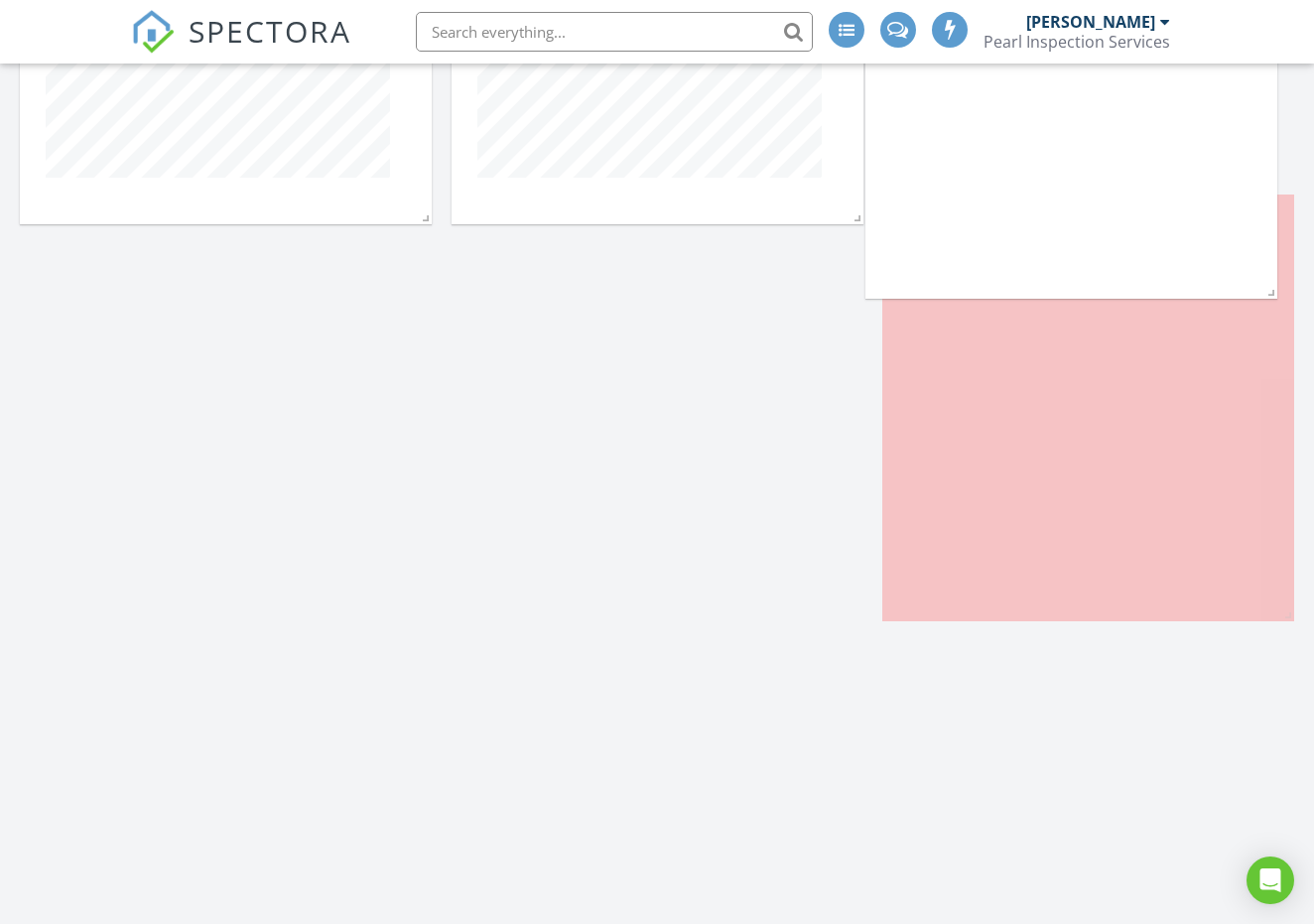 drag, startPoint x: 1165, startPoint y: 199, endPoint x: 1148, endPoint y: -123, distance: 322.4484 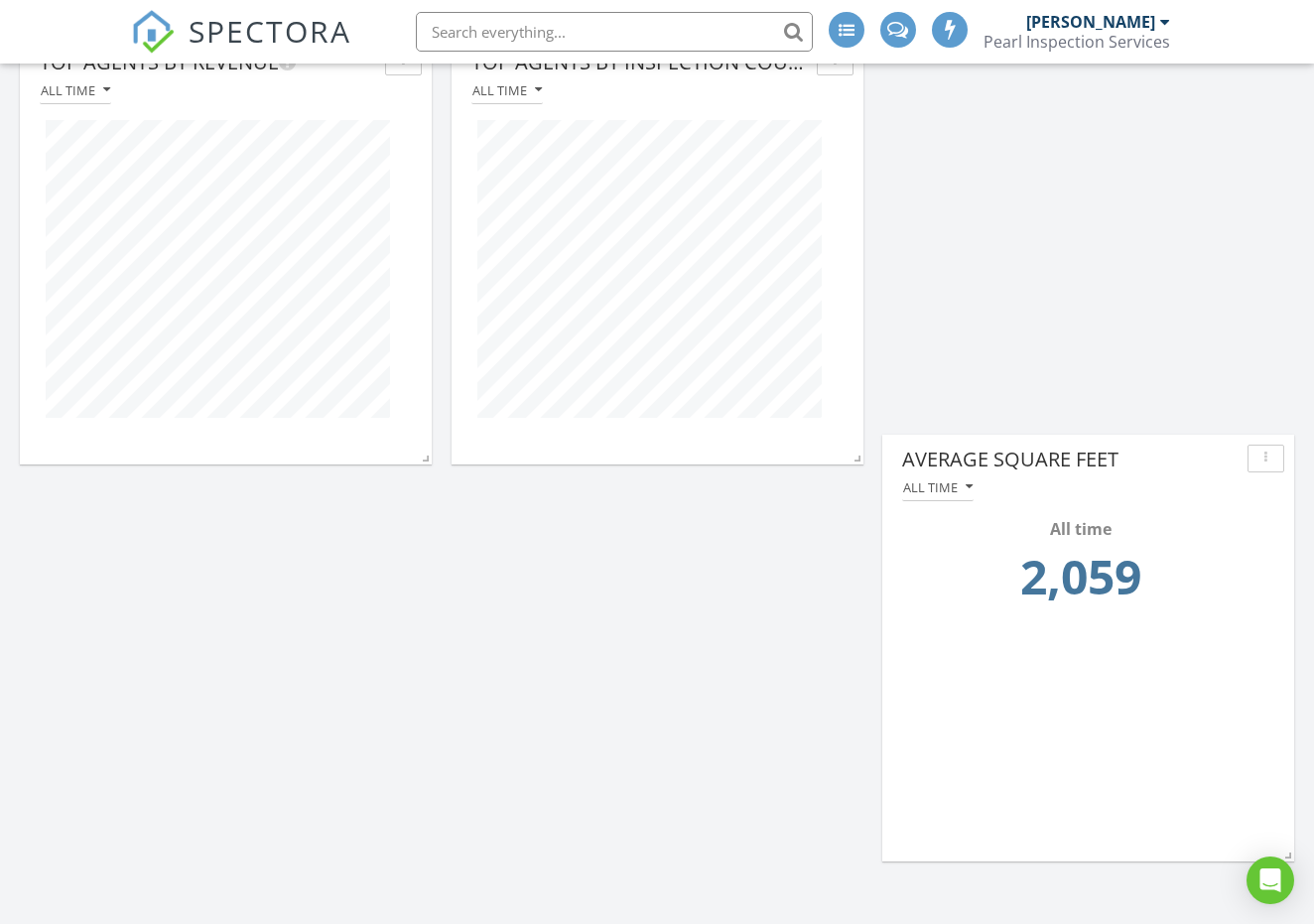 scroll, scrollTop: 2463, scrollLeft: 0, axis: vertical 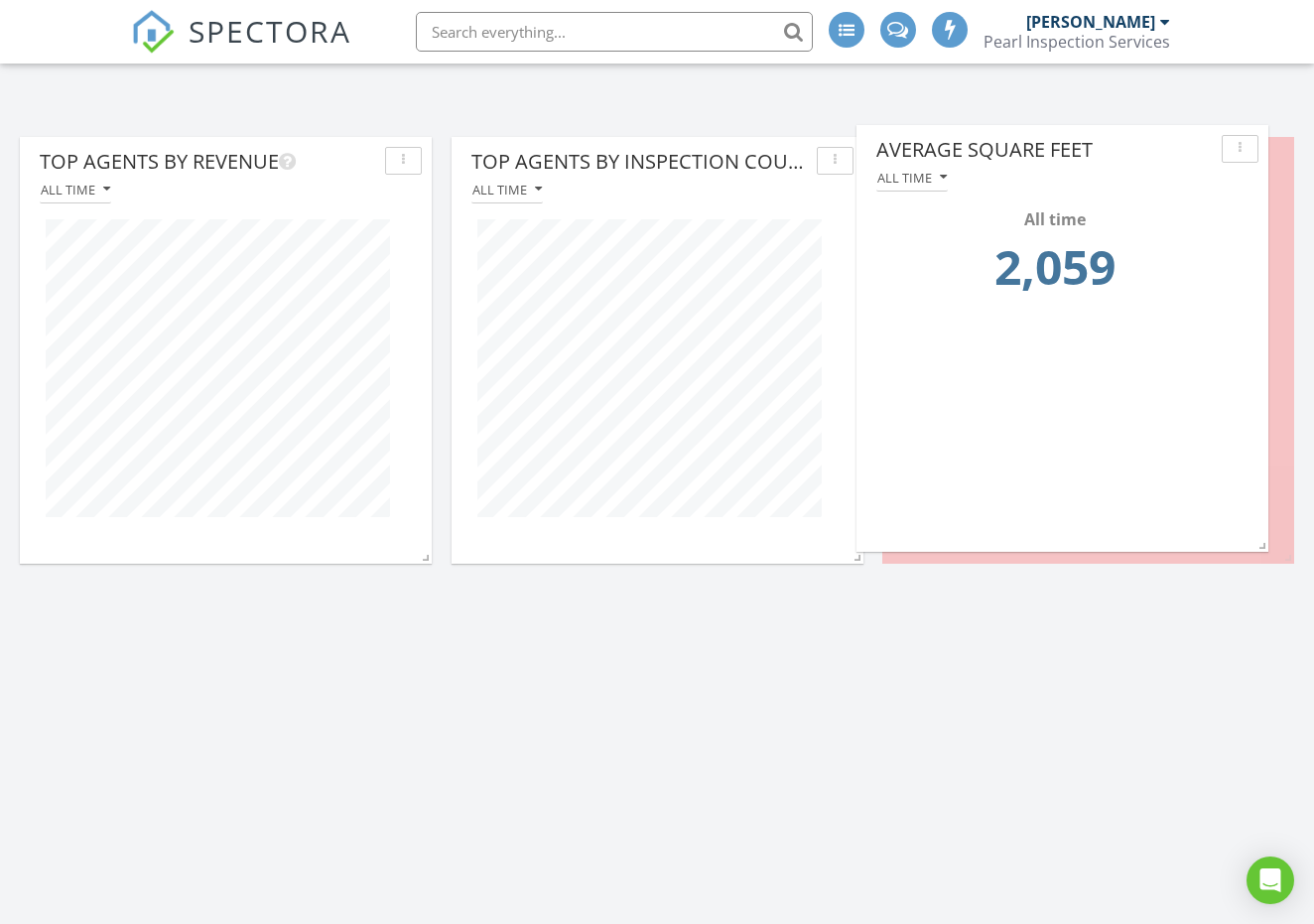 drag, startPoint x: 1182, startPoint y: 541, endPoint x: 1156, endPoint y: 132, distance: 409.82557 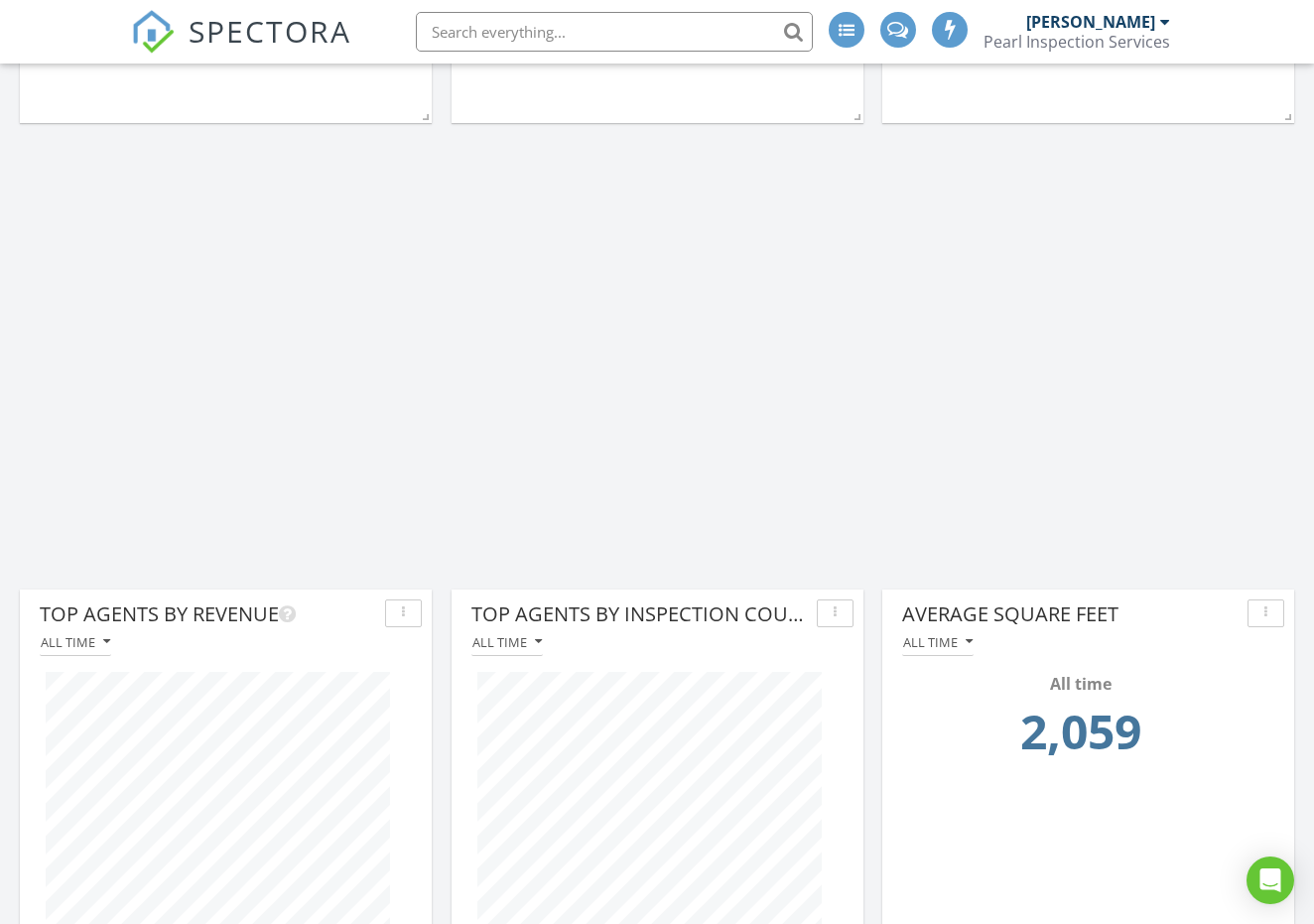 scroll, scrollTop: 2007, scrollLeft: 0, axis: vertical 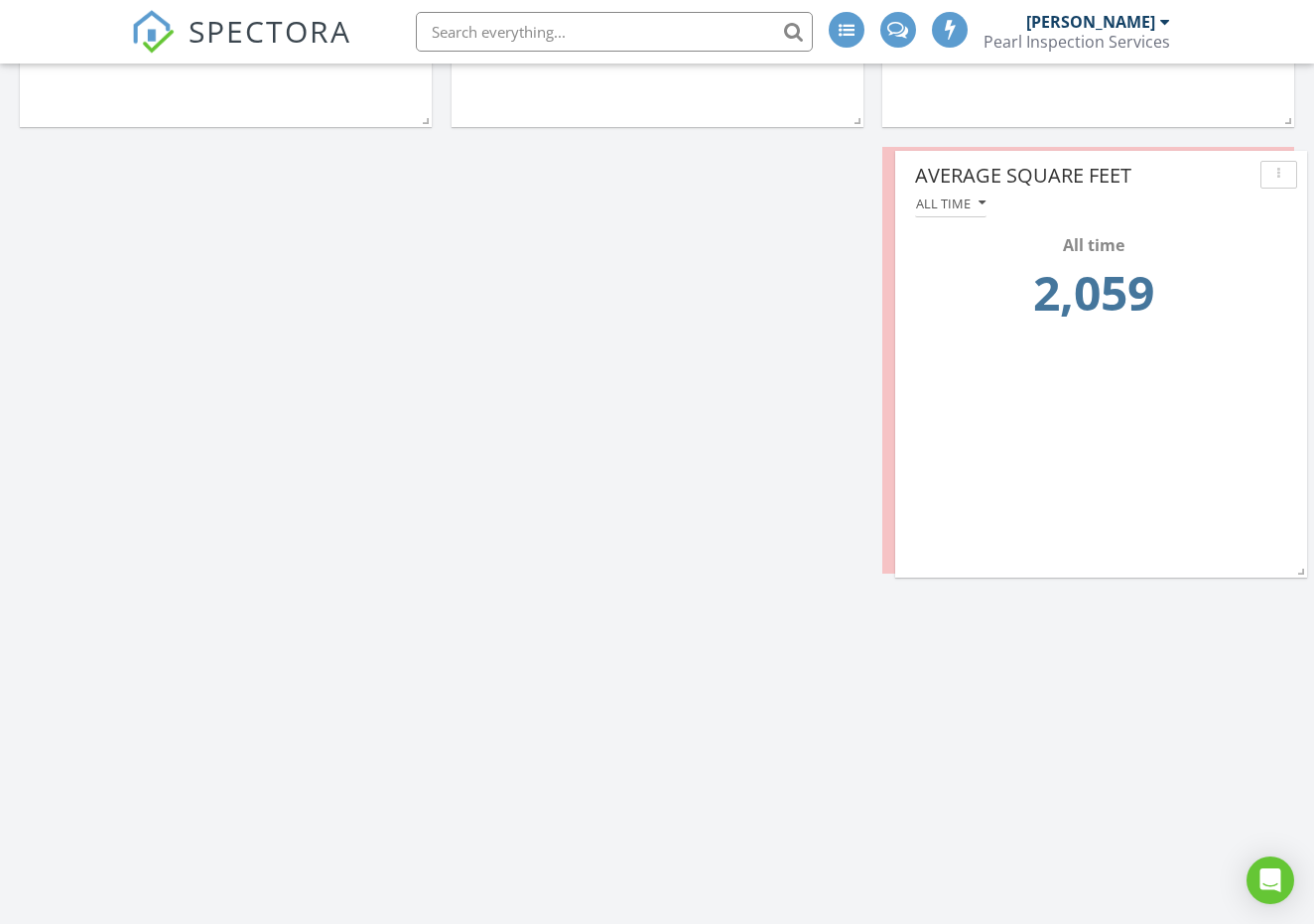 drag, startPoint x: 1170, startPoint y: 590, endPoint x: 1182, endPoint y: 162, distance: 428.16819 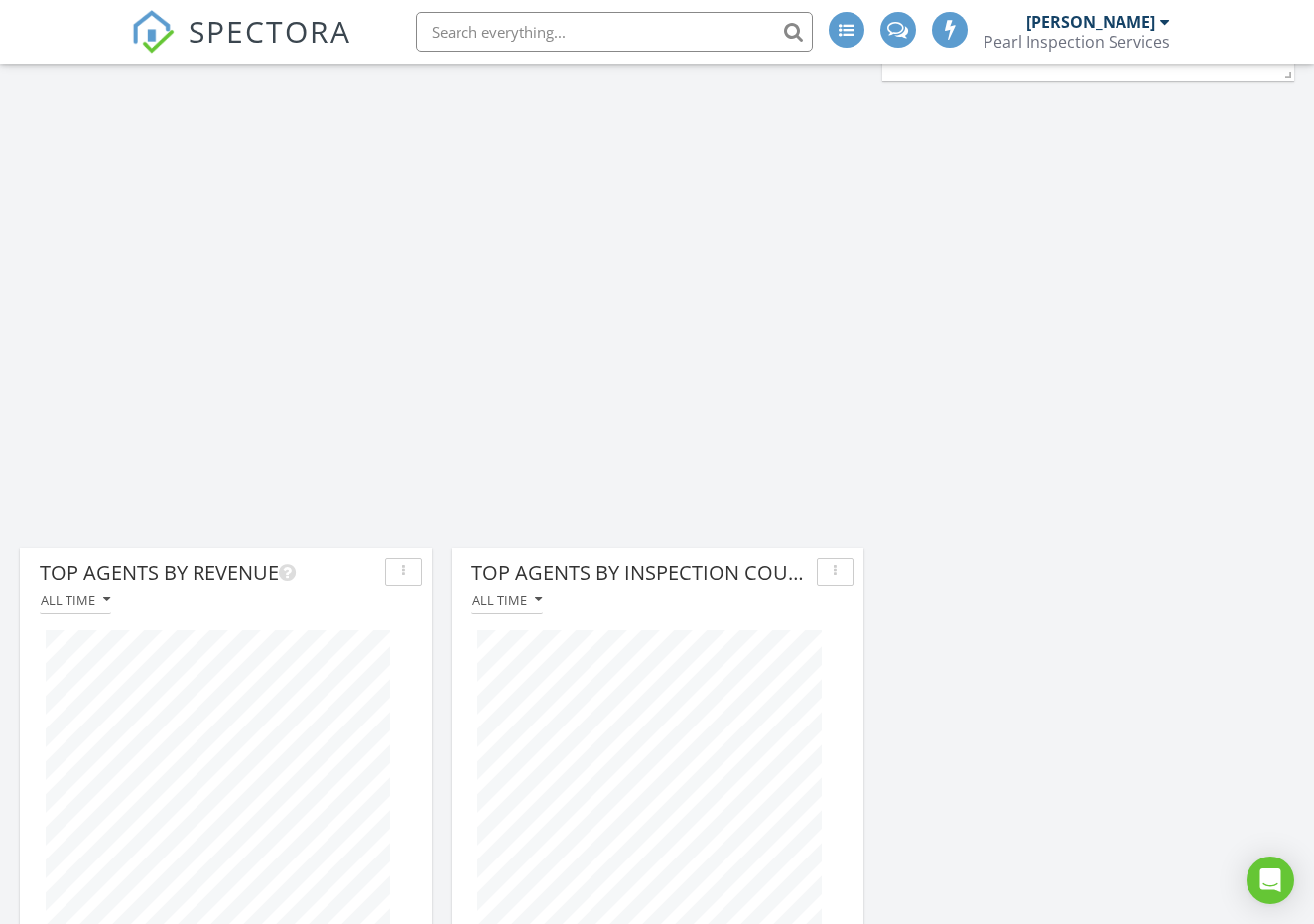 scroll, scrollTop: 2534, scrollLeft: 0, axis: vertical 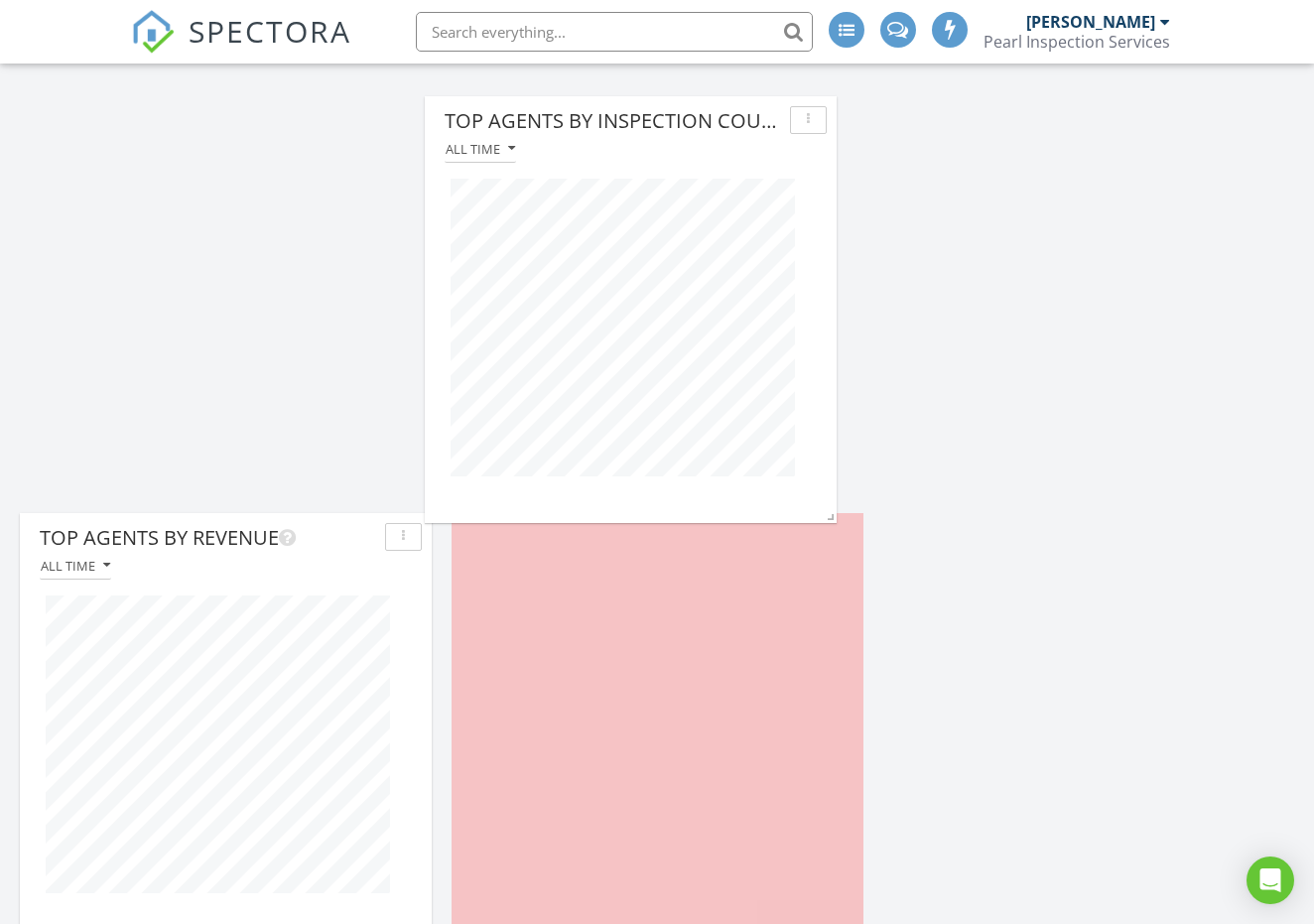 drag, startPoint x: 799, startPoint y: 508, endPoint x: 772, endPoint y: 91, distance: 417.87319 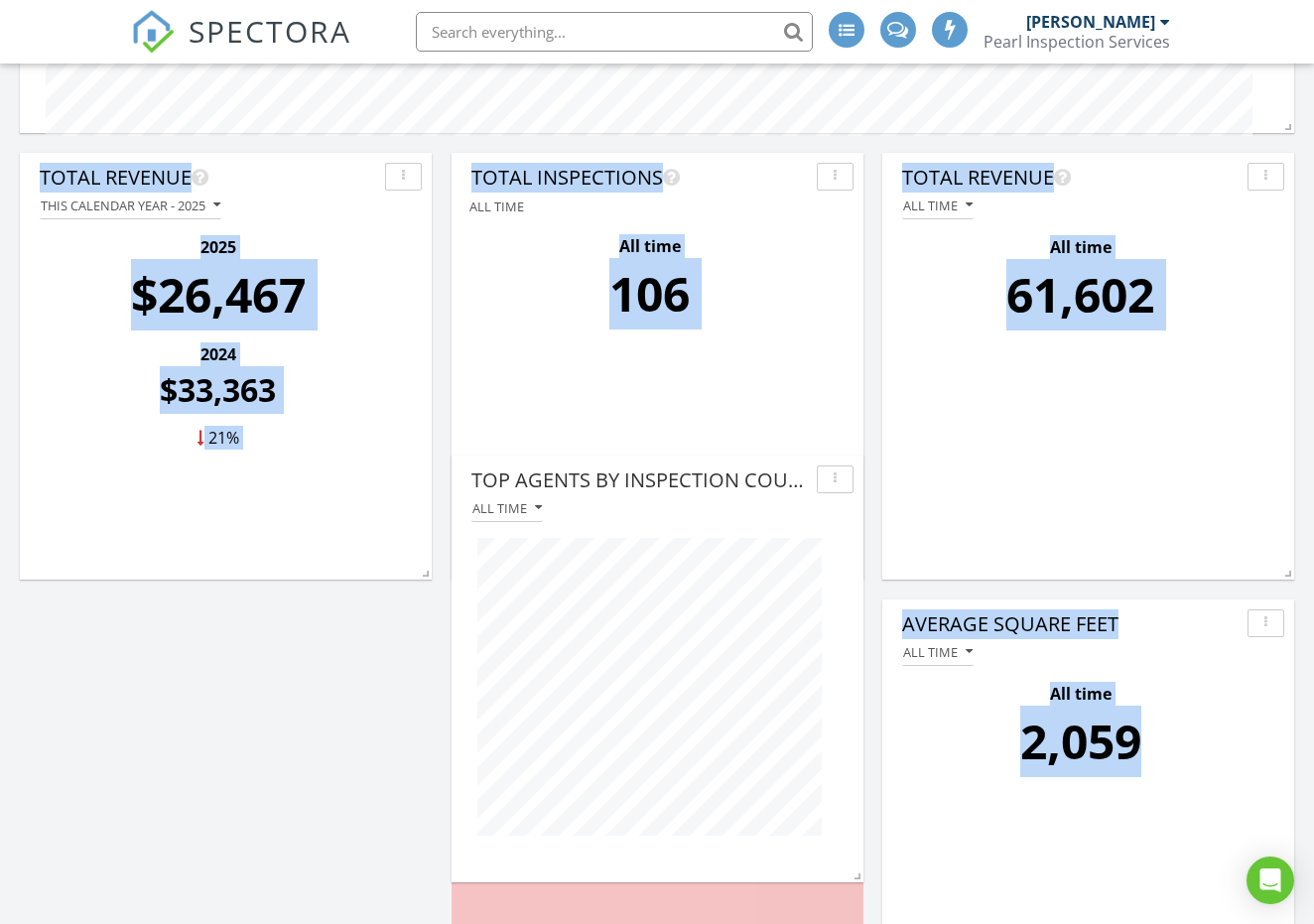 scroll, scrollTop: 1342, scrollLeft: 0, axis: vertical 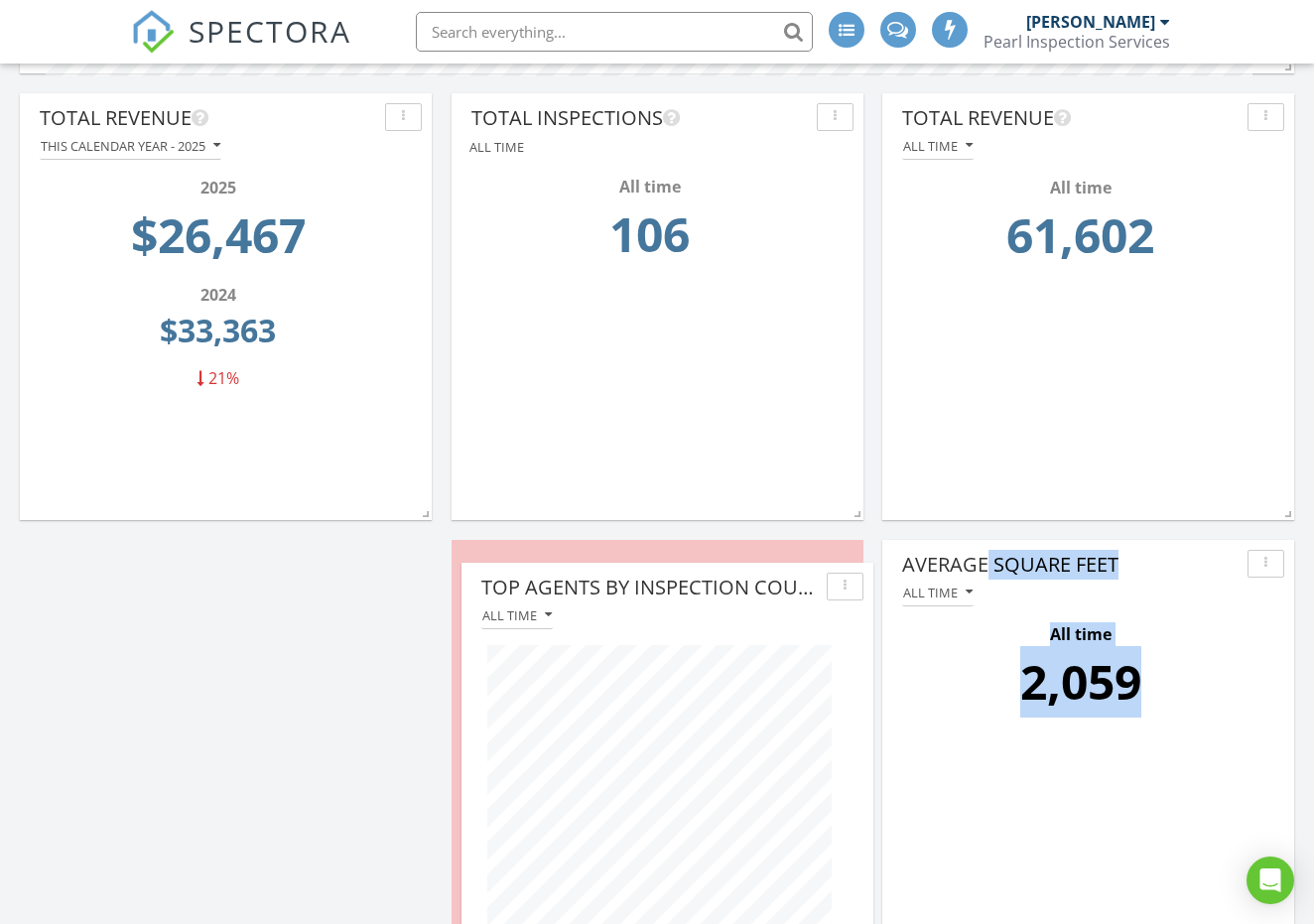 drag, startPoint x: 796, startPoint y: 506, endPoint x: 809, endPoint y: 556, distance: 51.662365 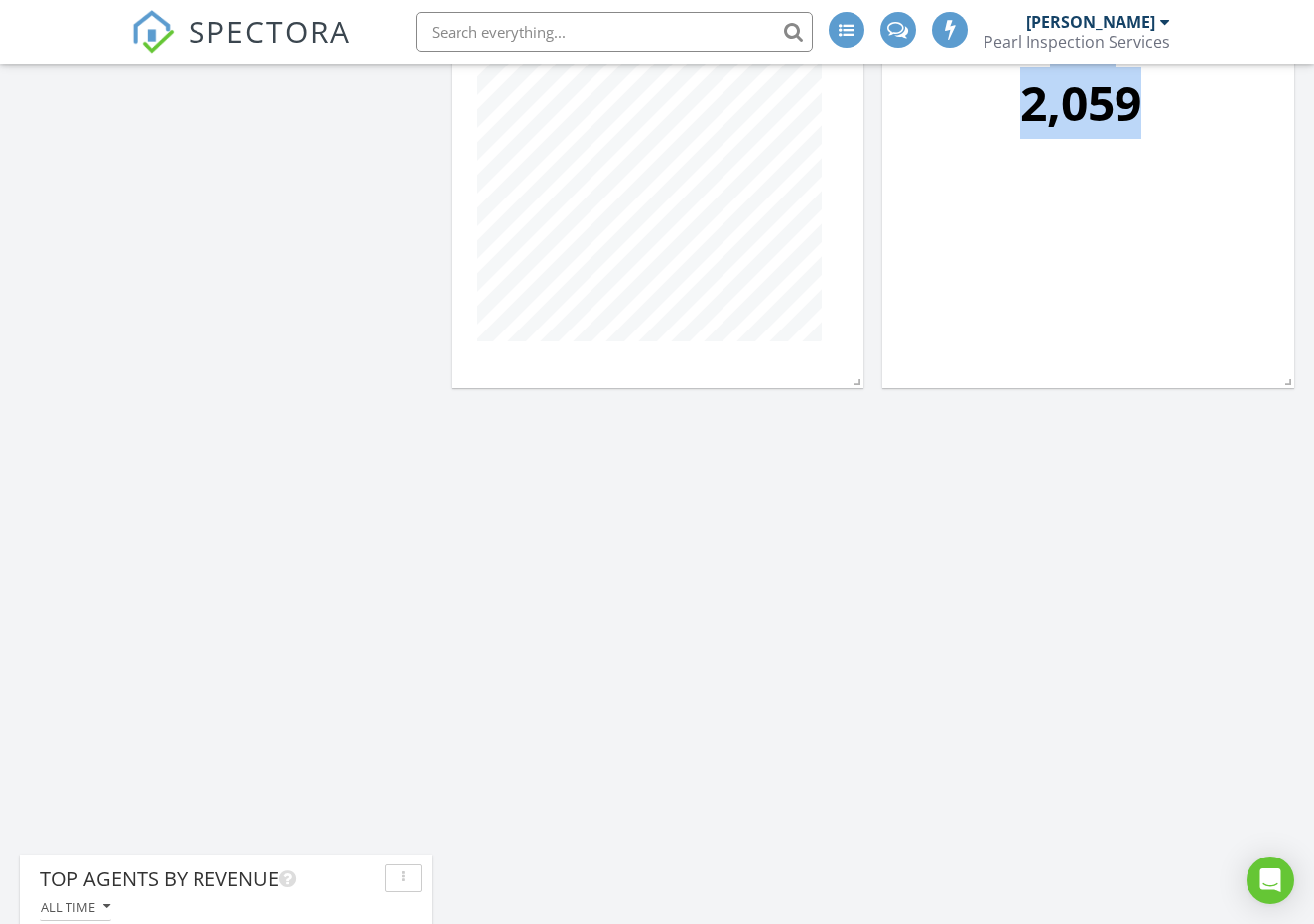 scroll, scrollTop: 2202, scrollLeft: 0, axis: vertical 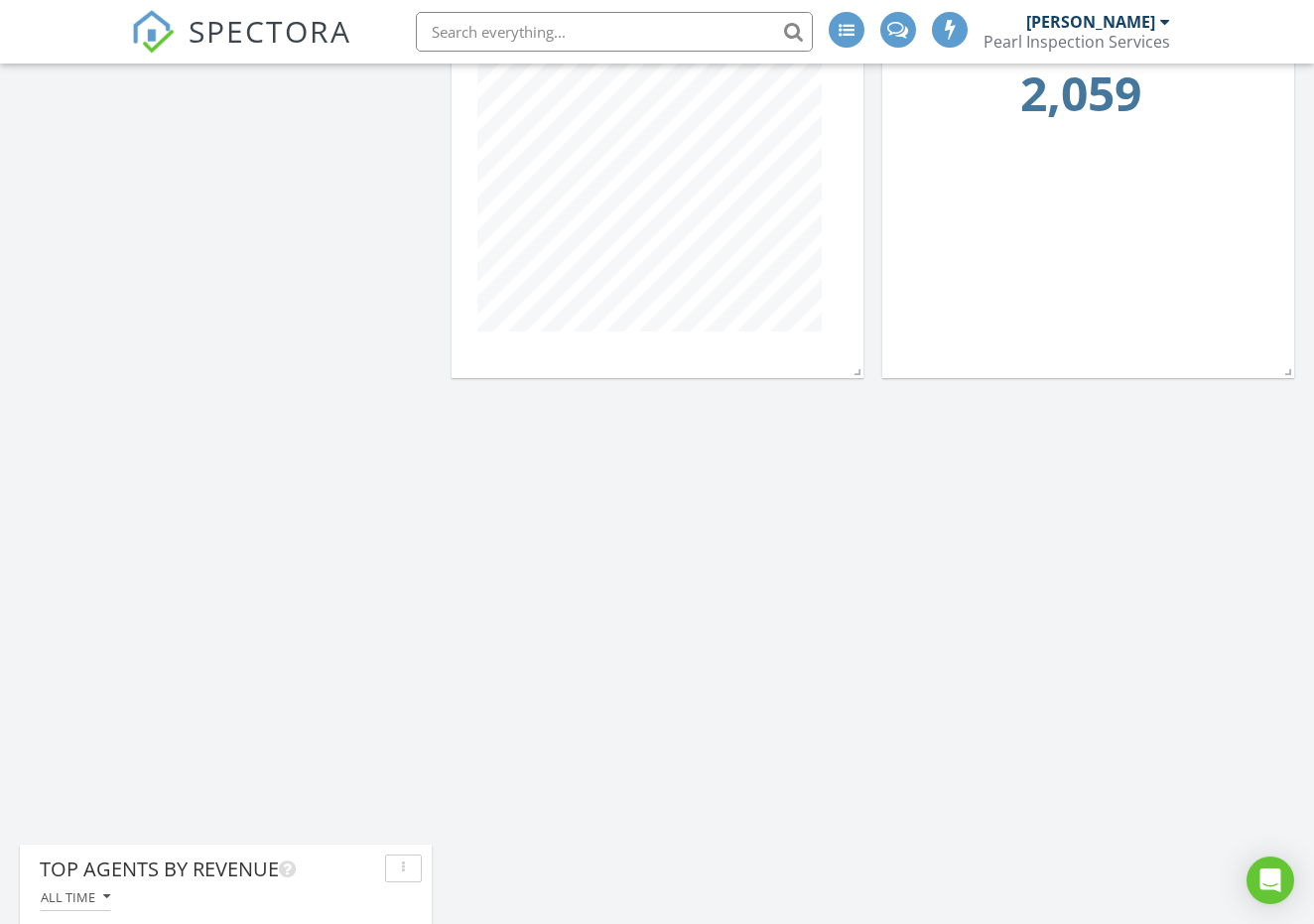 click on "Total Revenue
YTD - 2025 (to Jul 10th)
2025 (to Jul 10th)
$26,467
2024 (to Jul 10th)
$16,060
64%
Inspections
By month
Inspection Count
YTD - 2025 (to Jul 10th)
2025 (to Jul 10th)
40
2024 (to Jul 10th)
31
29%
Average Trip Price
This calendar year - 2025
2025
$662
2024
$530
24%
Revenue
By month
Add-On Breakdown
YTD - 2025 (to Jul 10th)" at bounding box center (657, 314) 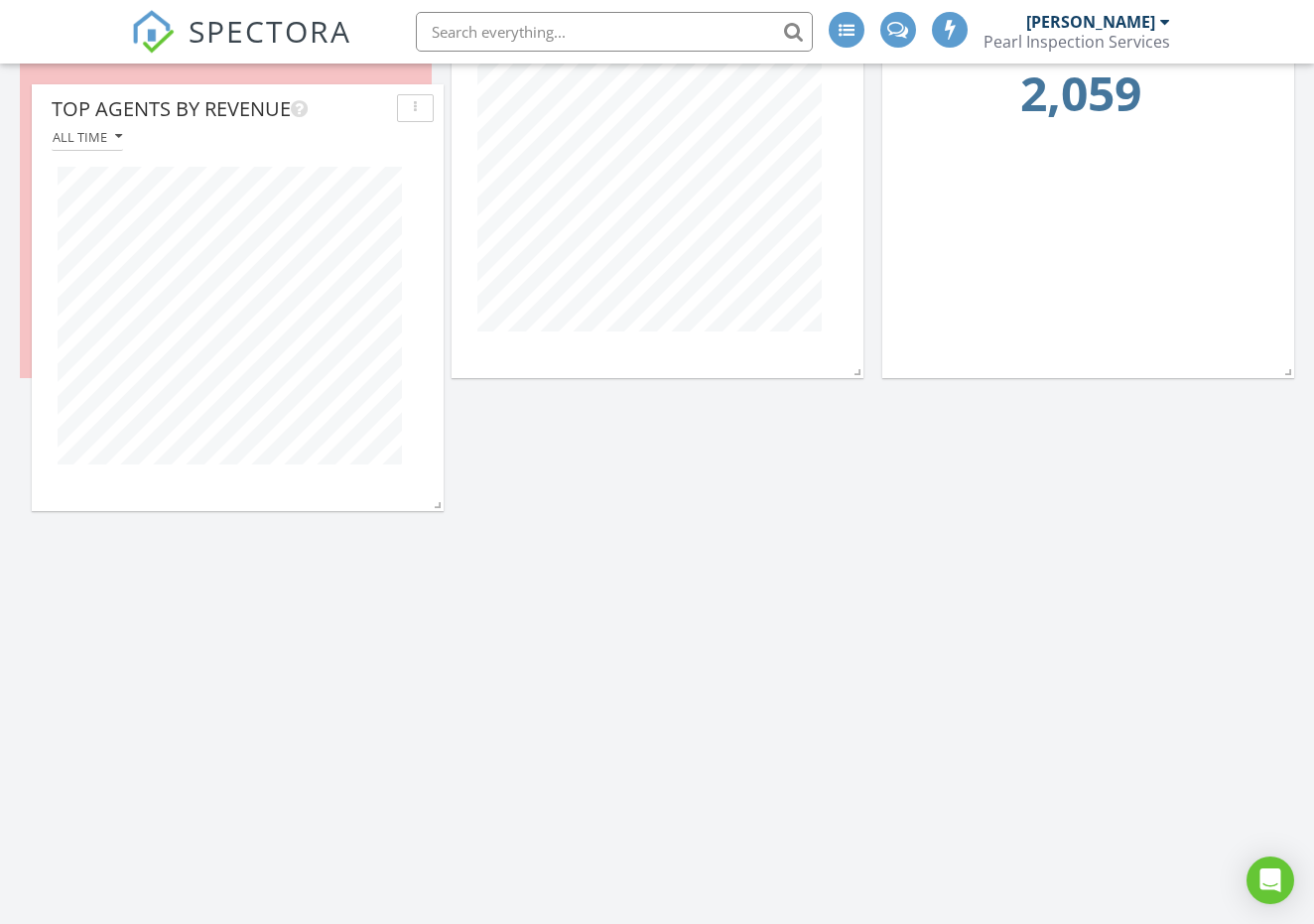 drag, startPoint x: 334, startPoint y: 846, endPoint x: 346, endPoint y: 85, distance: 761.095 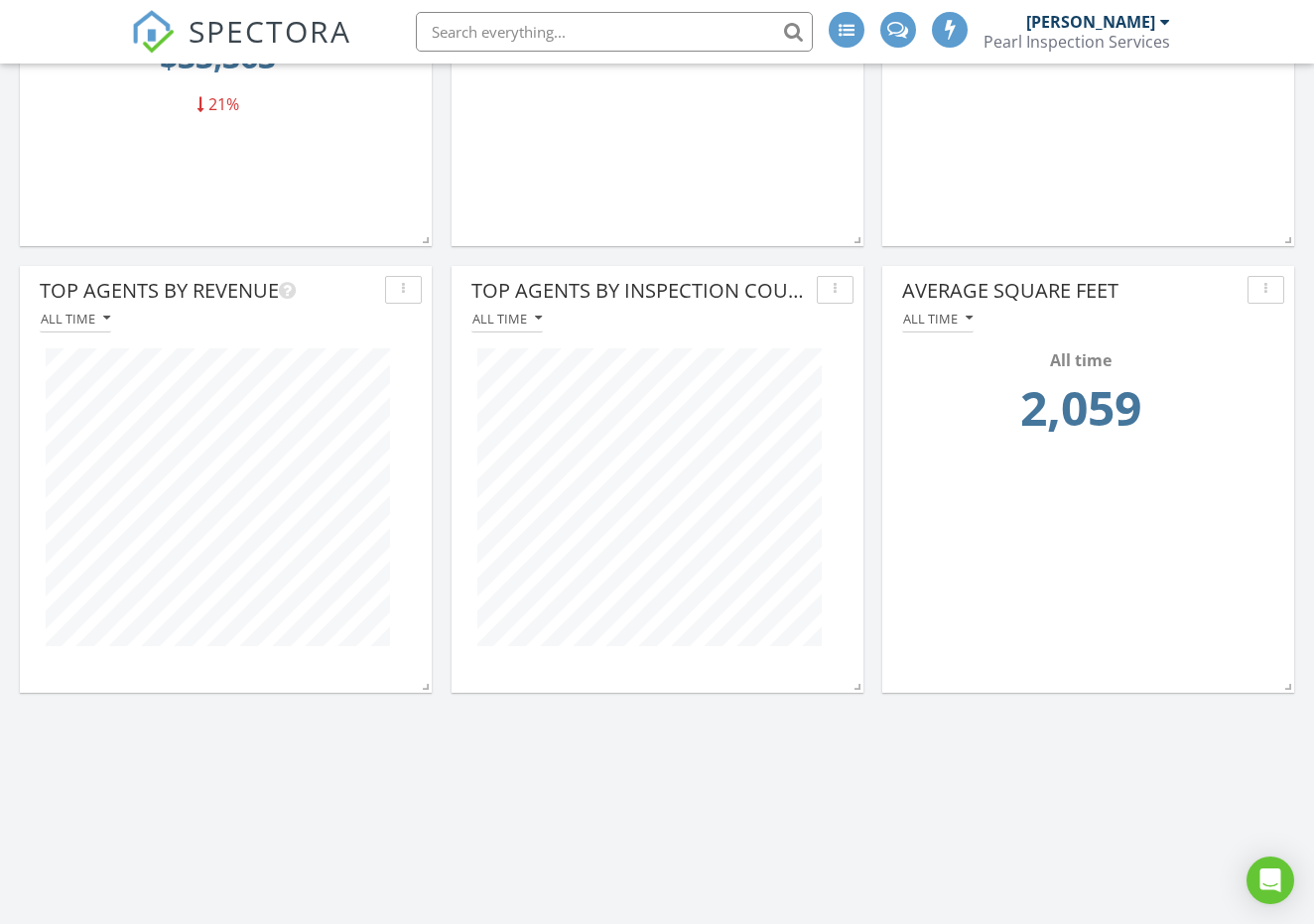 scroll, scrollTop: 1882, scrollLeft: 0, axis: vertical 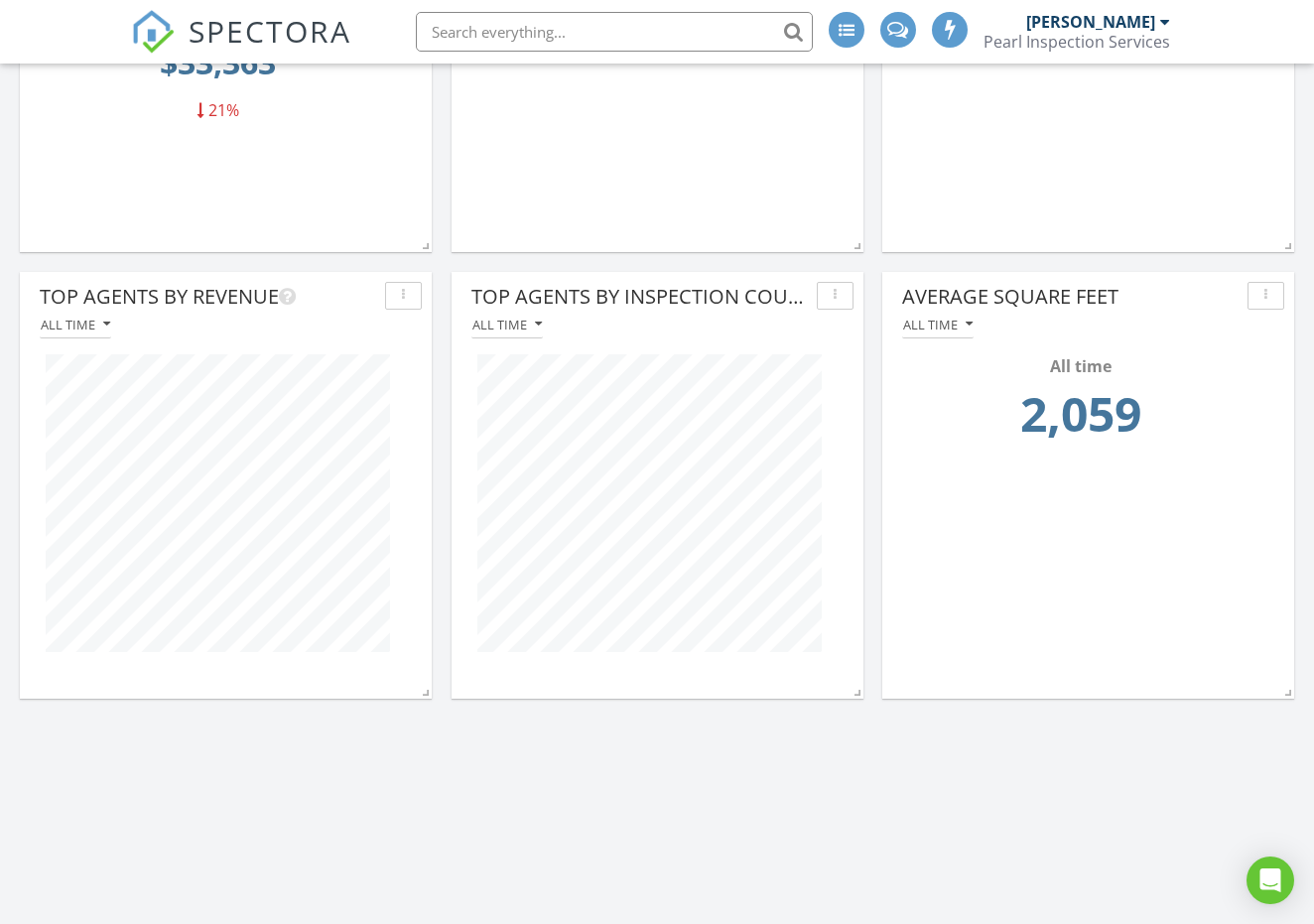 click at bounding box center (106, 325) 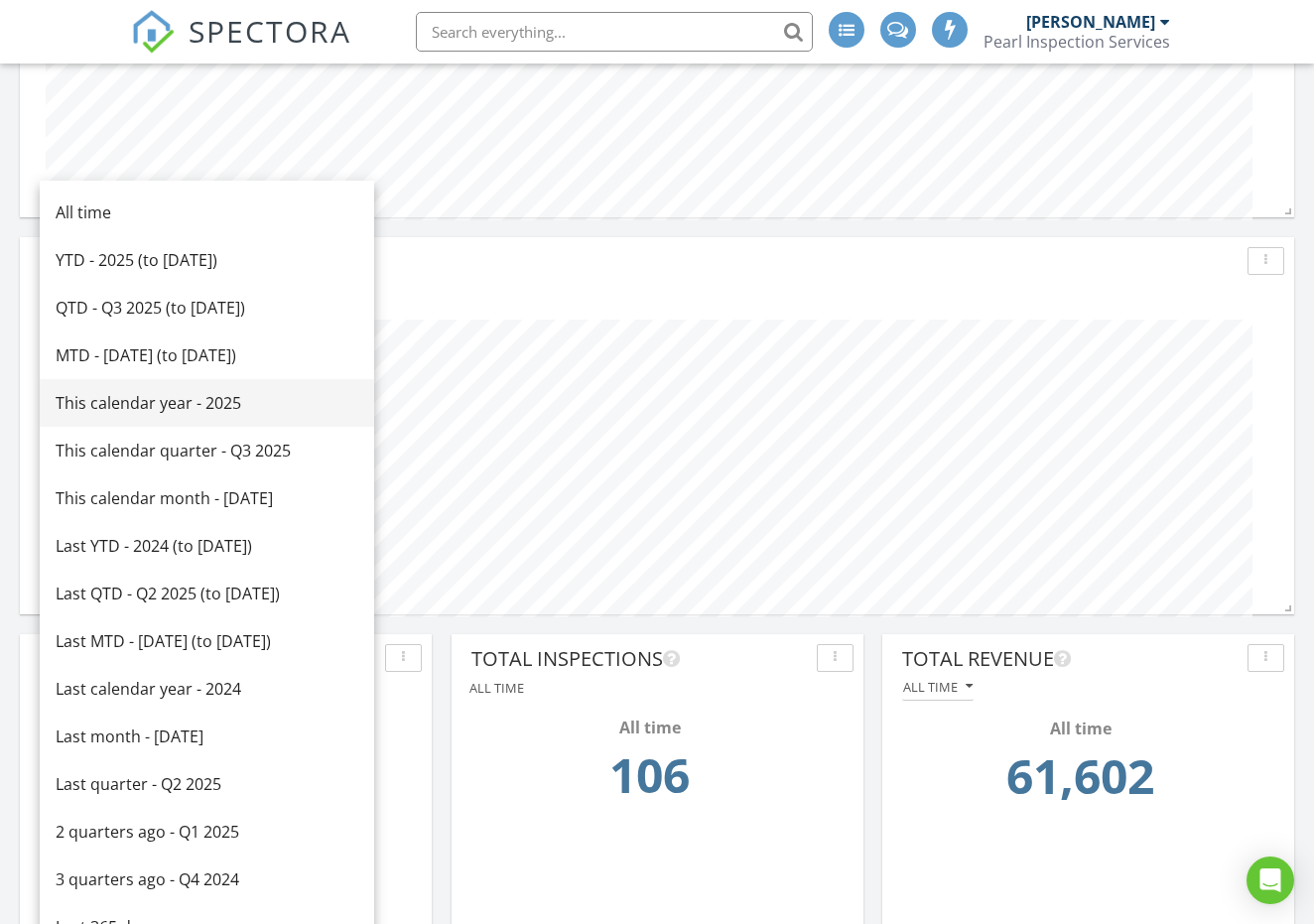 scroll, scrollTop: 1057, scrollLeft: 0, axis: vertical 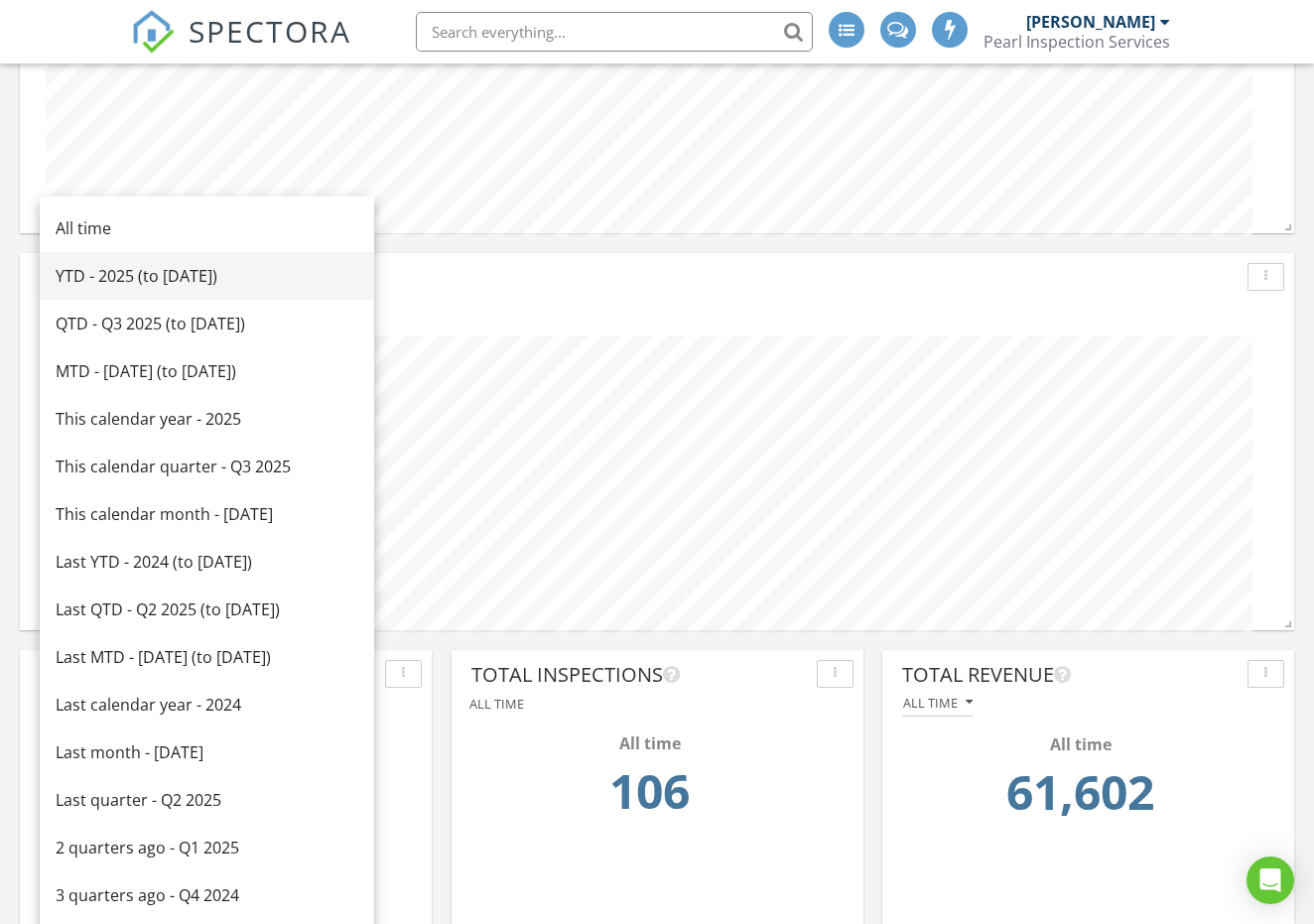 click on "YTD - 2025 (to Jul 10th)" at bounding box center (206, 276) 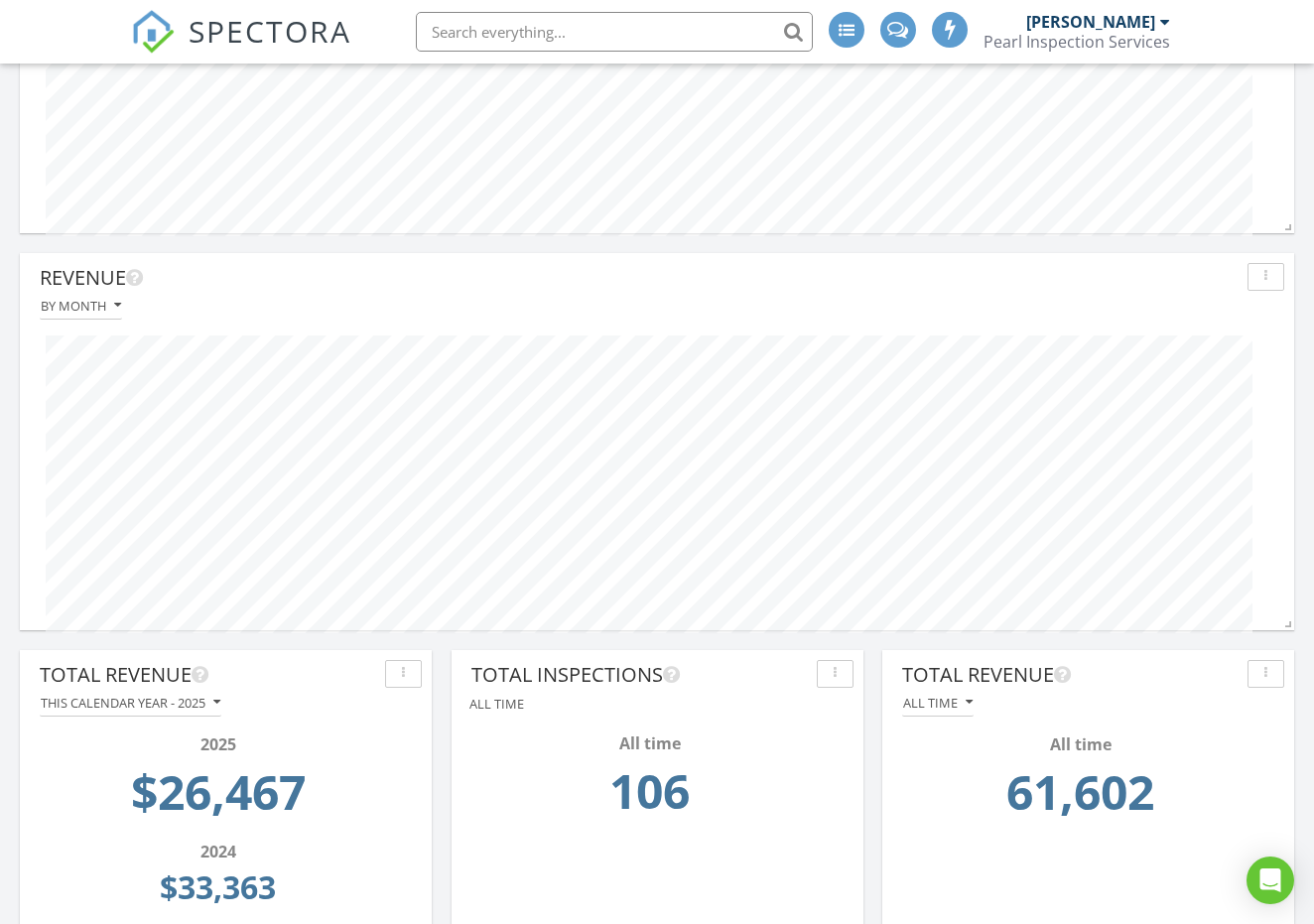 scroll, scrollTop: 992054, scrollLeft: 992035, axis: both 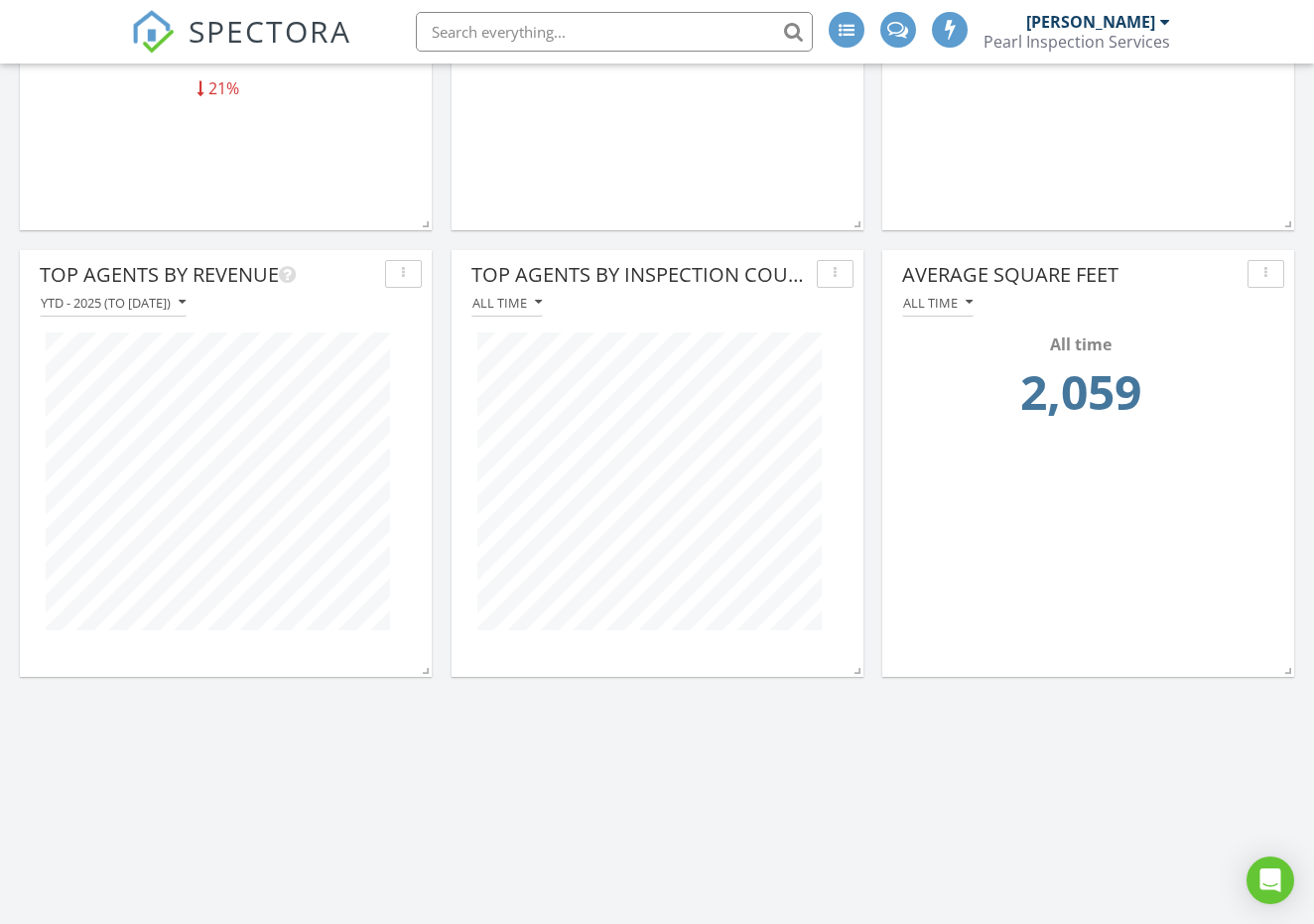 click on "All time" at bounding box center (507, 303) 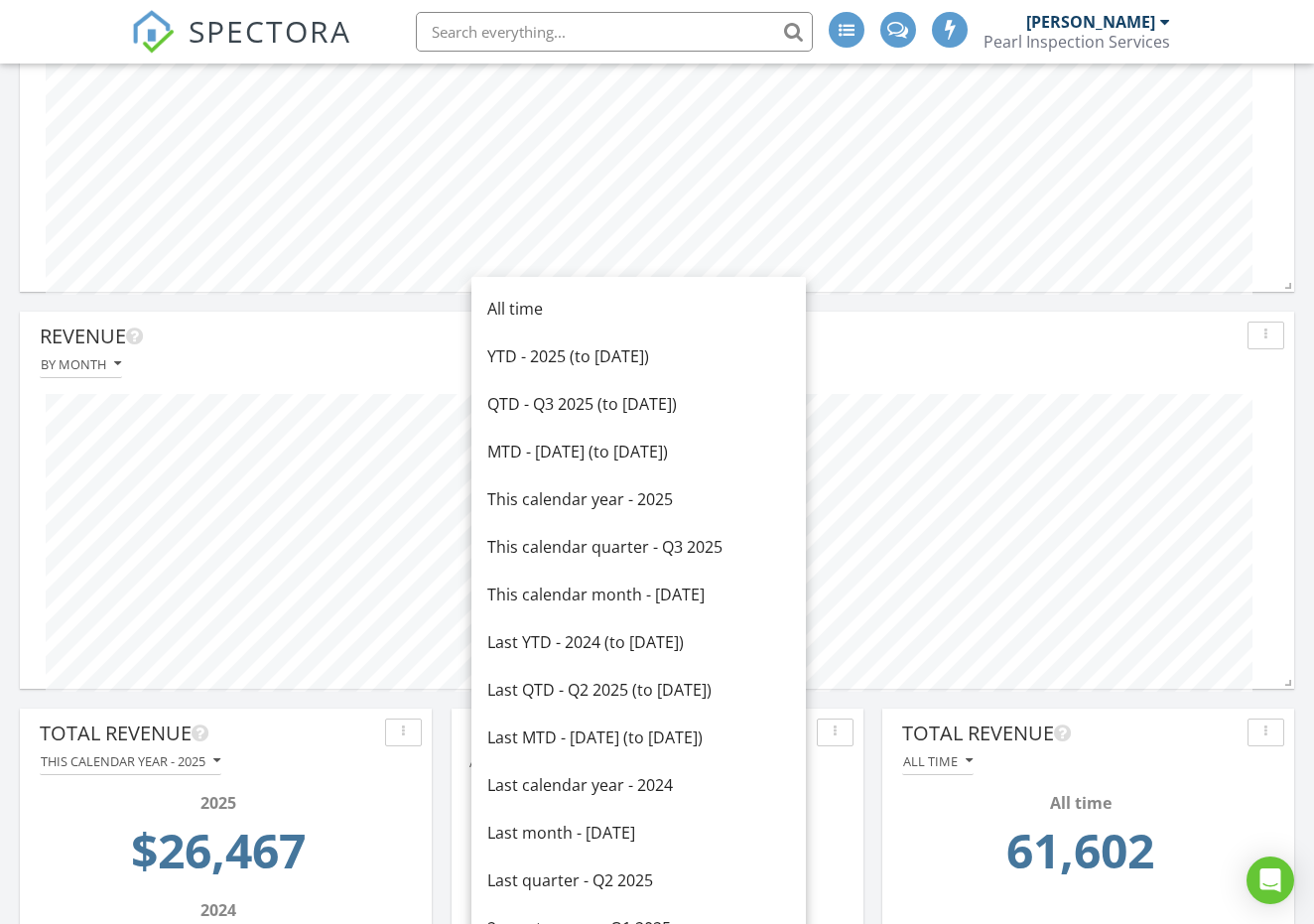scroll, scrollTop: 867, scrollLeft: 0, axis: vertical 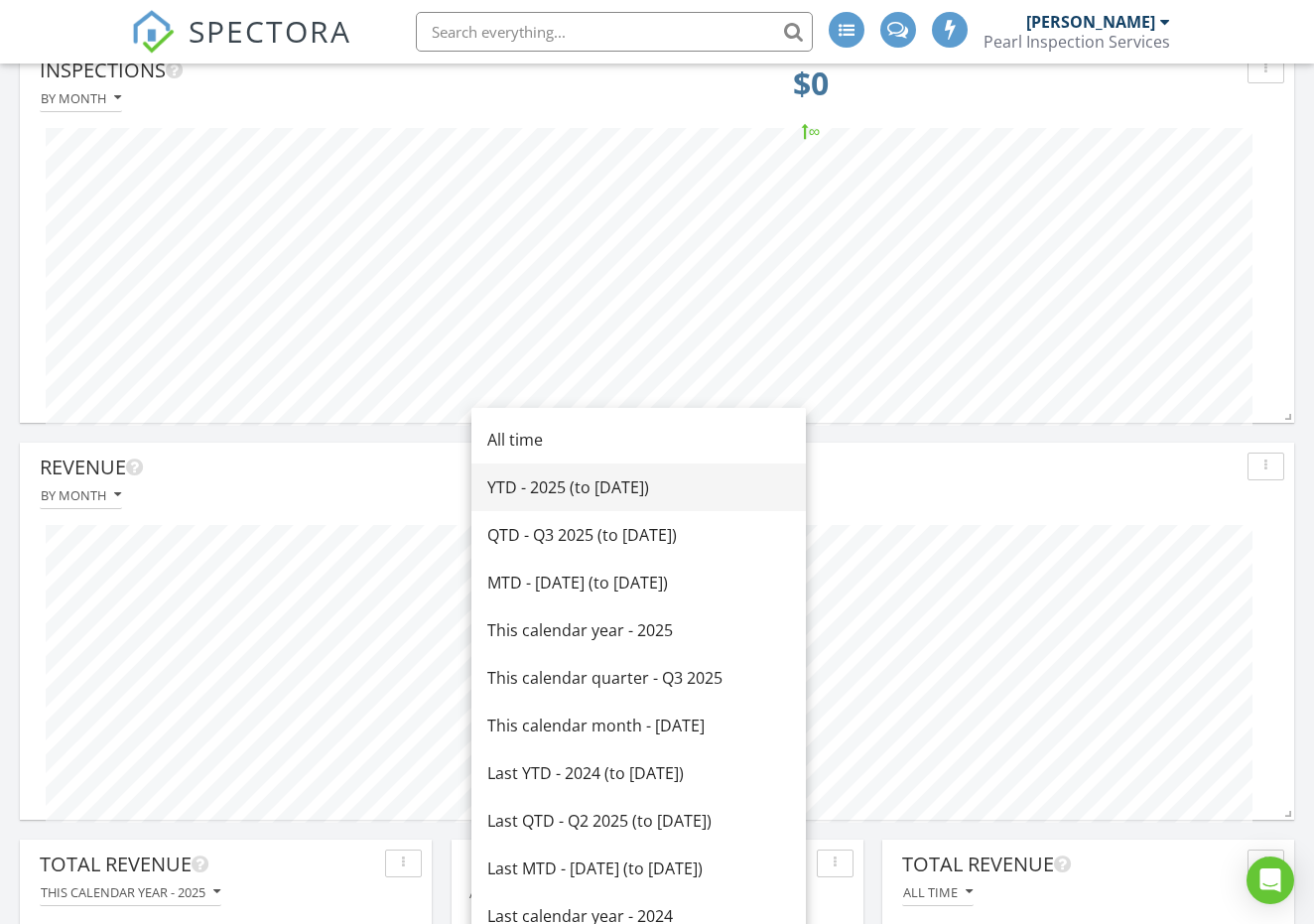 click on "YTD - 2025 (to Jul 10th)" at bounding box center (638, 487) 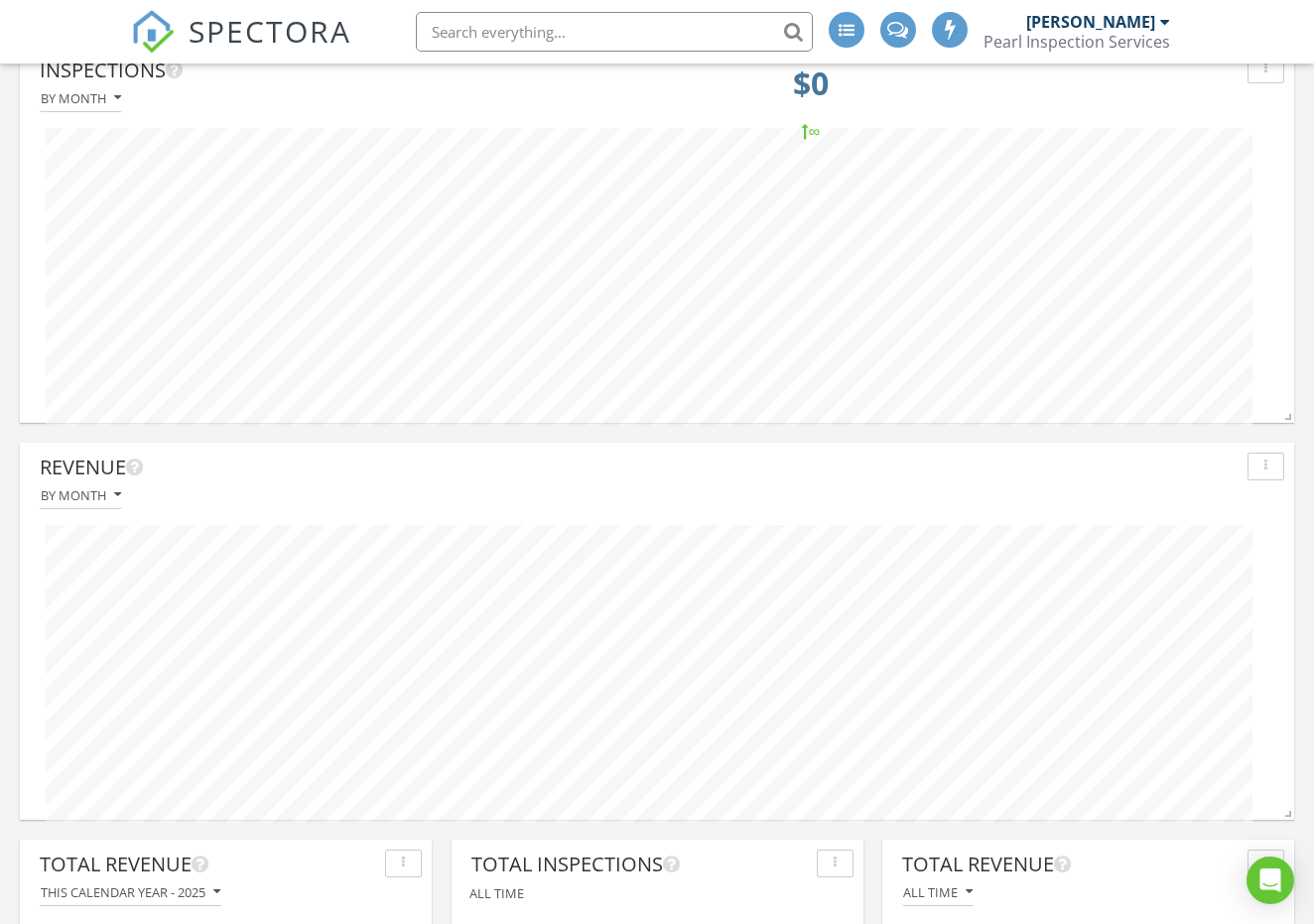 scroll, scrollTop: 992054, scrollLeft: 992035, axis: both 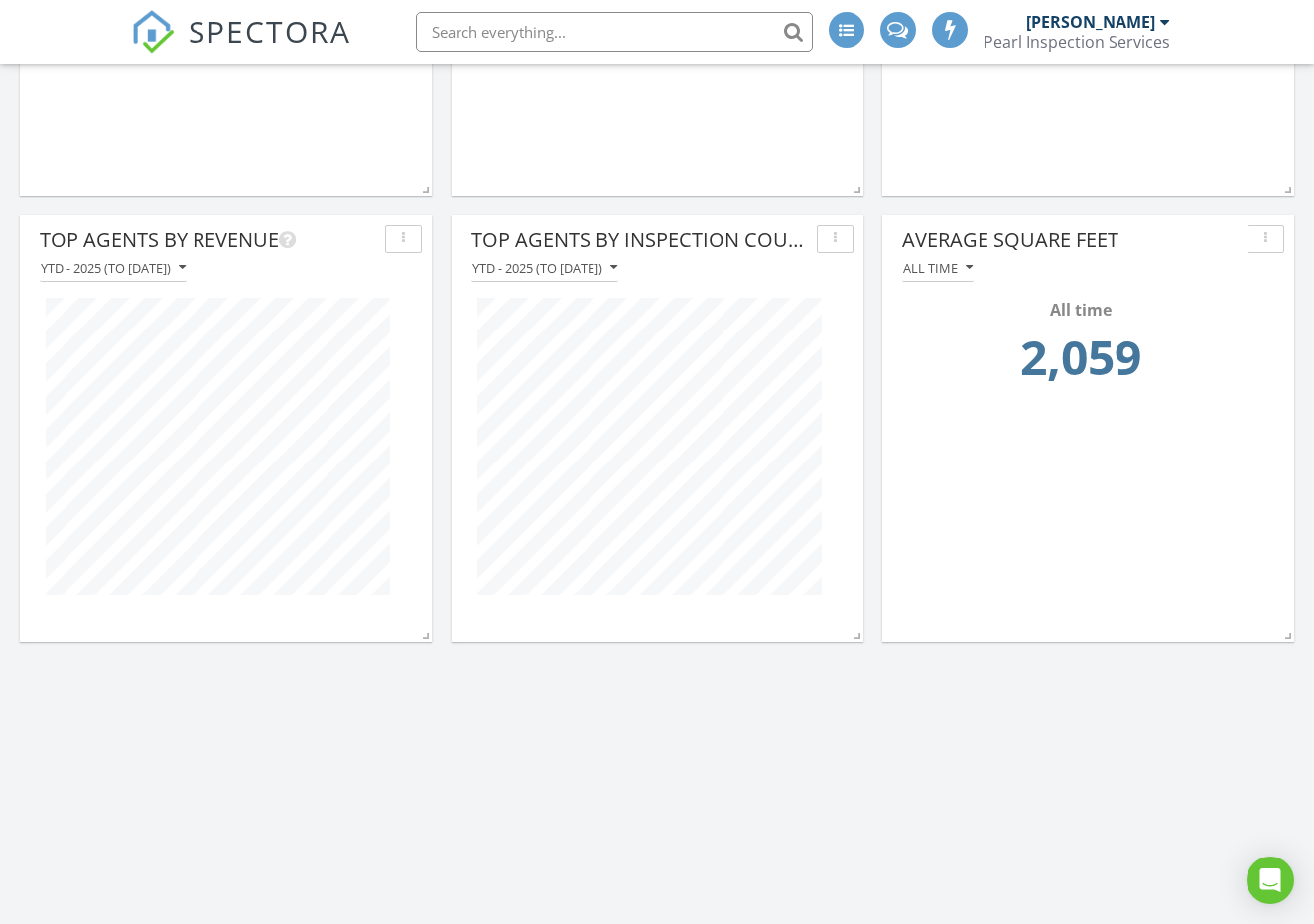 click on "Total Revenue
YTD - 2025 (to Jul 10th)
2025 (to Jul 10th)
$26,467
2024 (to Jul 10th)
$16,060
64%
Inspections
By month
Inspection Count
YTD - 2025 (to Jul 10th)
2025 (to Jul 10th)
40
2024 (to Jul 10th)
31
29%
Average Trip Price
This calendar year - 2025
2025
$662
2024
$530
24%
Revenue
By month
Add-On Breakdown
YTD - 2025 (to Jul 10th)" at bounding box center (657, 578) 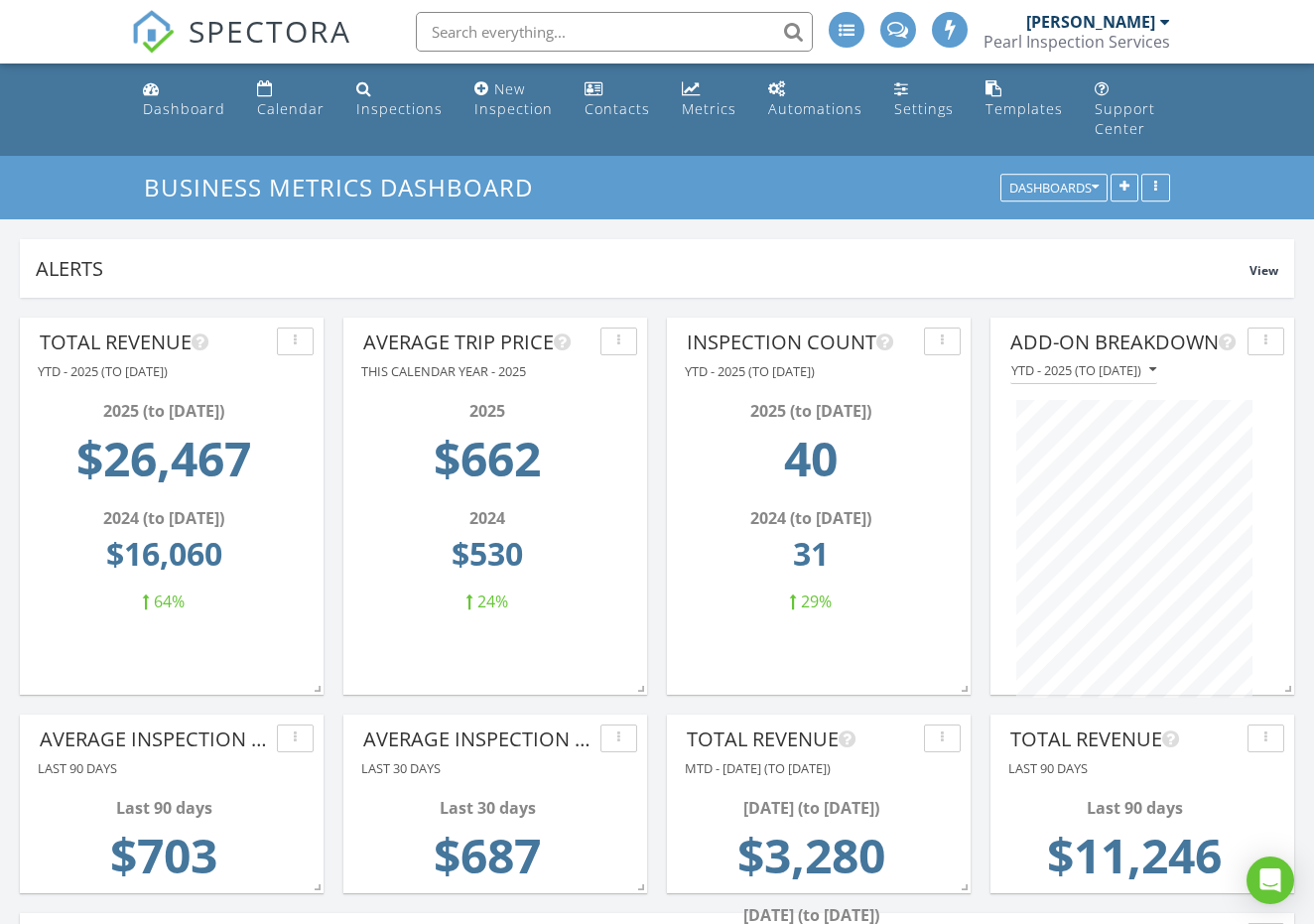 scroll, scrollTop: 0, scrollLeft: 0, axis: both 